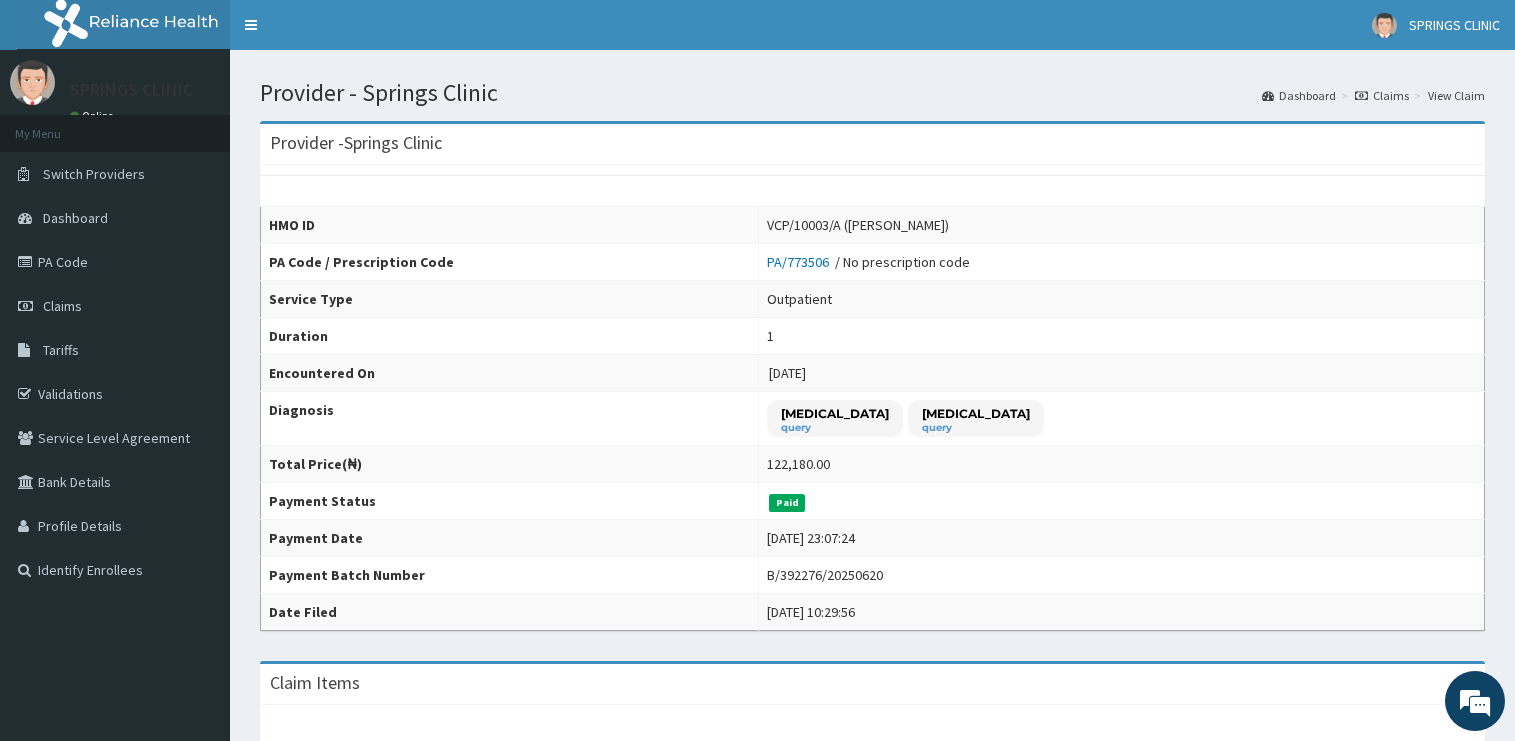 scroll, scrollTop: 0, scrollLeft: 0, axis: both 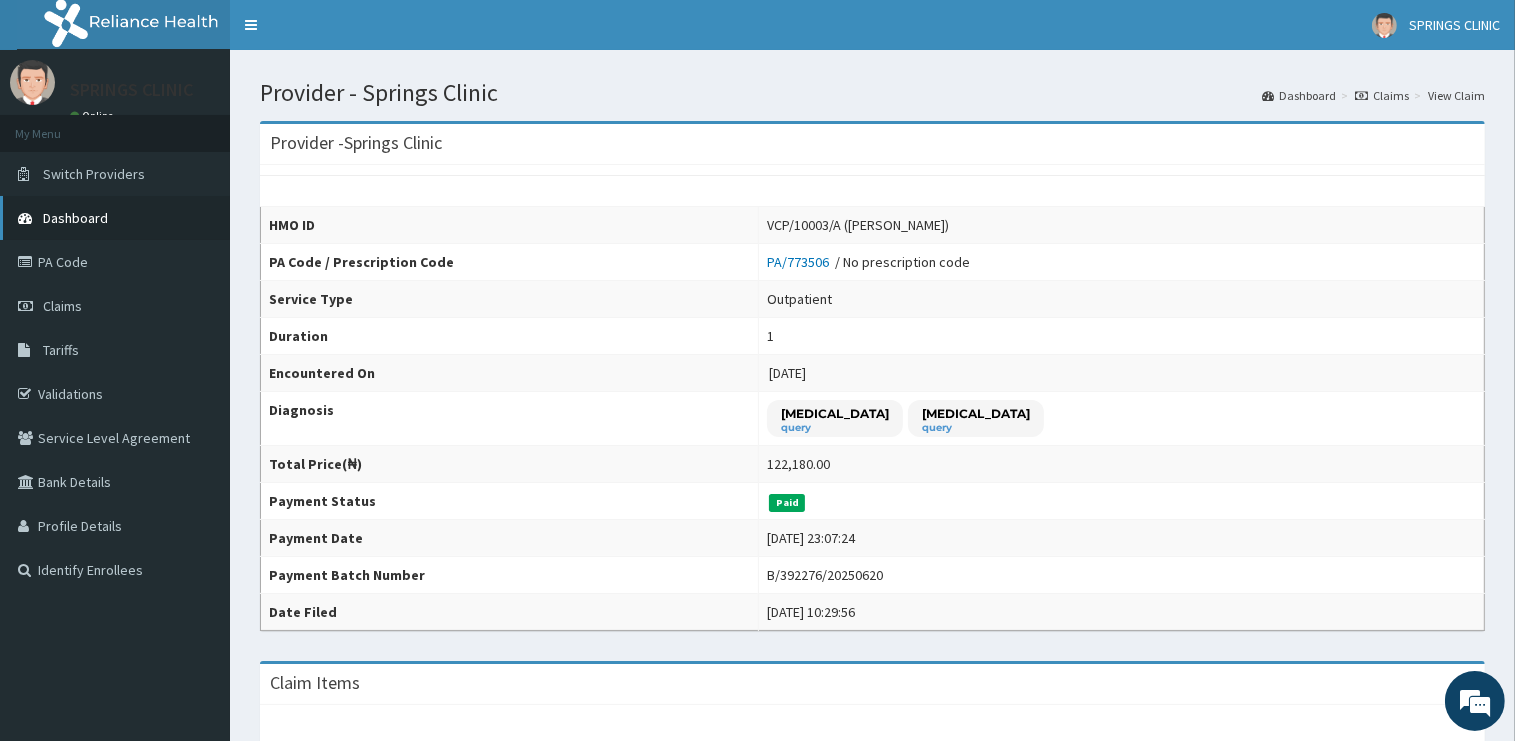 click on "Dashboard" at bounding box center [75, 218] 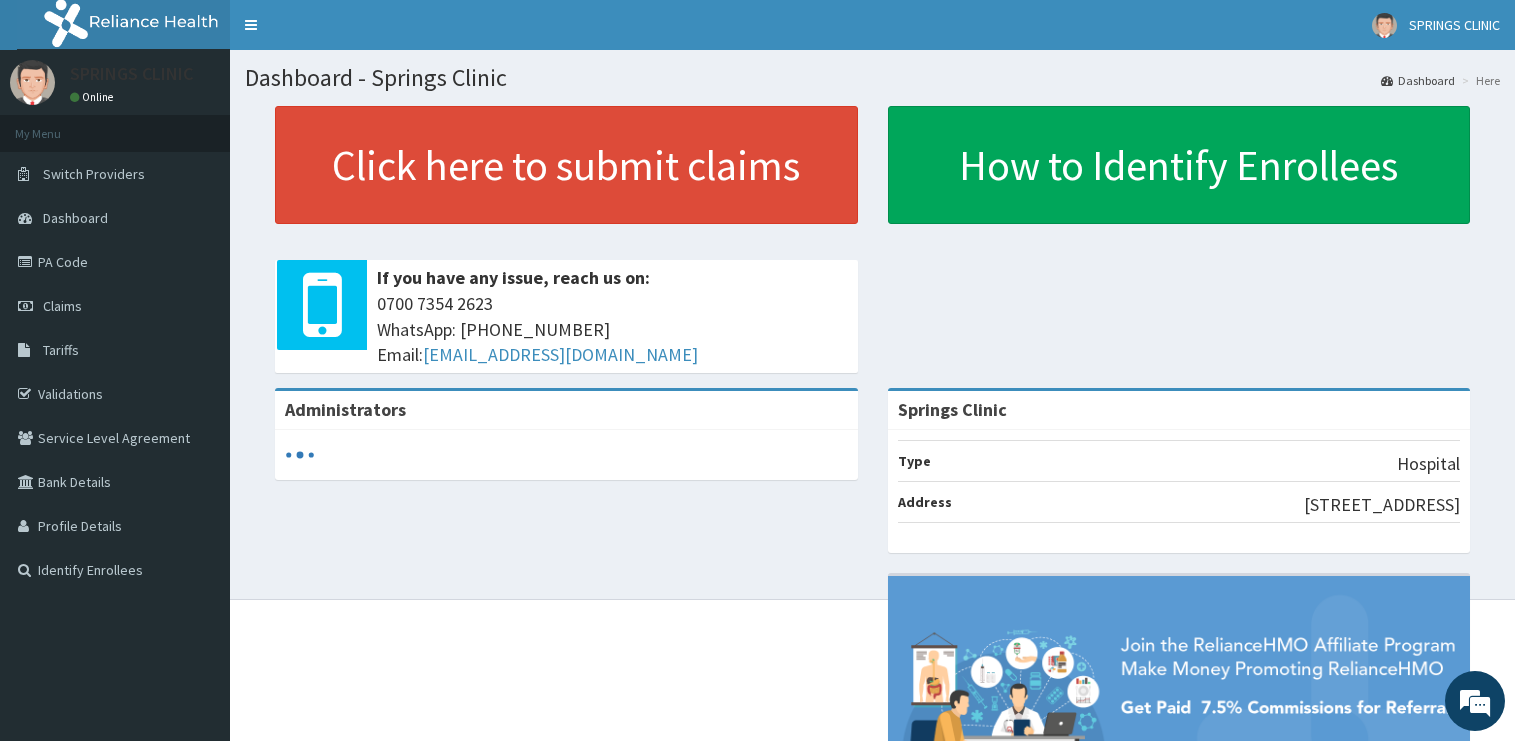 scroll, scrollTop: 0, scrollLeft: 0, axis: both 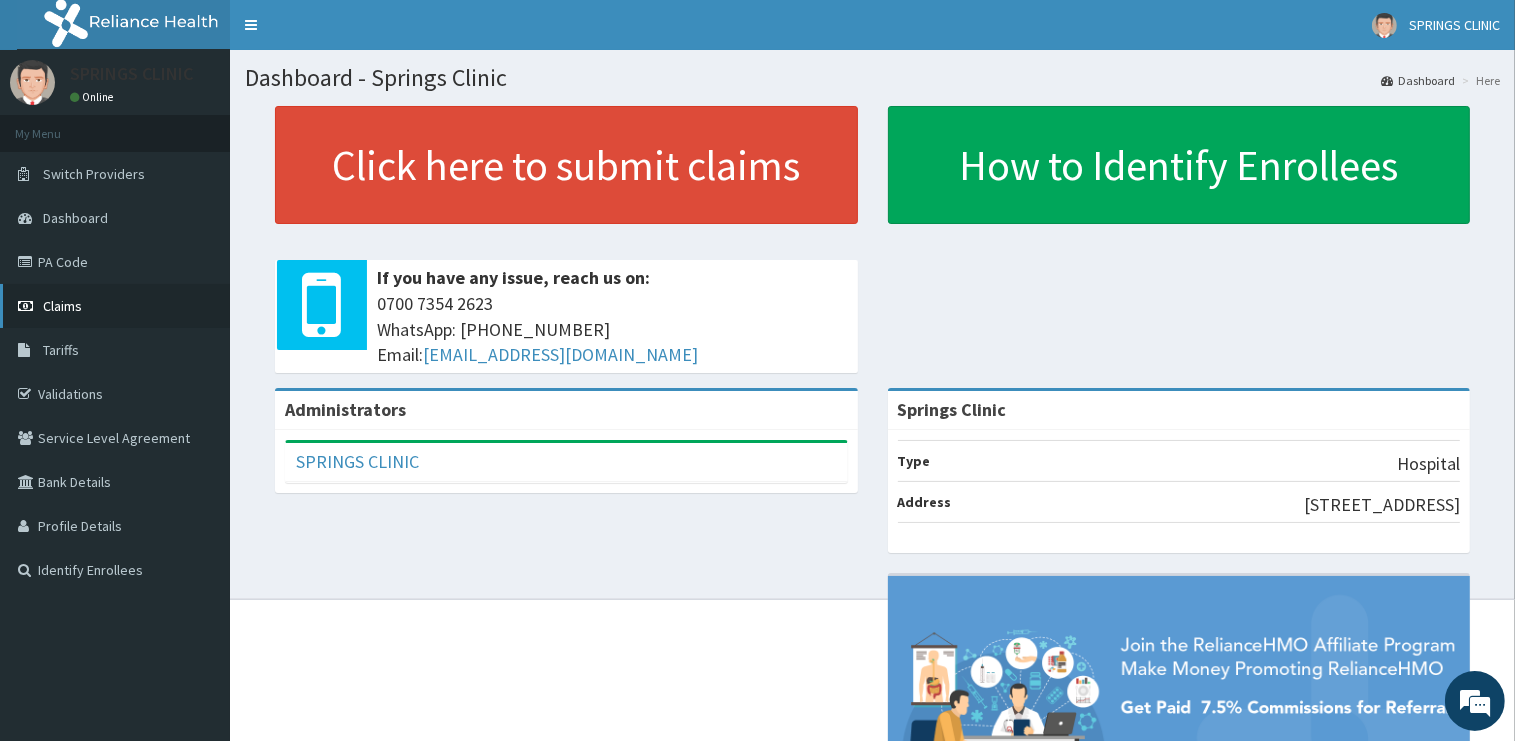 click on "Claims" at bounding box center [62, 306] 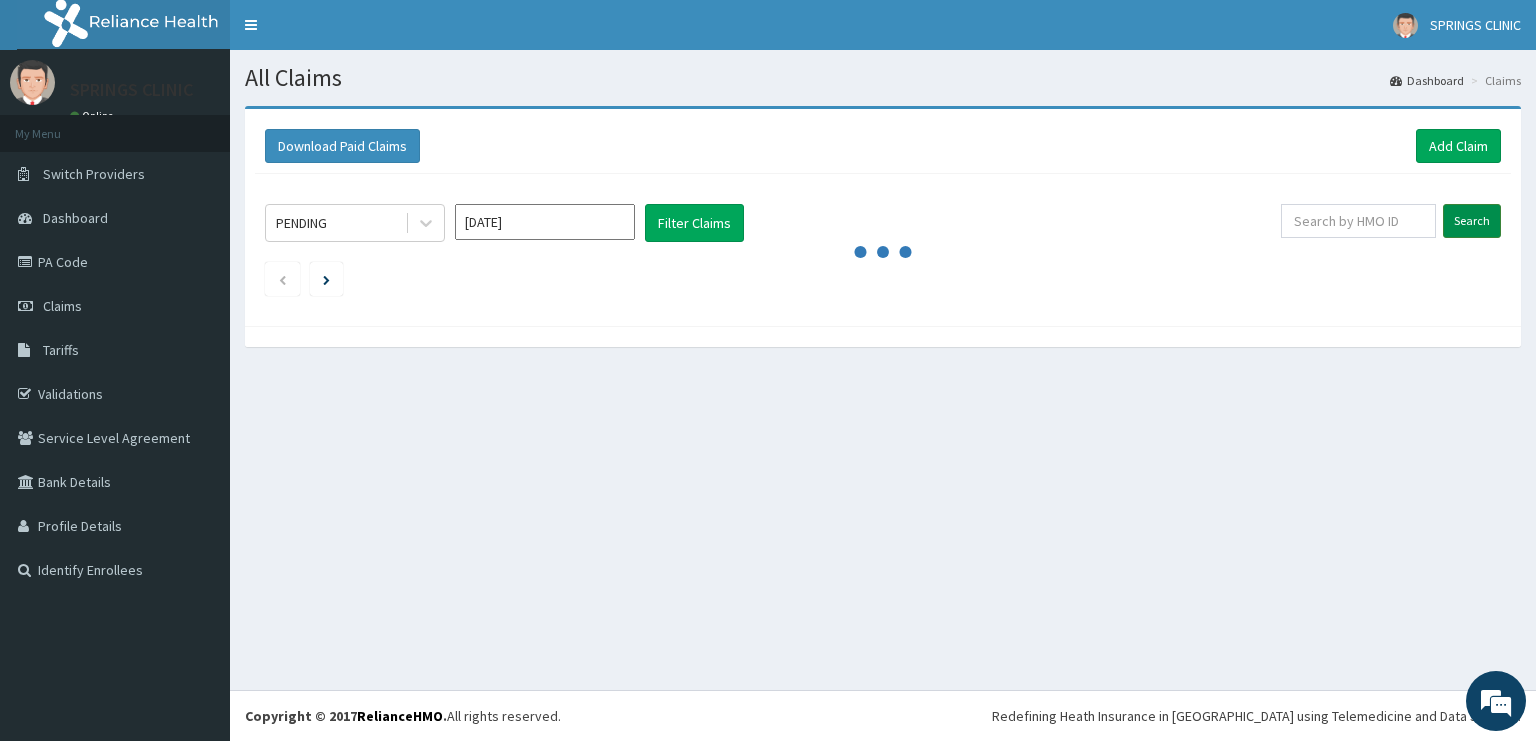 scroll, scrollTop: 0, scrollLeft: 0, axis: both 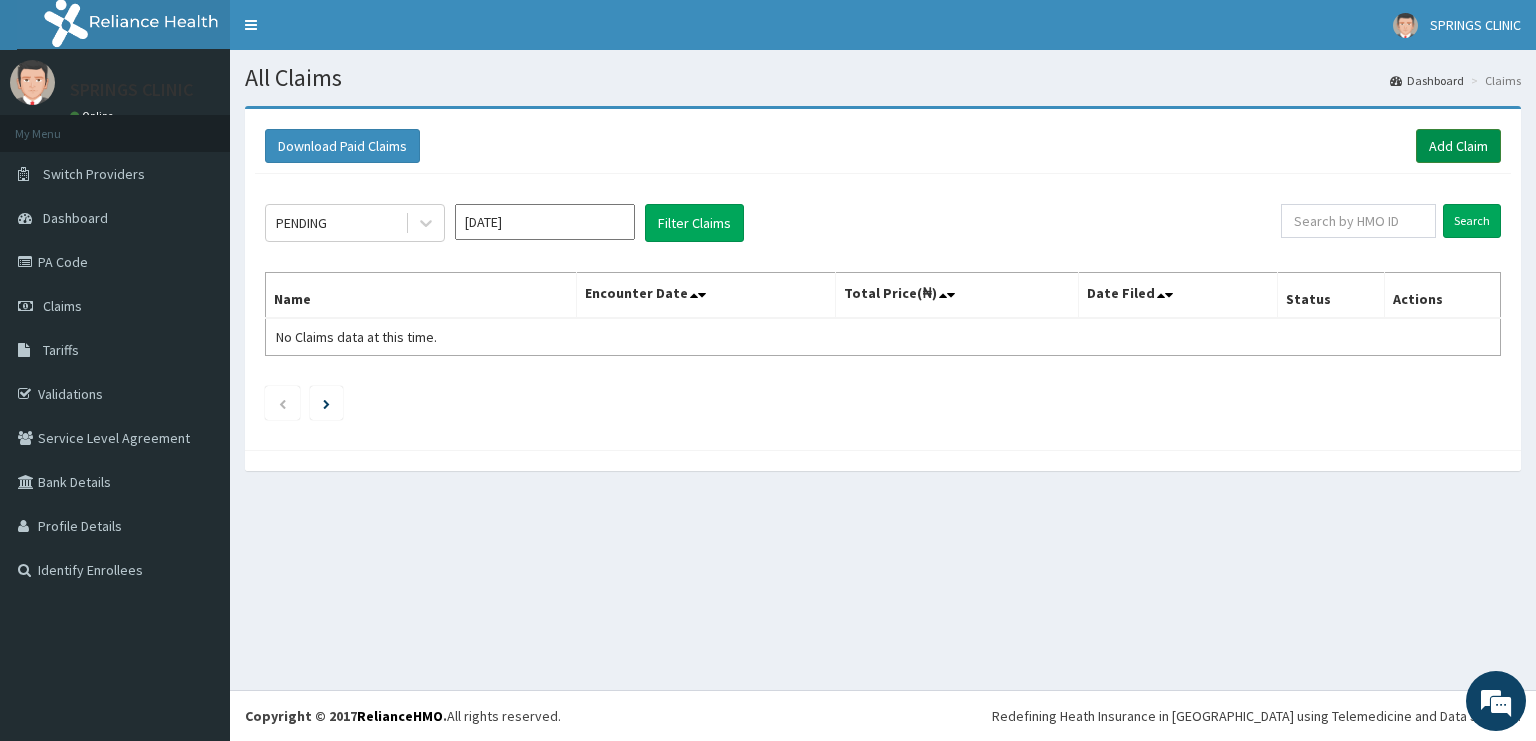 click on "Add Claim" at bounding box center (1458, 146) 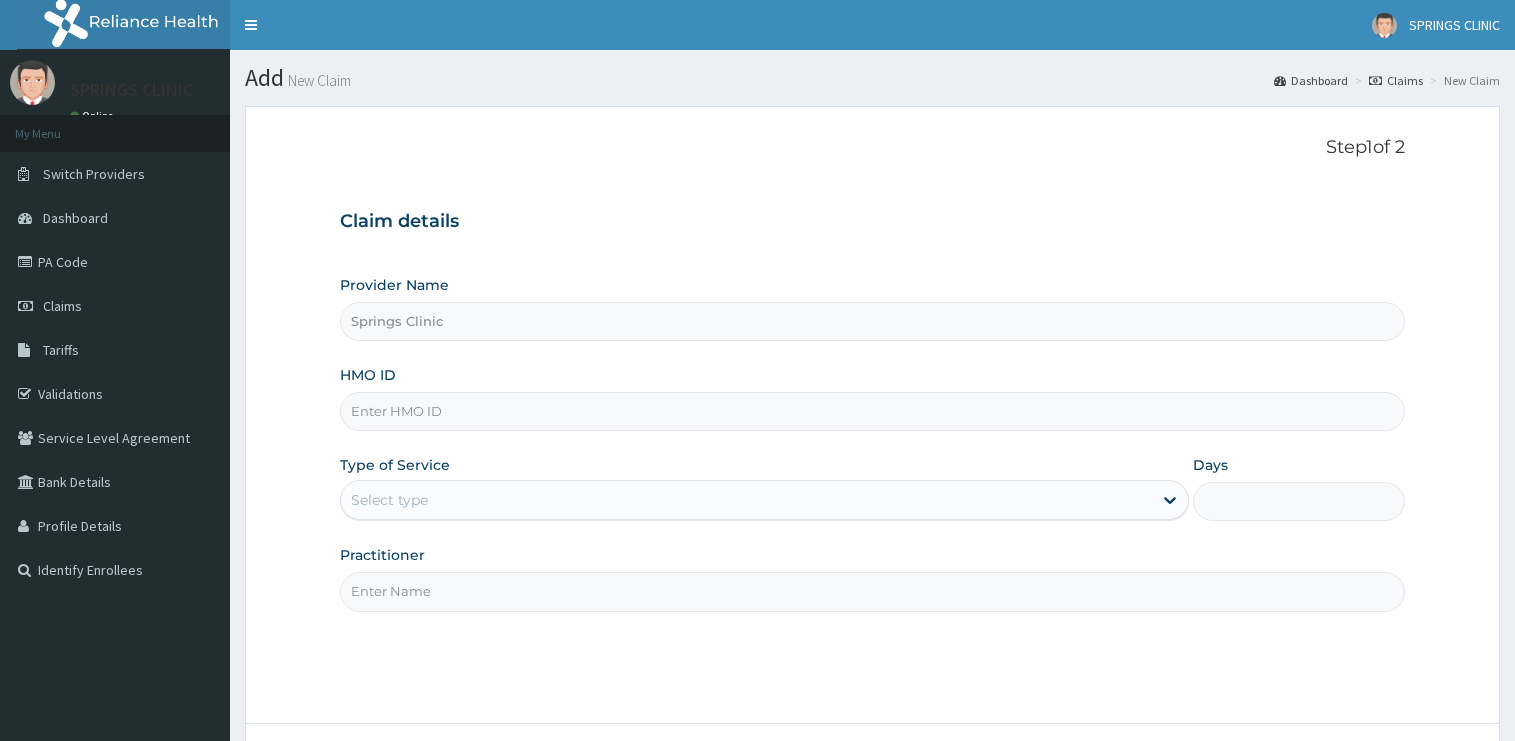 scroll, scrollTop: 0, scrollLeft: 0, axis: both 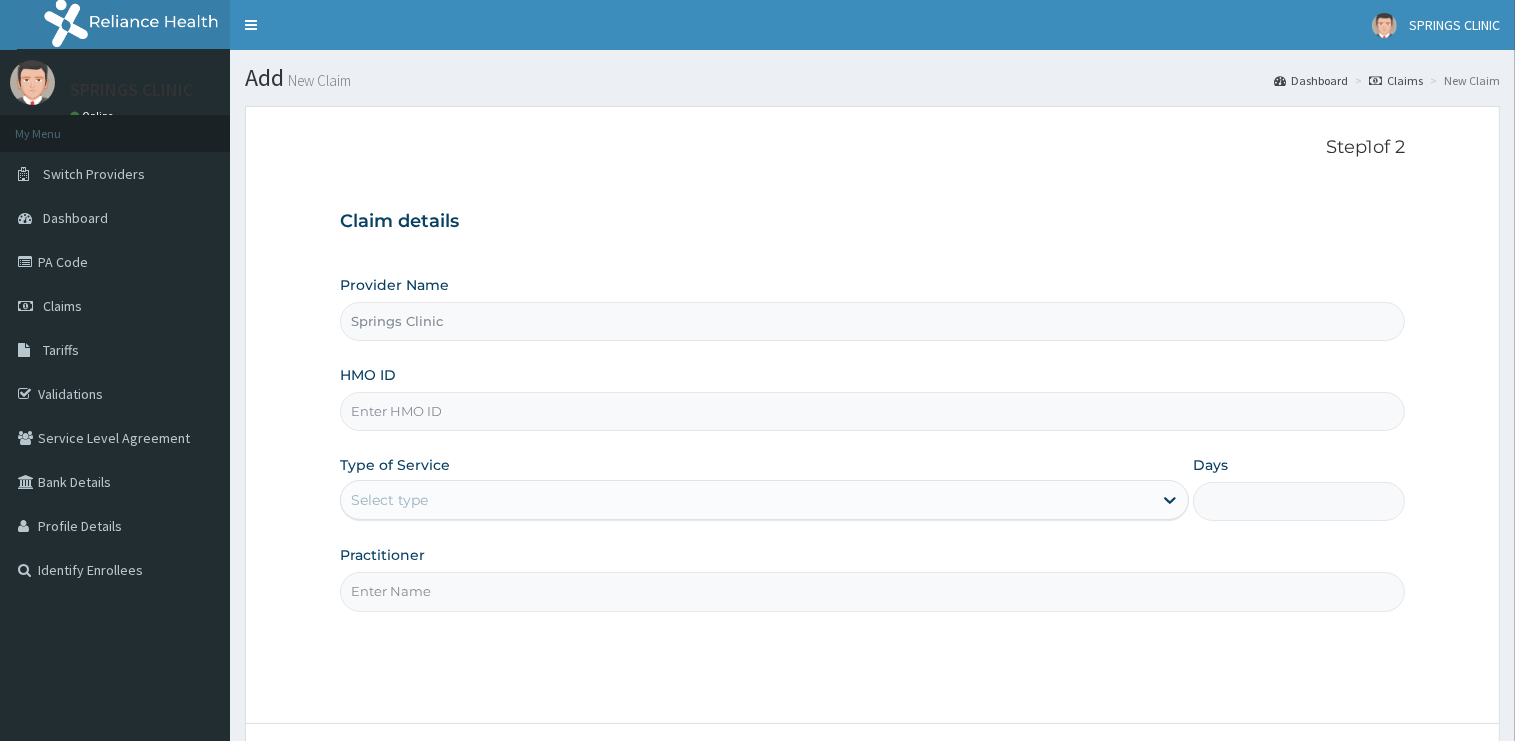 click on "HMO ID" at bounding box center (872, 411) 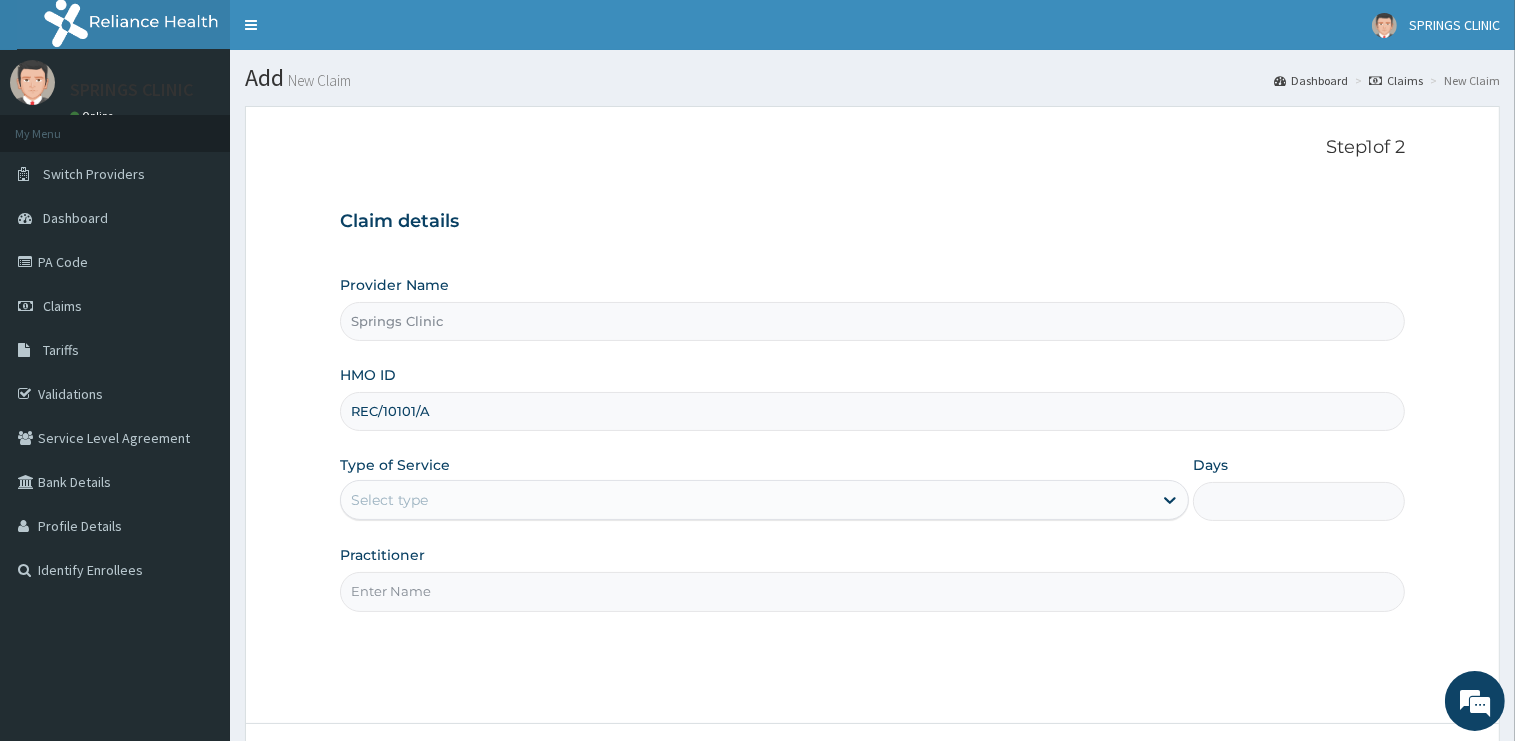 type on "REC/10101/A" 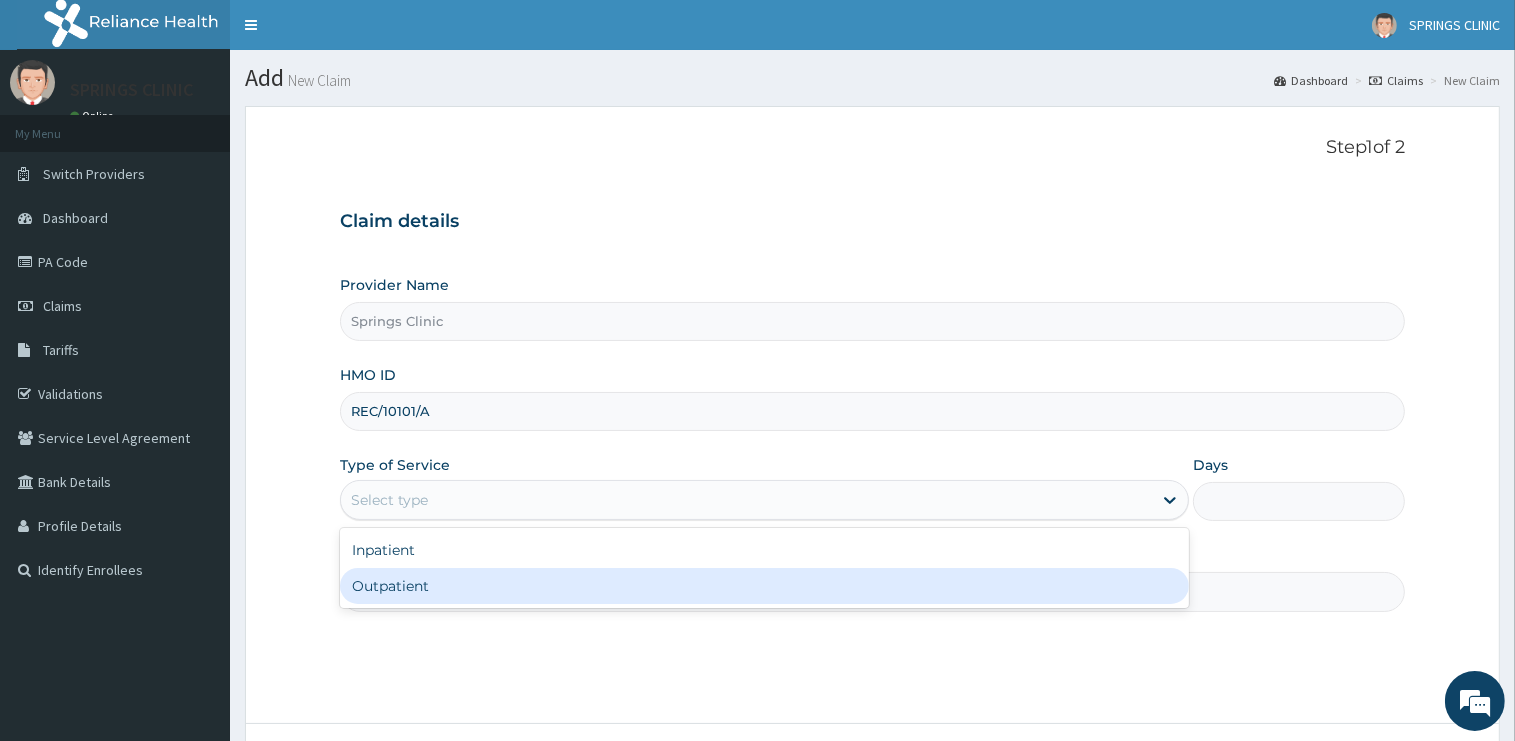 click on "Outpatient" at bounding box center [764, 586] 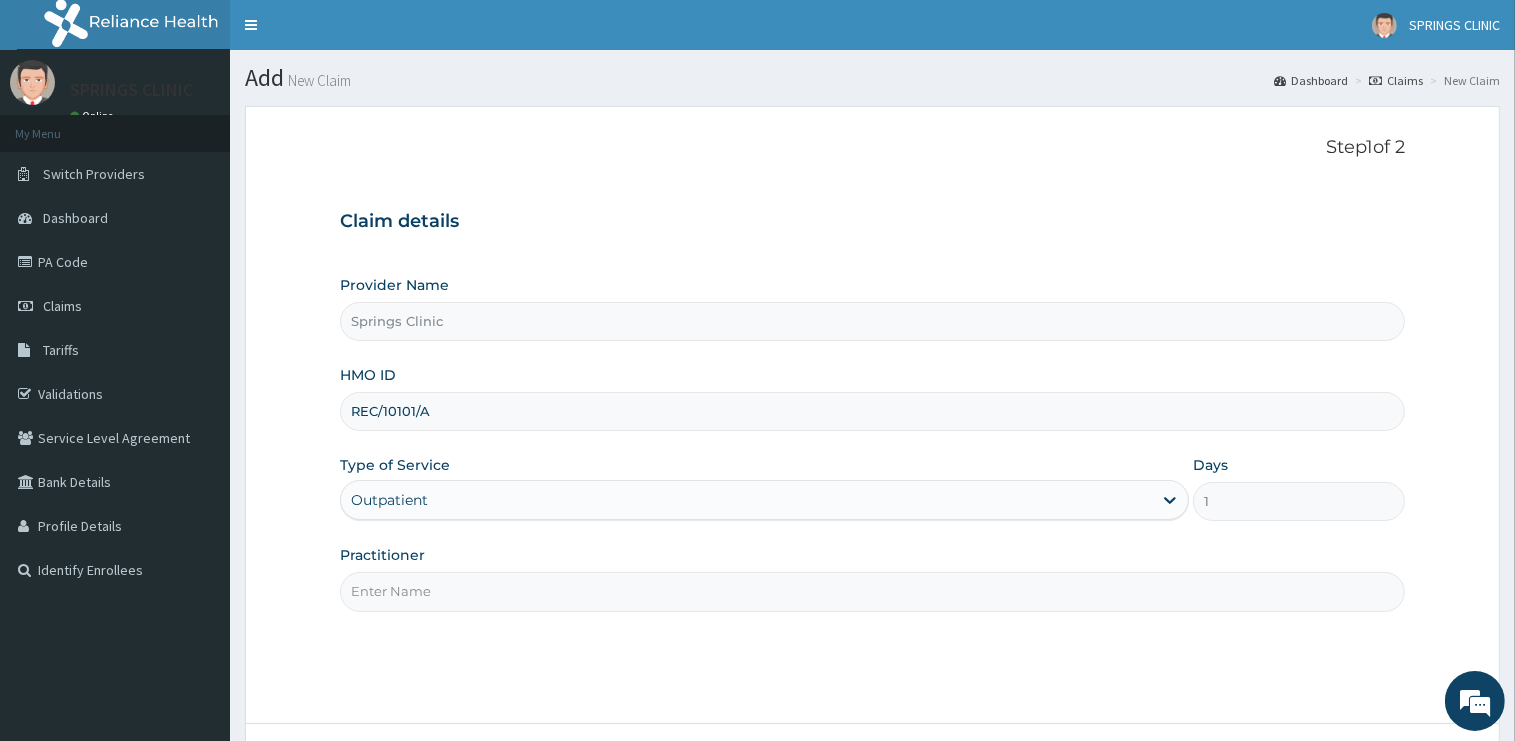 click on "Step  1  of 2 Claim details Provider Name Springs Clinic HMO ID REC/10101/A Type of Service option Outpatient, selected.   Select is focused ,type to refine list, press Down to open the menu,  Outpatient Days 1 Practitioner" at bounding box center [872, 415] 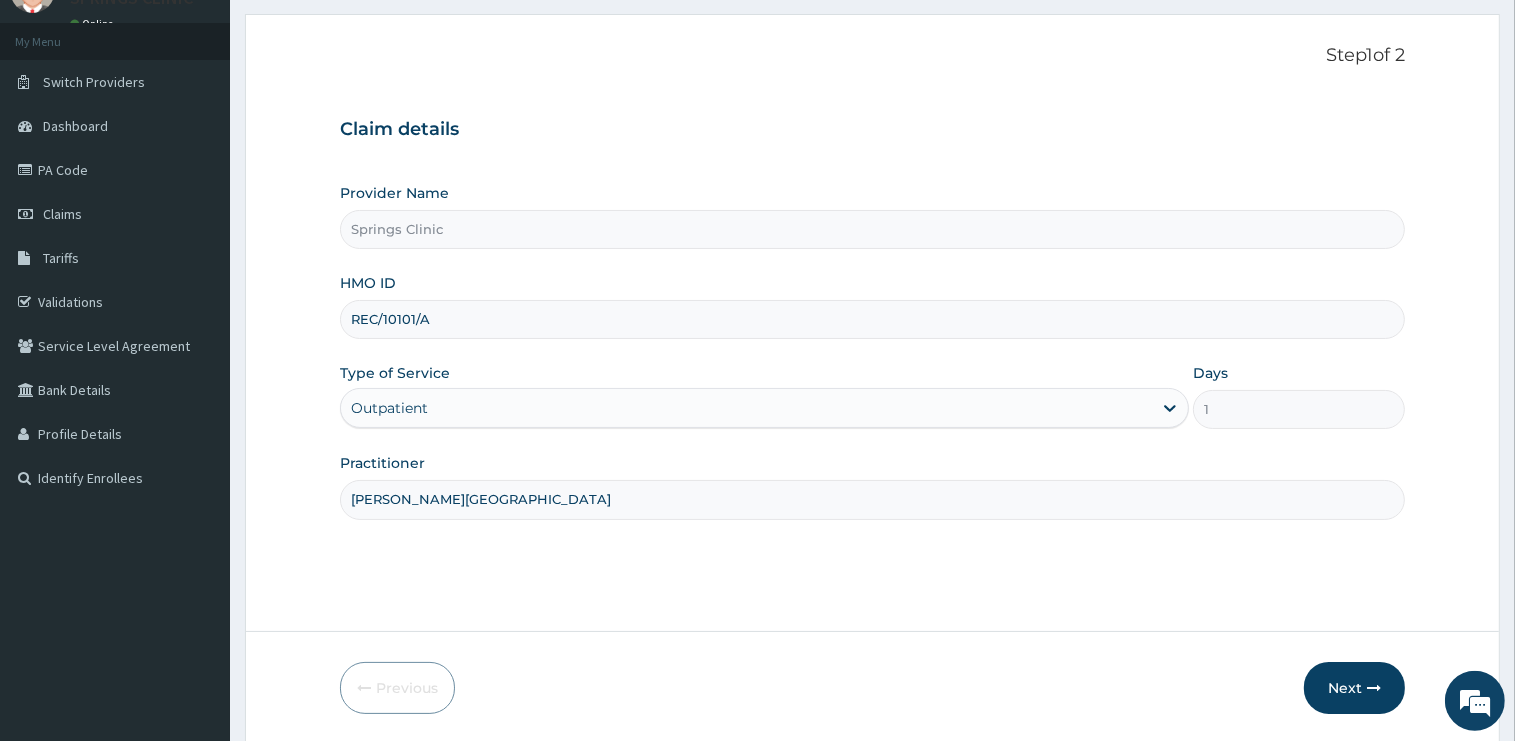 scroll, scrollTop: 161, scrollLeft: 0, axis: vertical 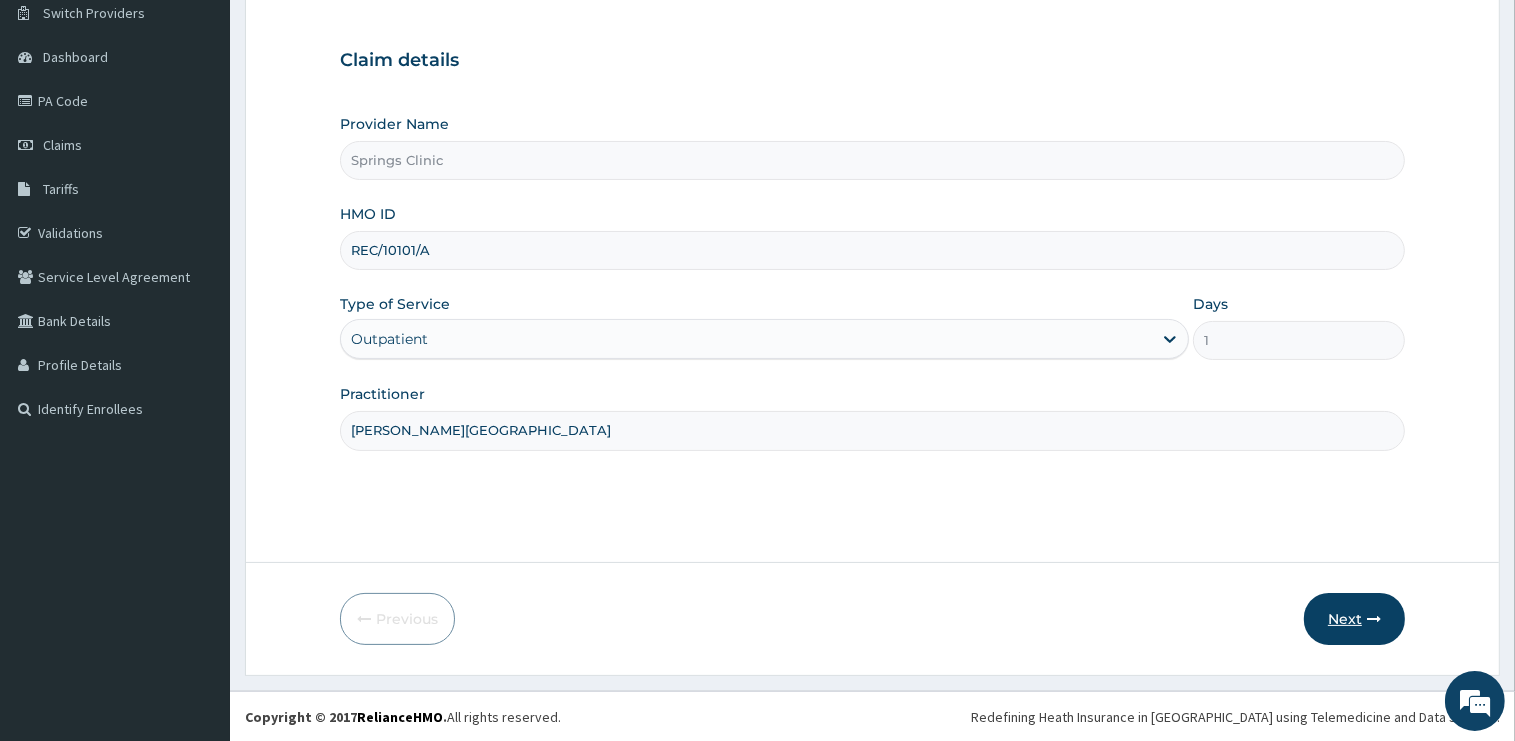 type on "DR BEN KUBA" 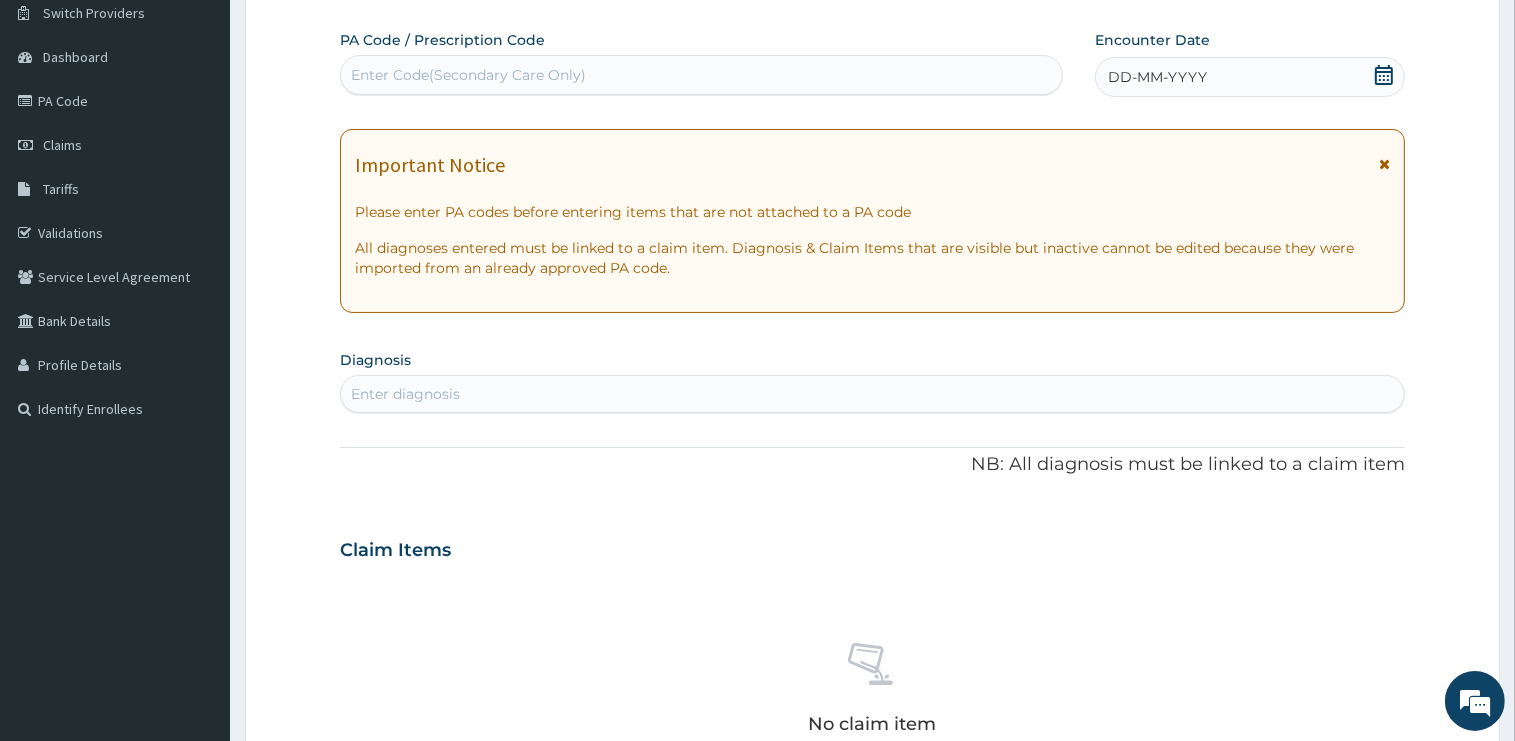 scroll, scrollTop: 0, scrollLeft: 0, axis: both 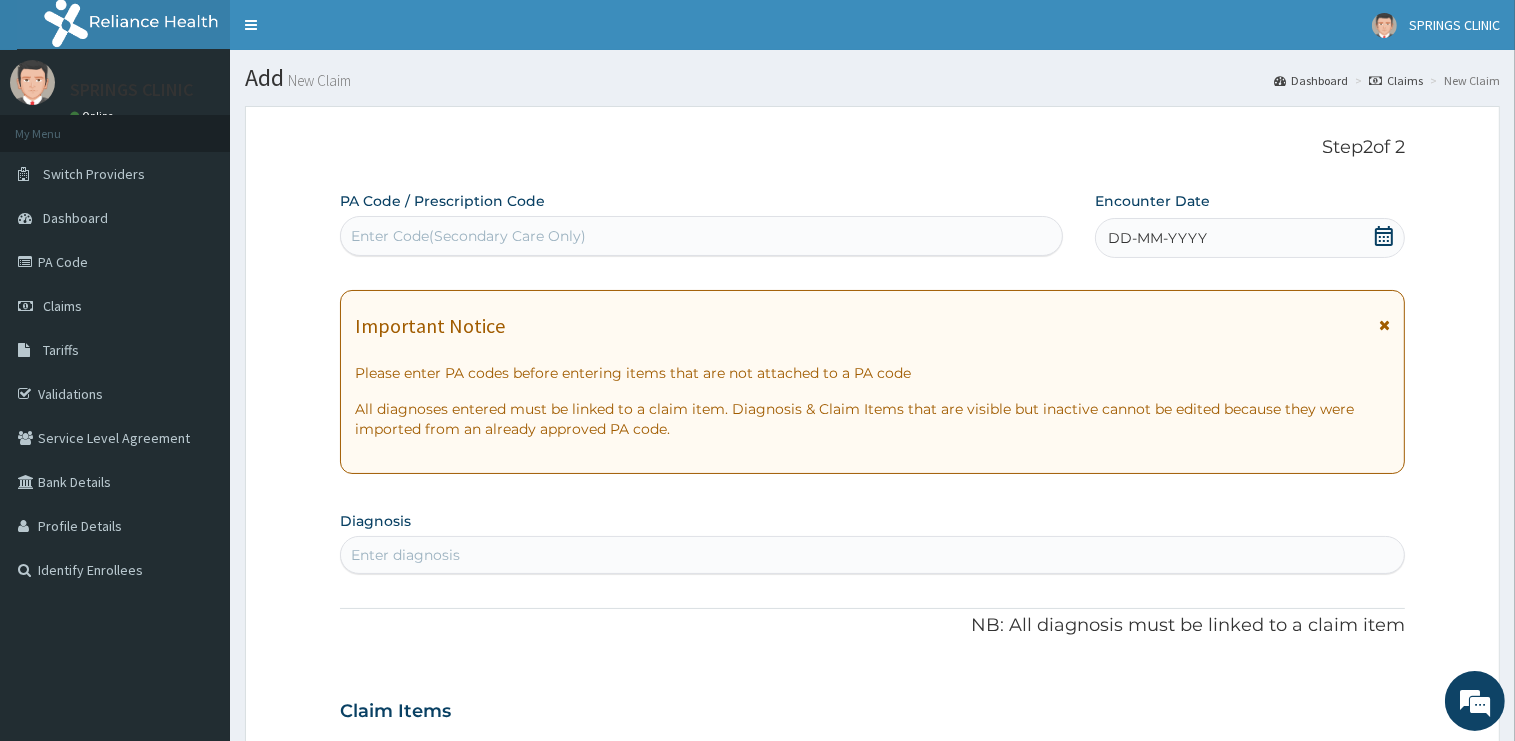 click 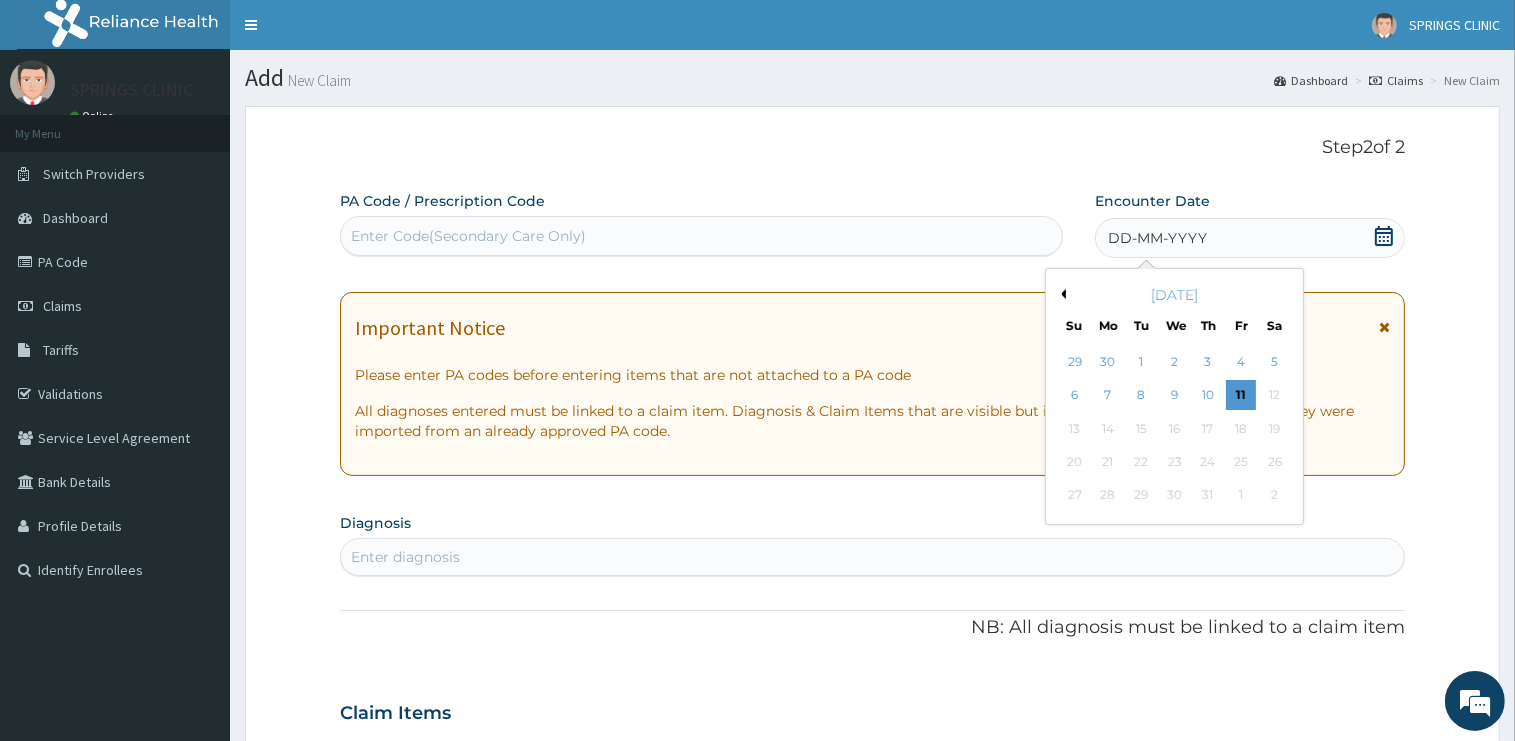 scroll, scrollTop: 0, scrollLeft: 0, axis: both 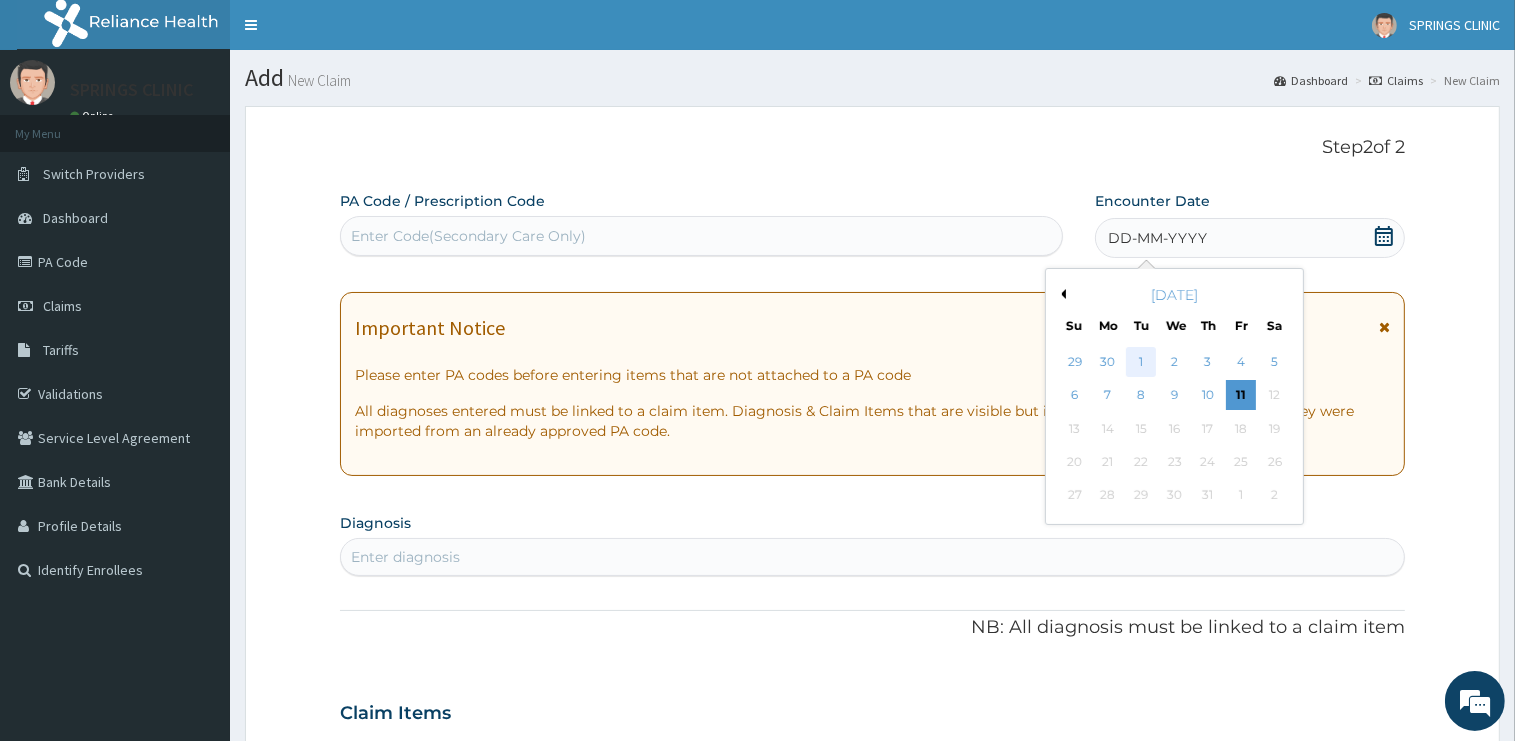 click on "1" at bounding box center [1141, 362] 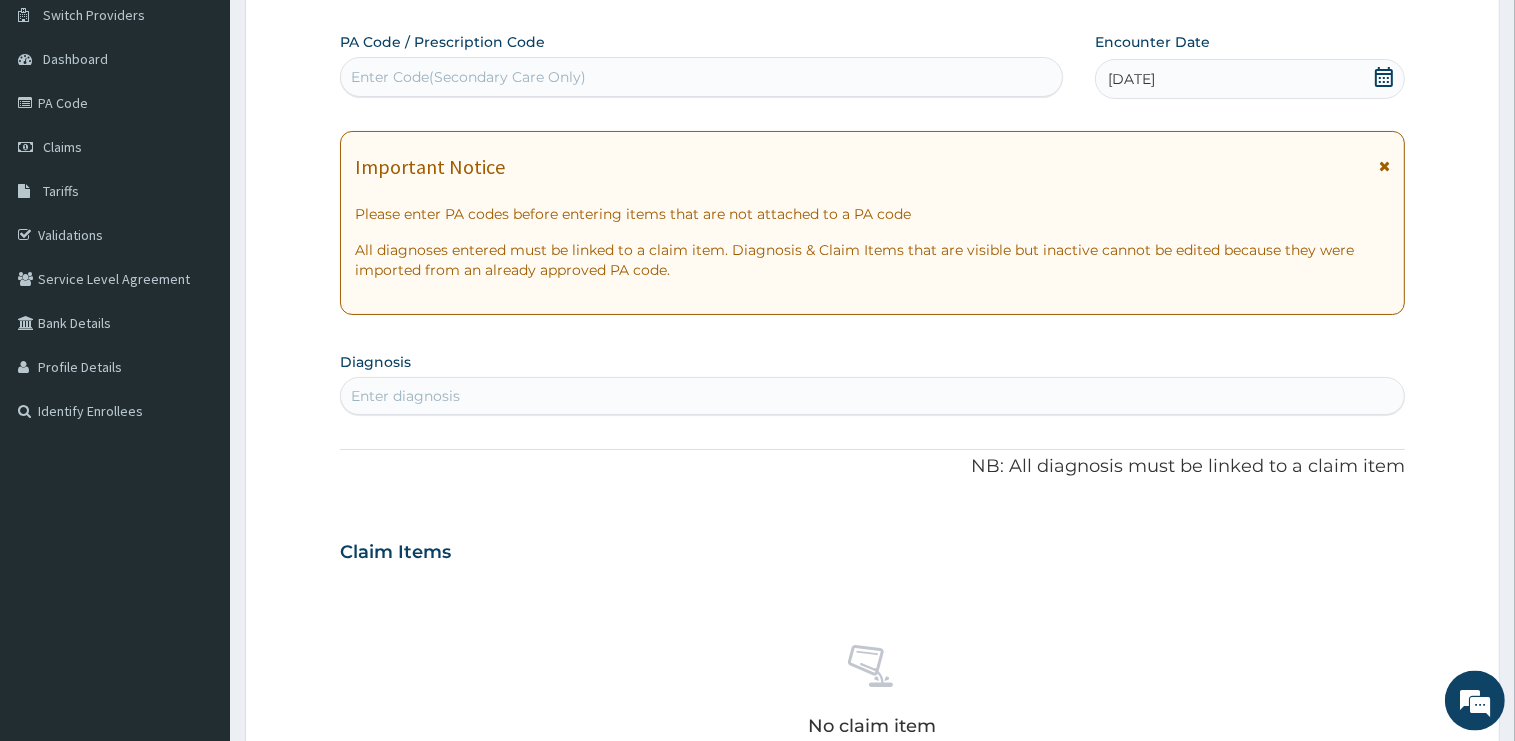 scroll, scrollTop: 211, scrollLeft: 0, axis: vertical 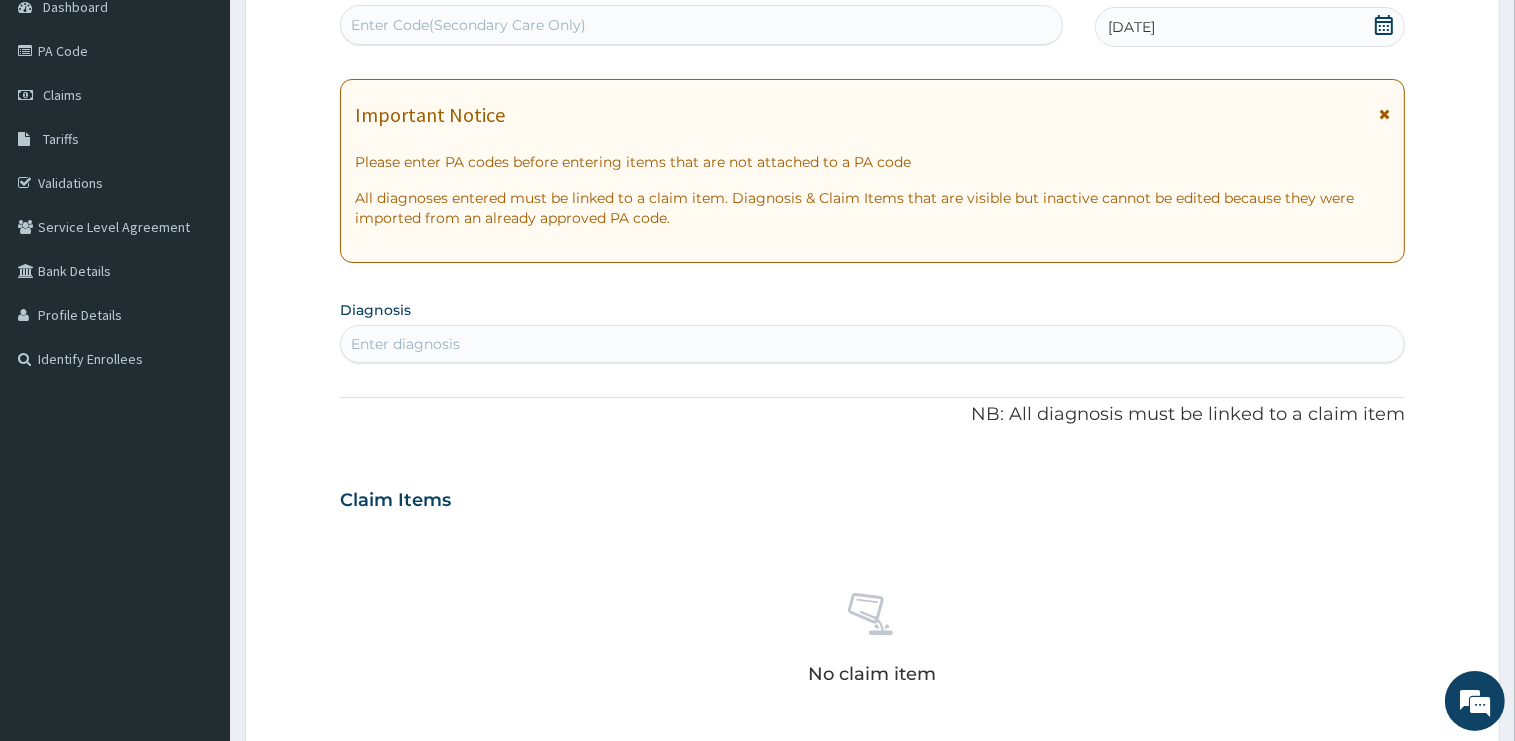 click on "Enter diagnosis" at bounding box center (872, 344) 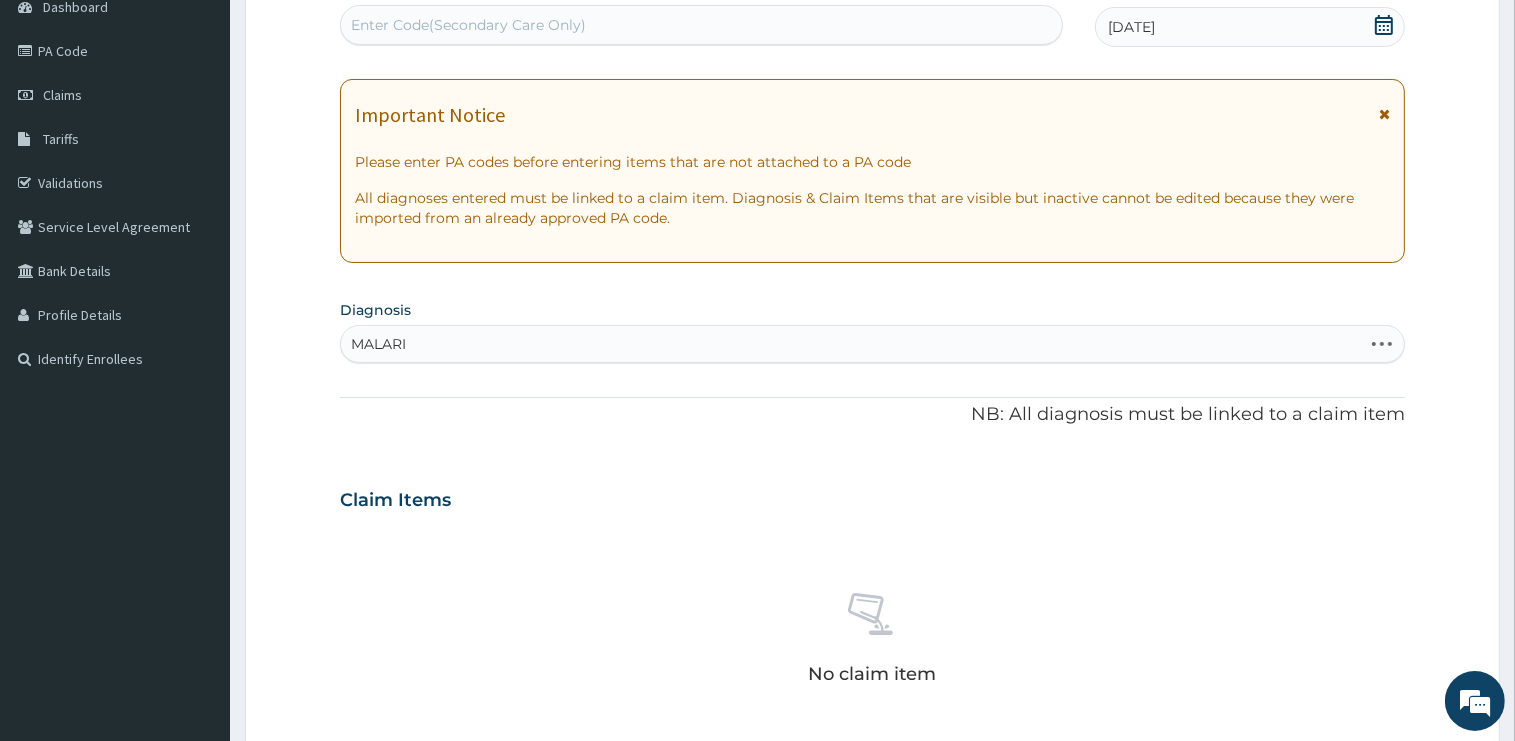 type on "MALARIA" 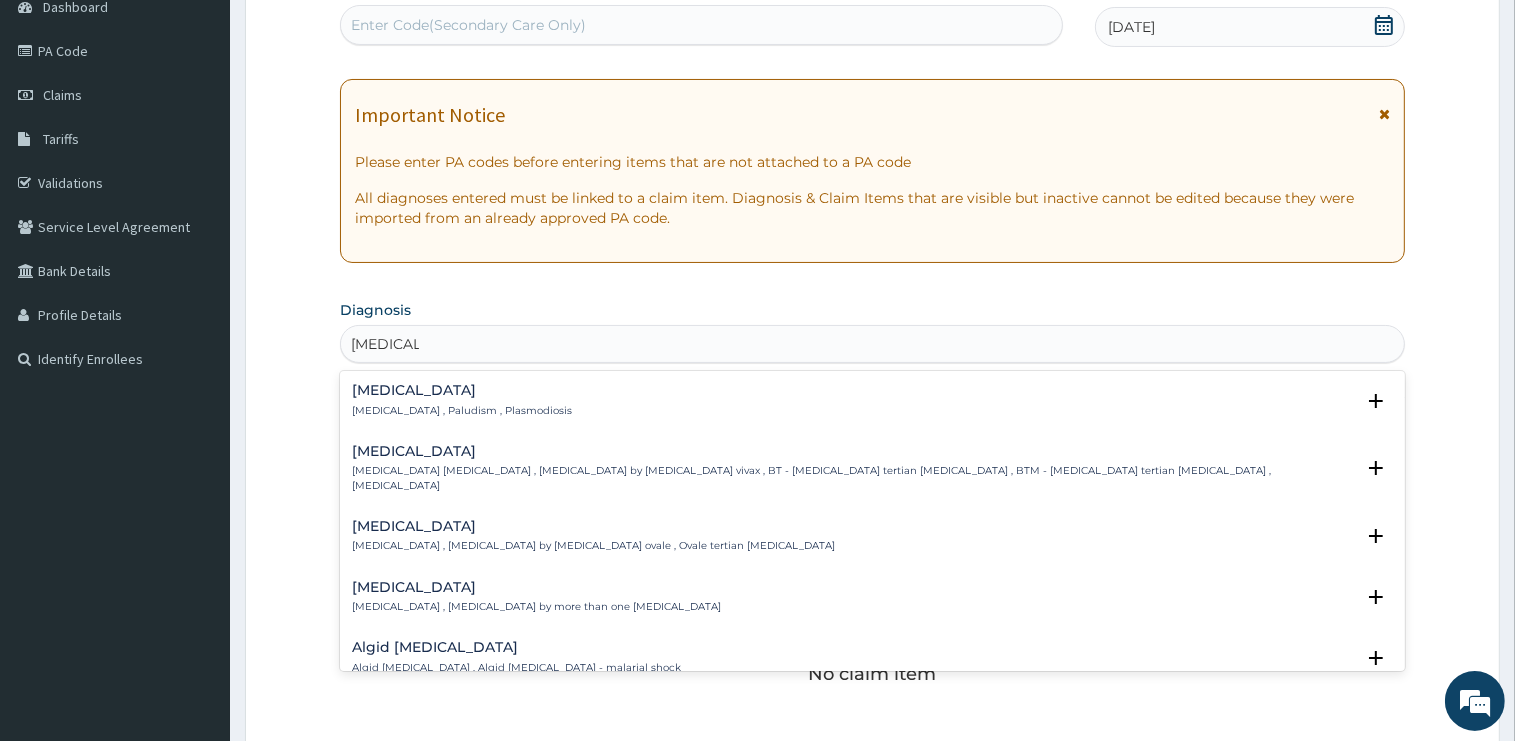 click on "Malaria" at bounding box center (462, 390) 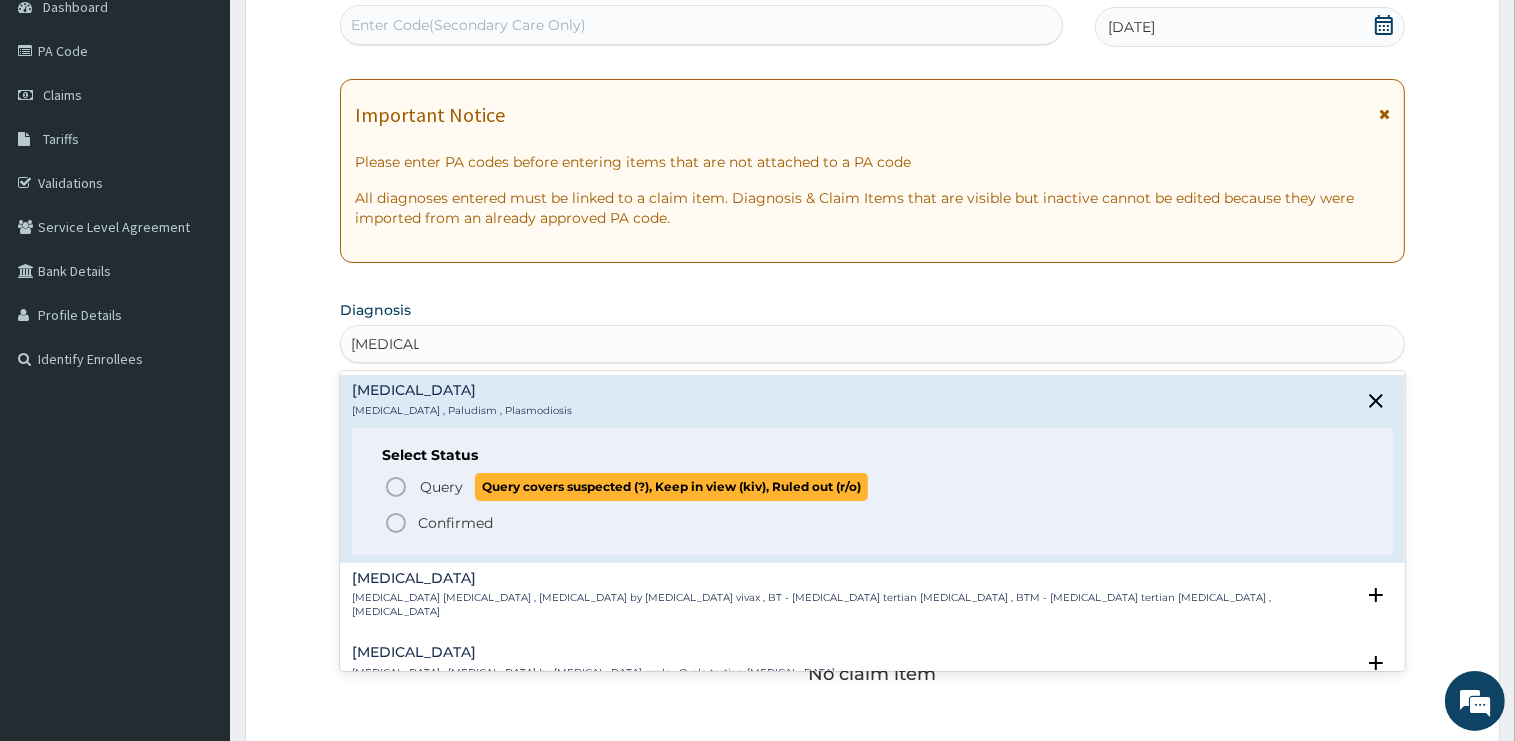 click on "Query" at bounding box center [441, 487] 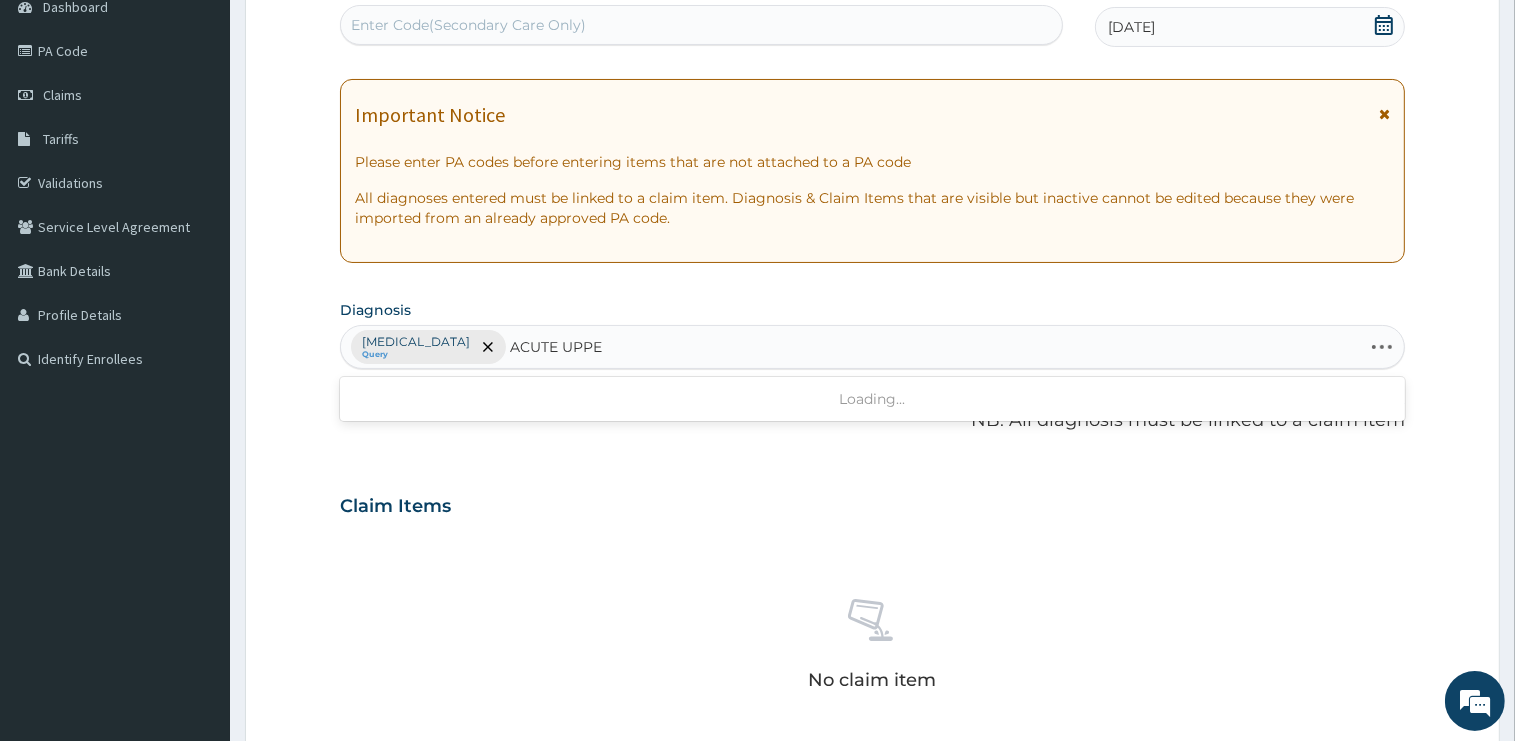 type on "ACUTE UPPER" 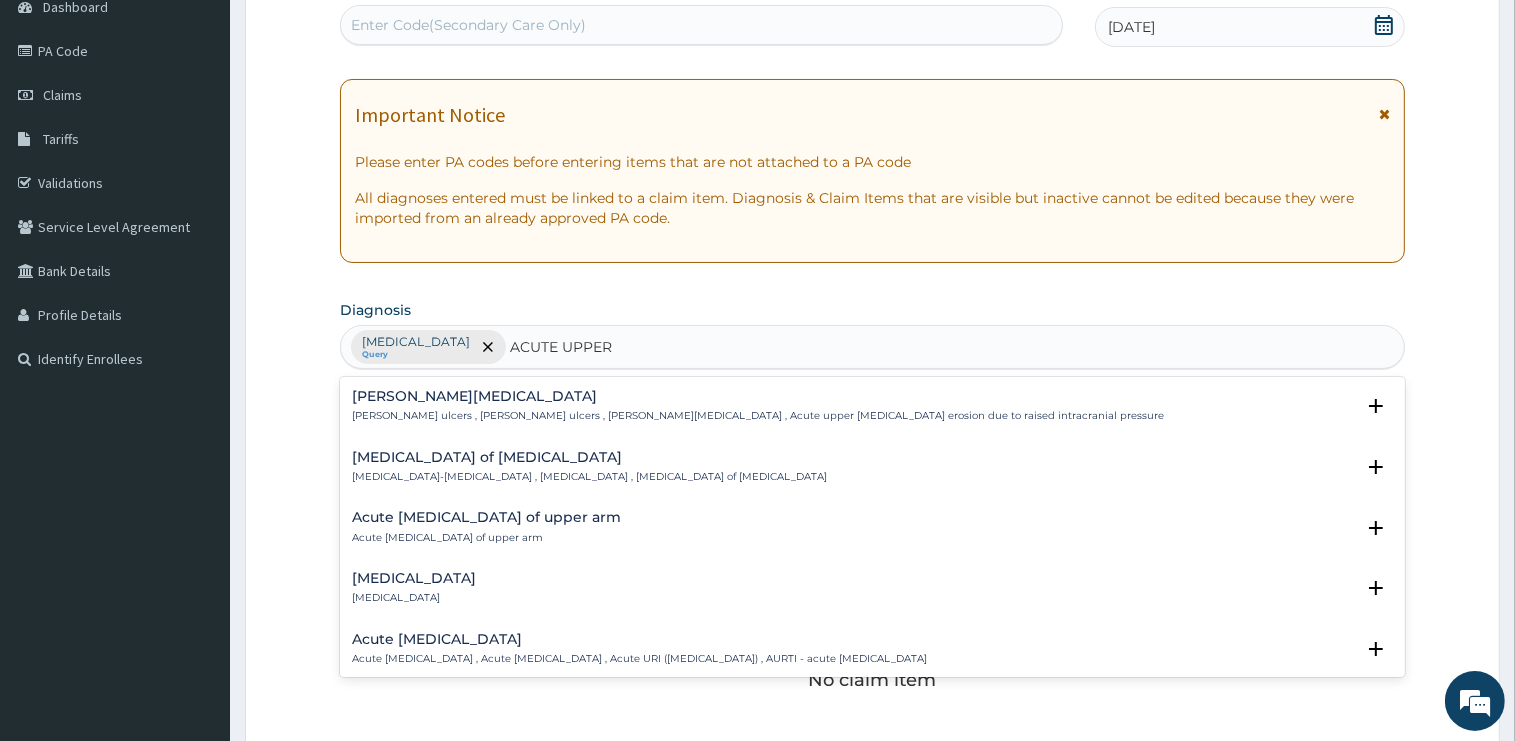 scroll, scrollTop: 101, scrollLeft: 0, axis: vertical 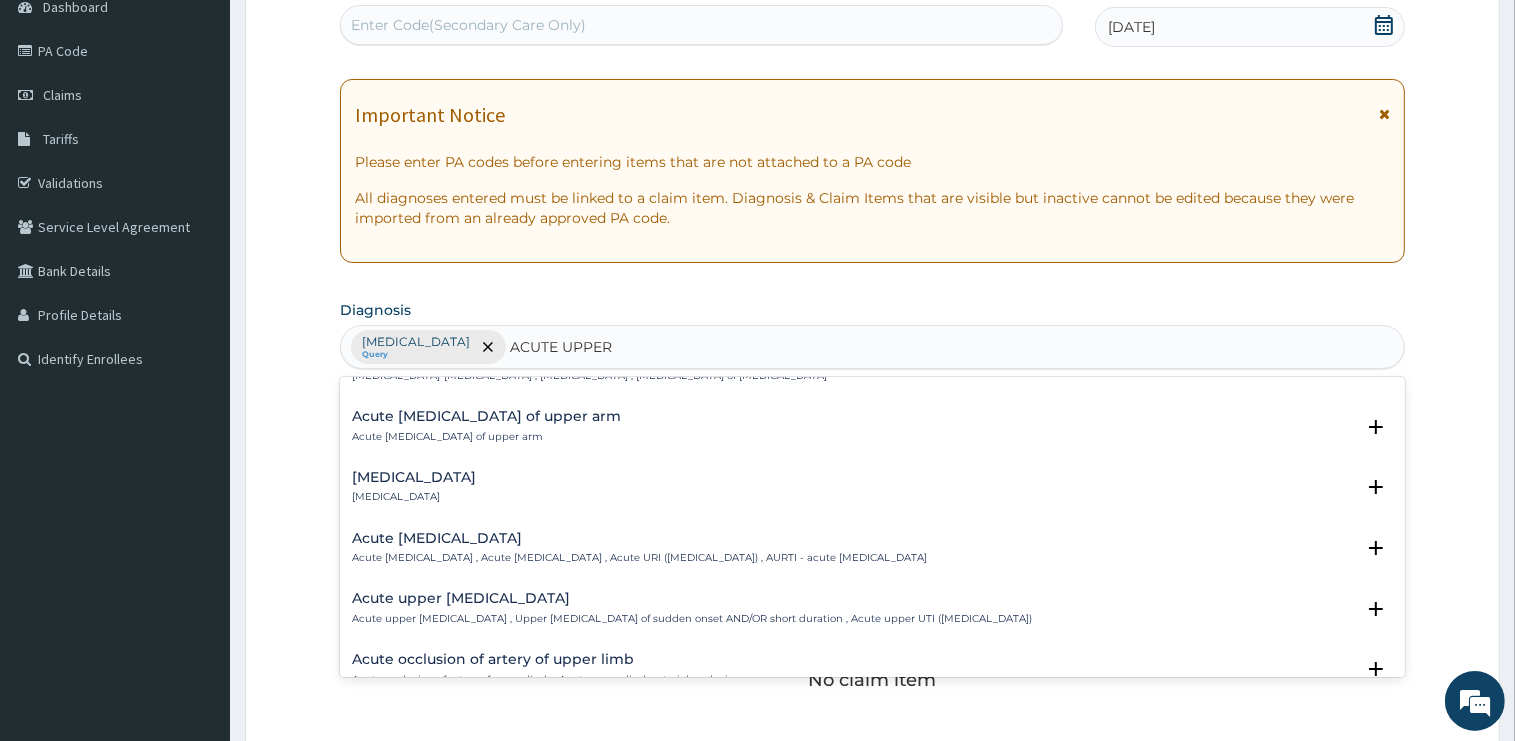 click on "Acute upper urinary tract infection Acute upper urinary tract infection , Upper urinary tract infection of sudden onset AND/OR short duration , Acute upper UTI (urinary tract infection)" at bounding box center (692, 608) 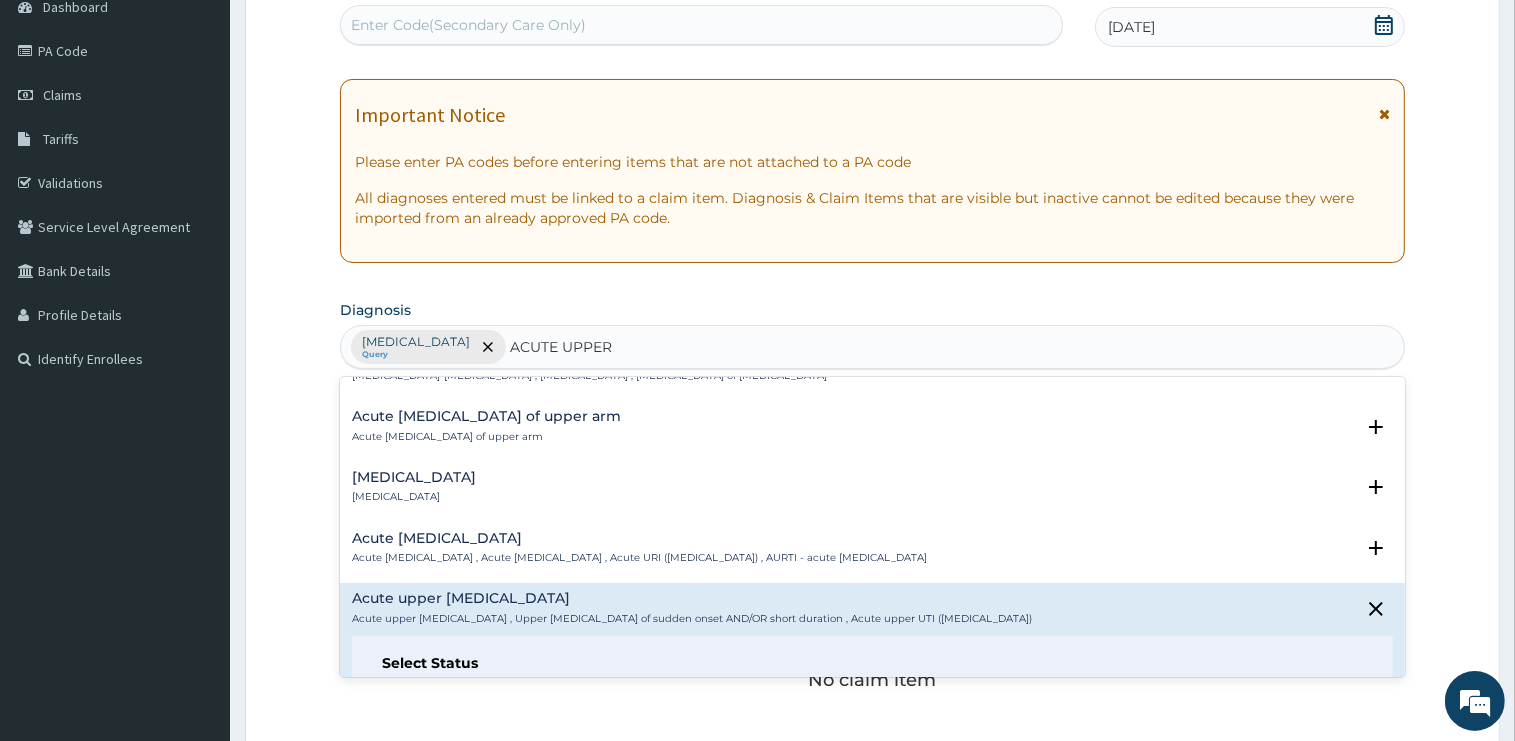 click on "Acute upper respiratory infection" at bounding box center [639, 538] 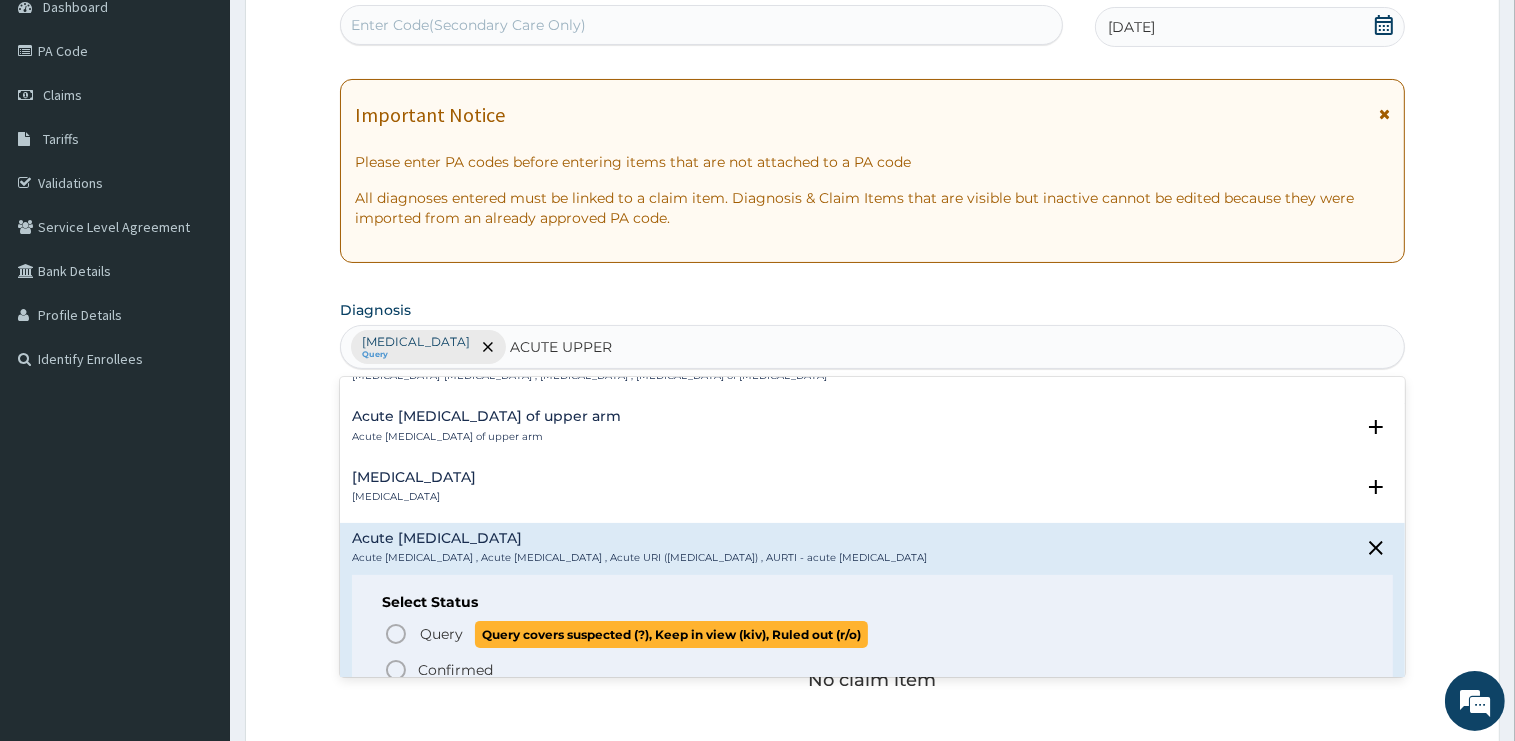 click on "Query" at bounding box center [441, 634] 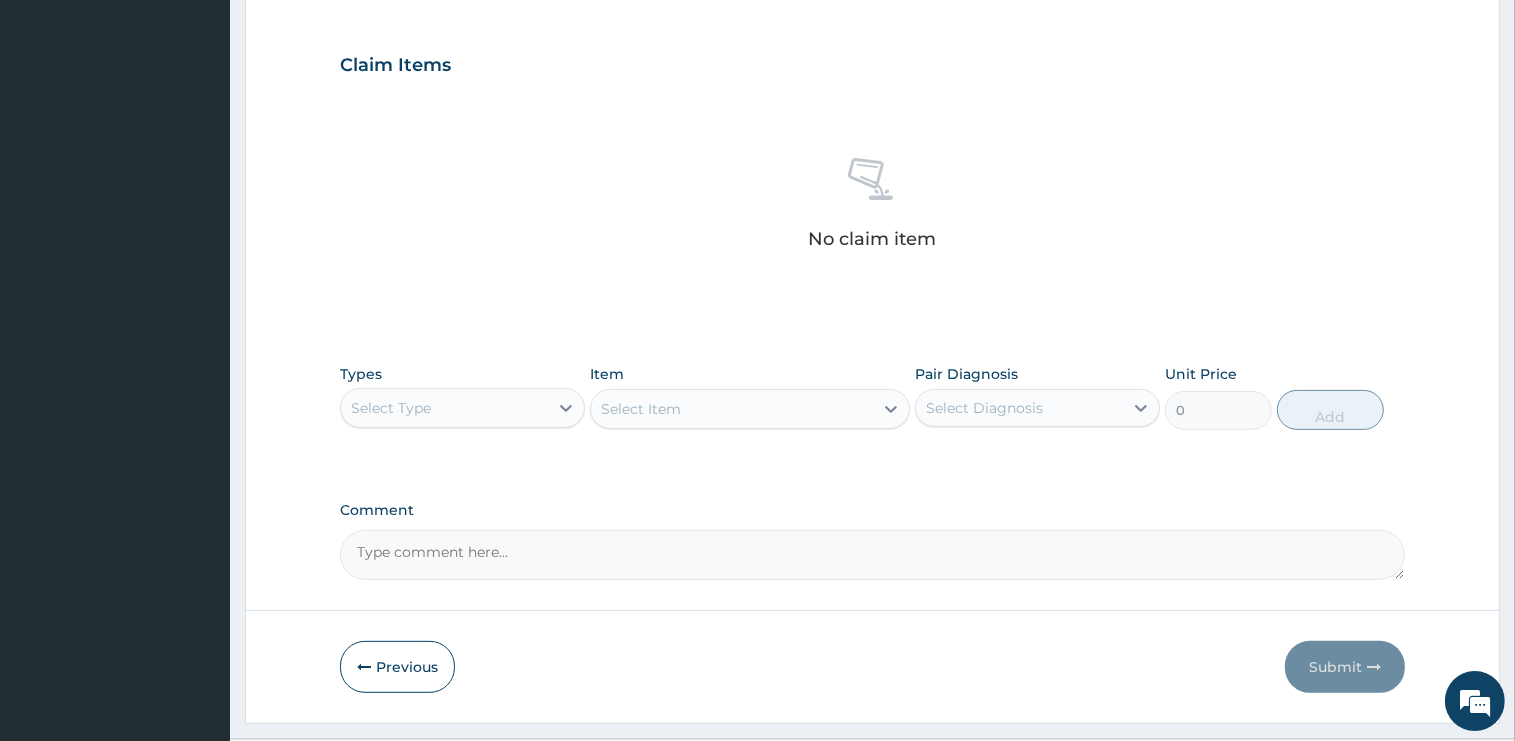 scroll, scrollTop: 699, scrollLeft: 0, axis: vertical 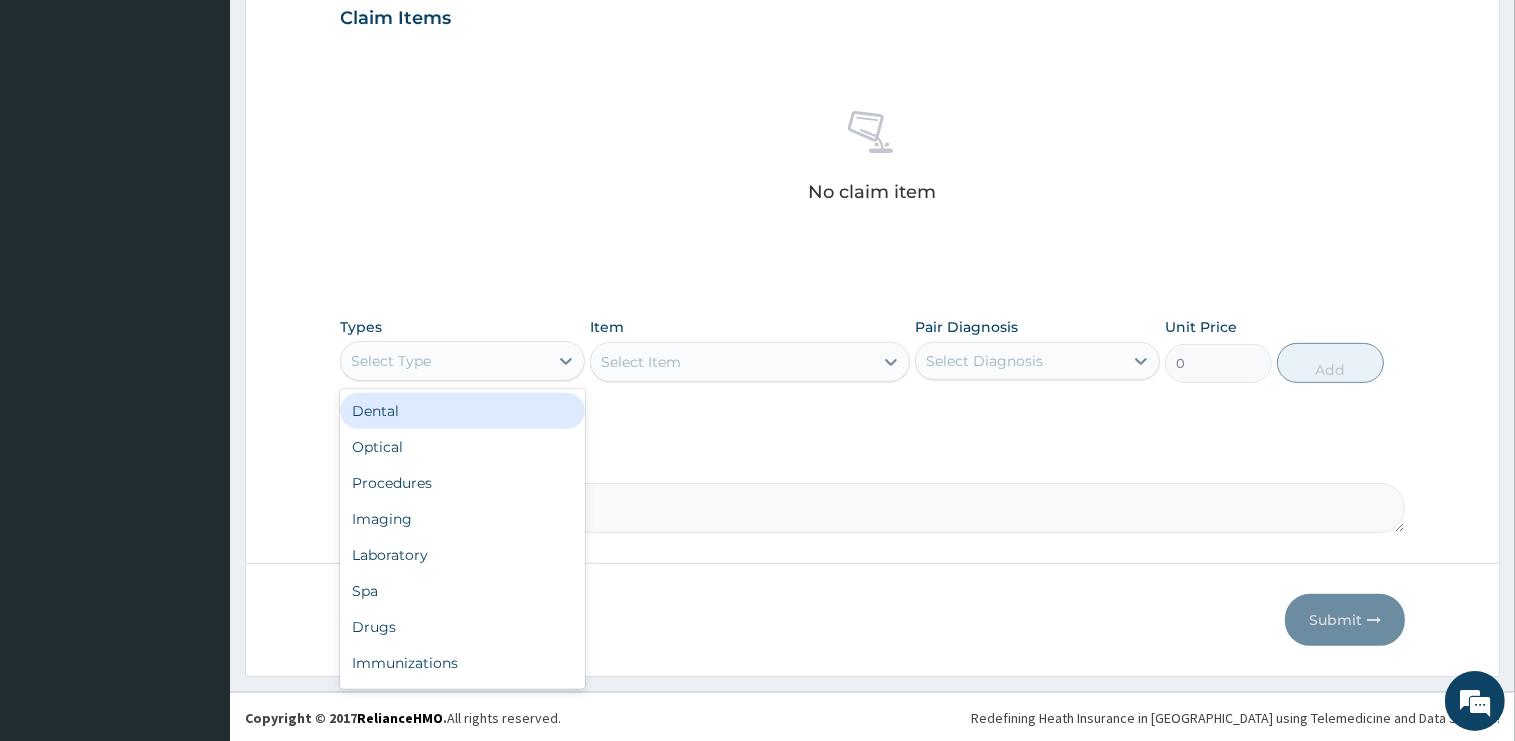 click on "Select Type" at bounding box center [444, 361] 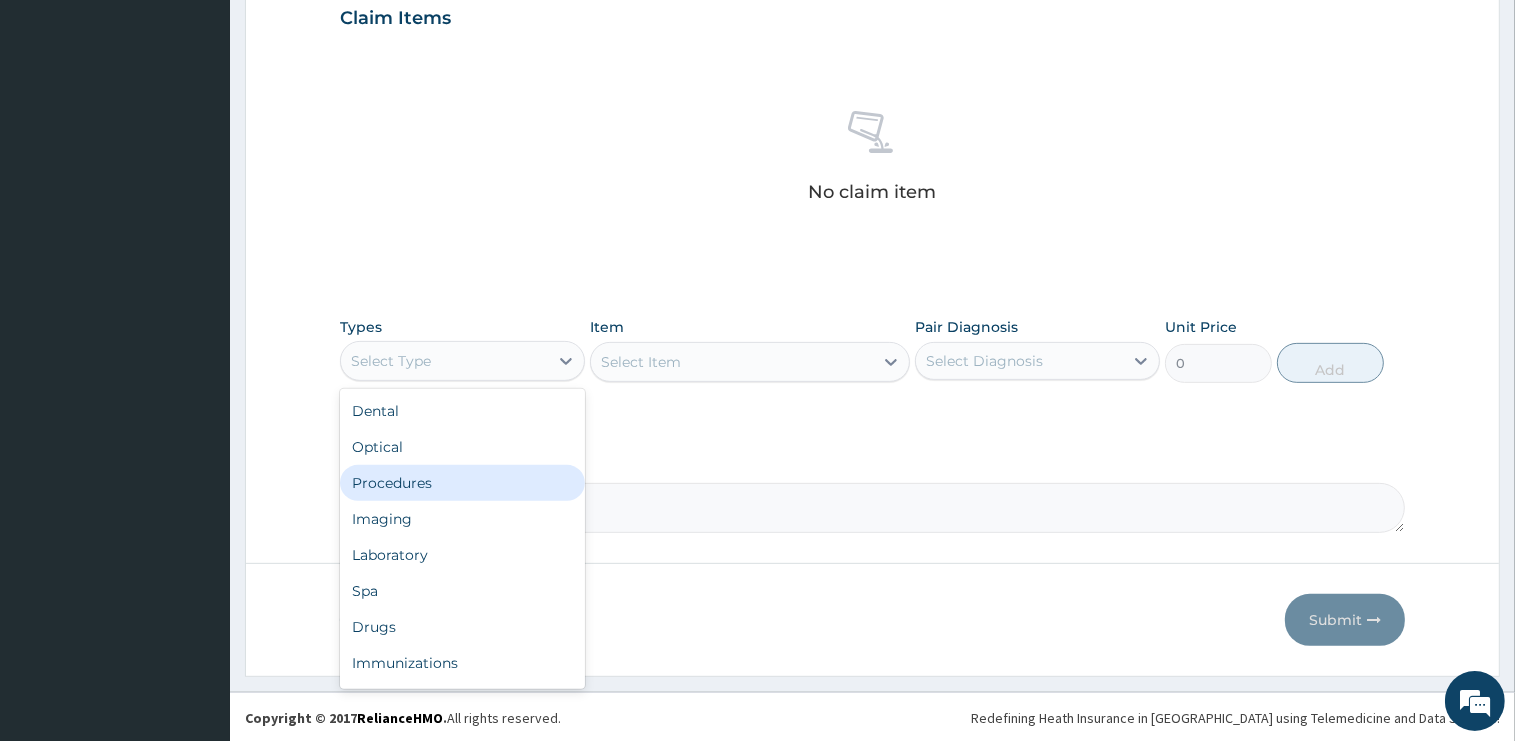 click on "Procedures" at bounding box center (462, 483) 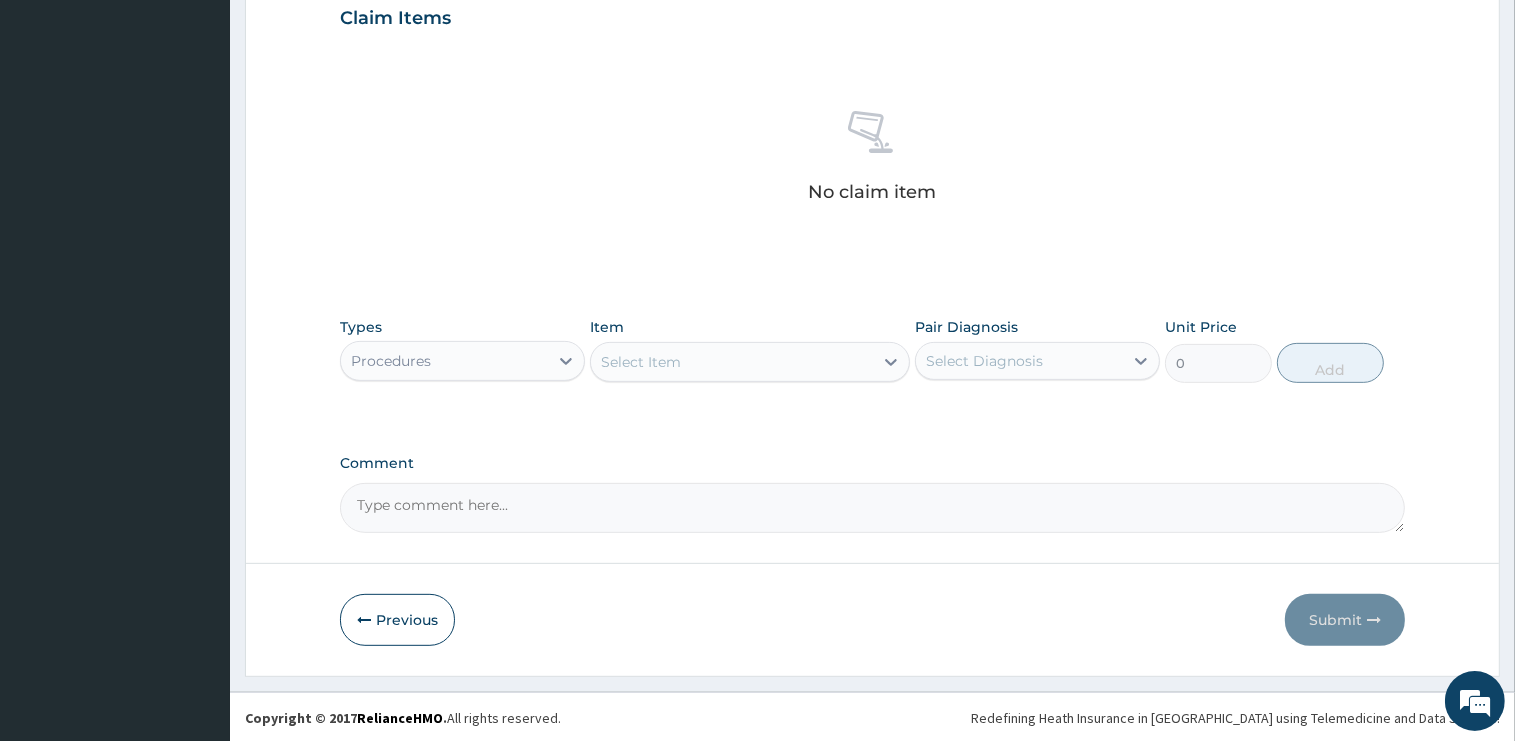 click on "Select Item" at bounding box center (732, 362) 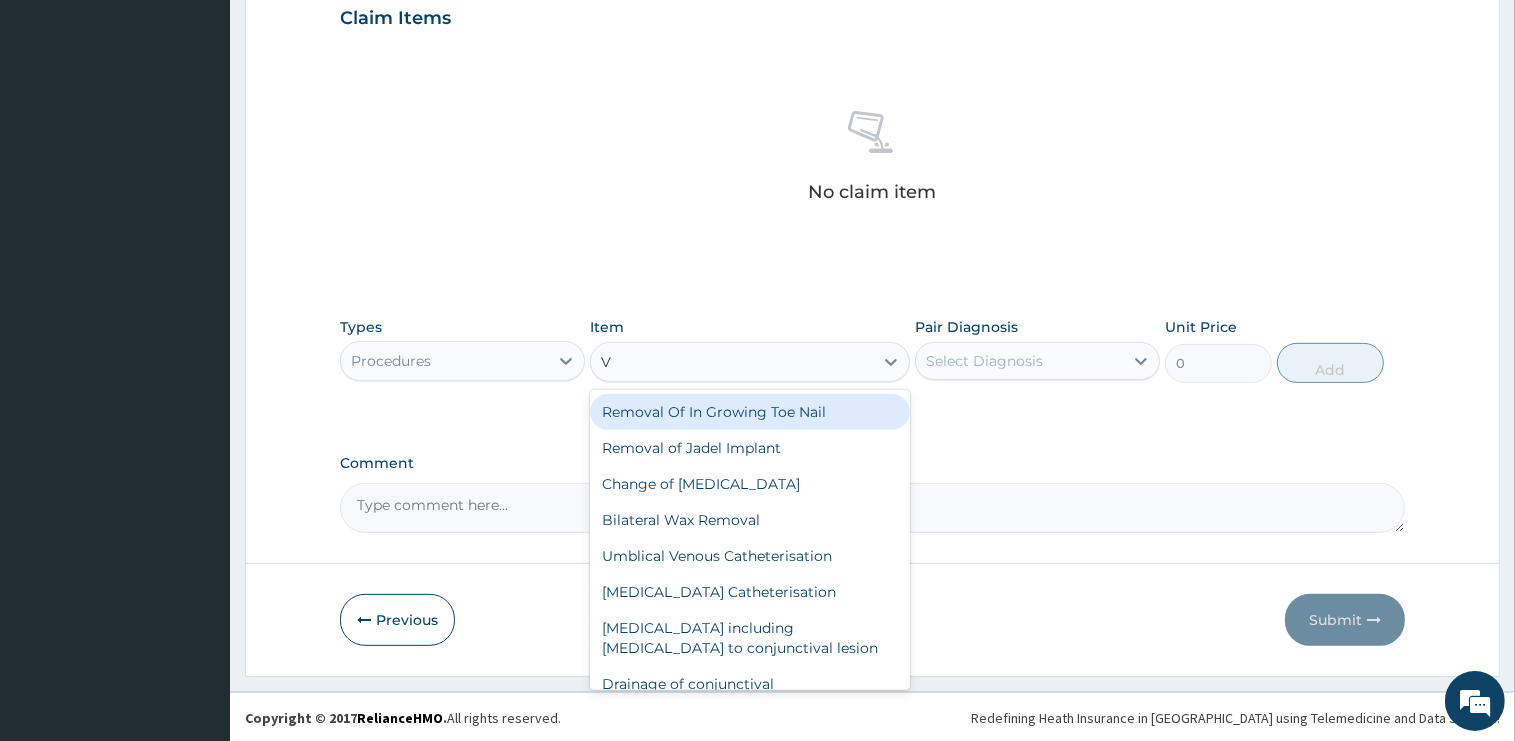 type on "V" 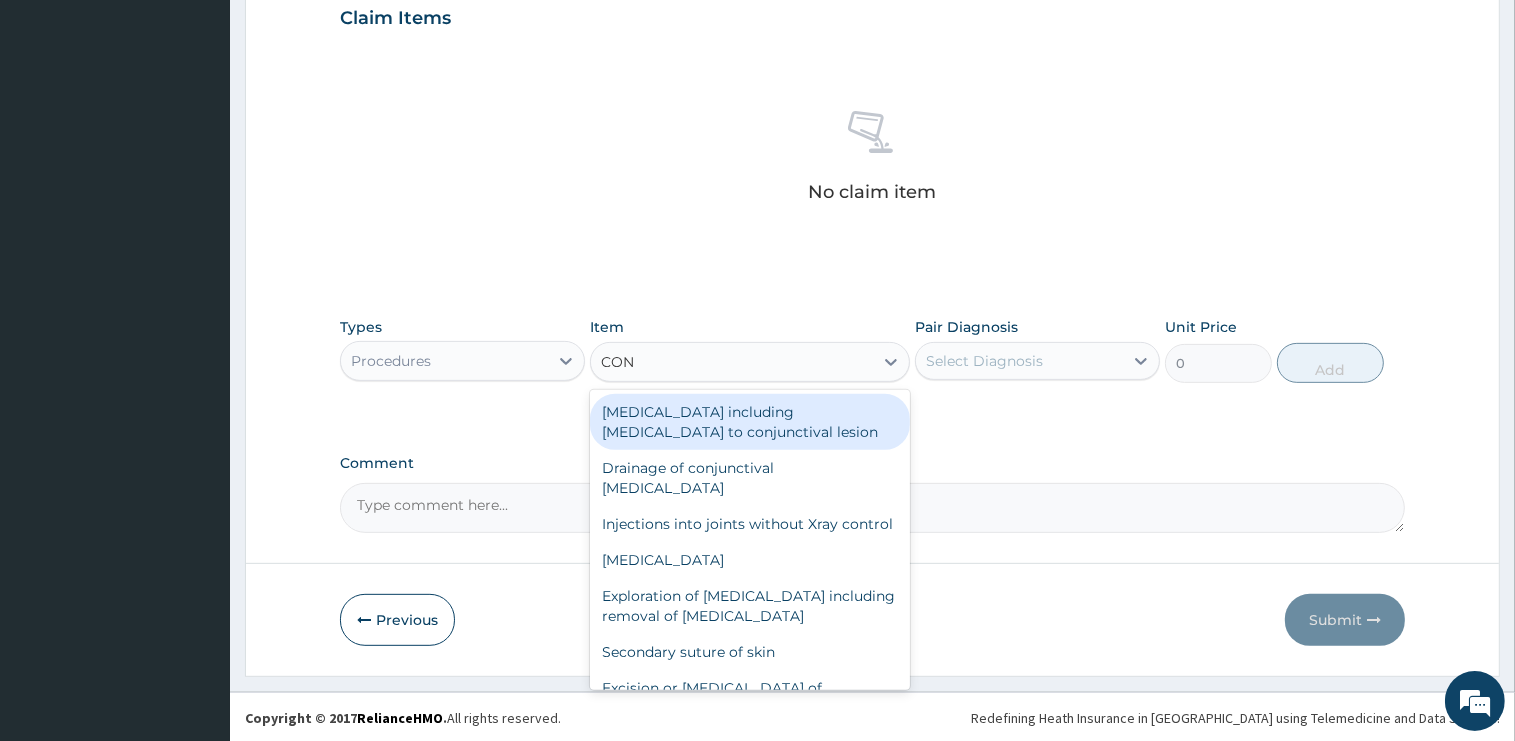 type on "CONS" 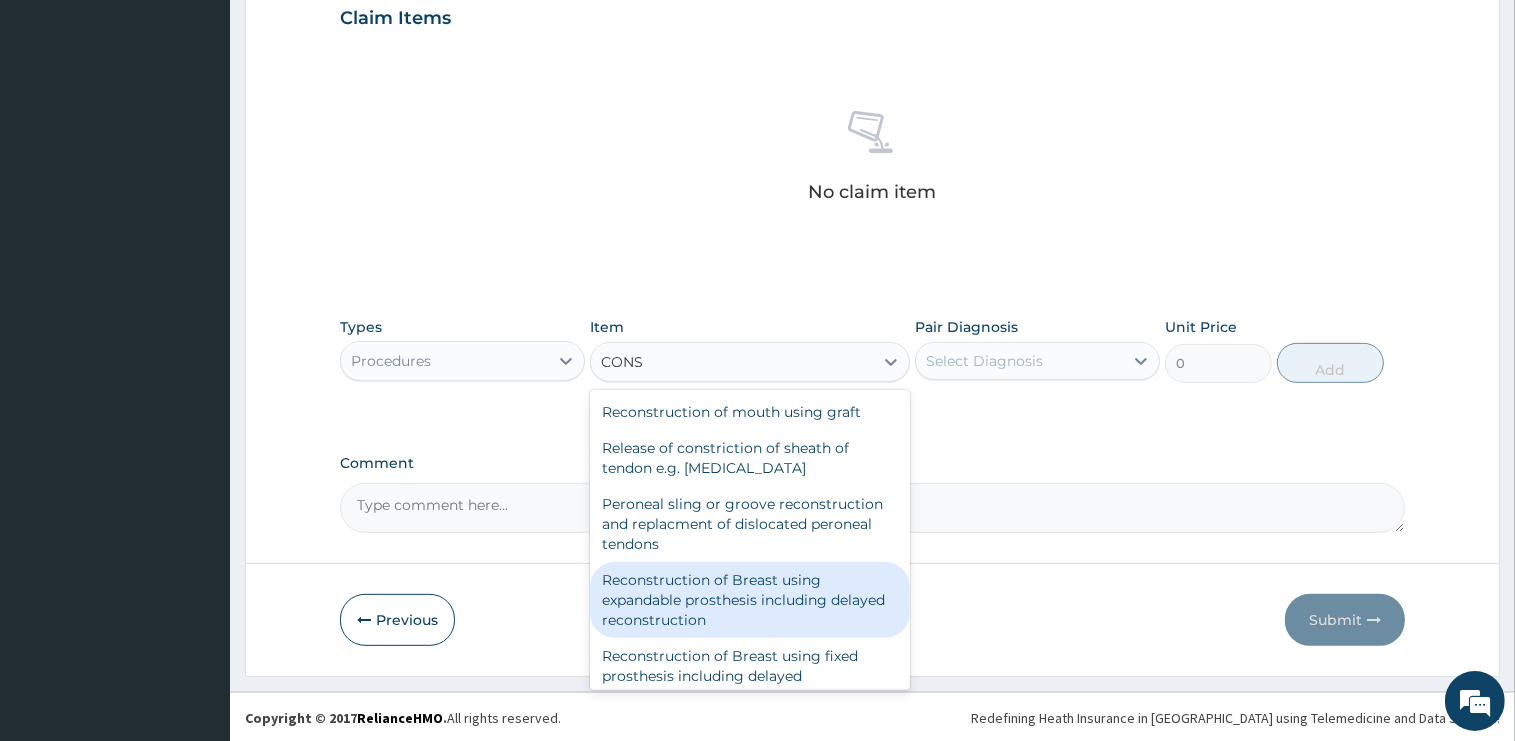 scroll, scrollTop: 101, scrollLeft: 0, axis: vertical 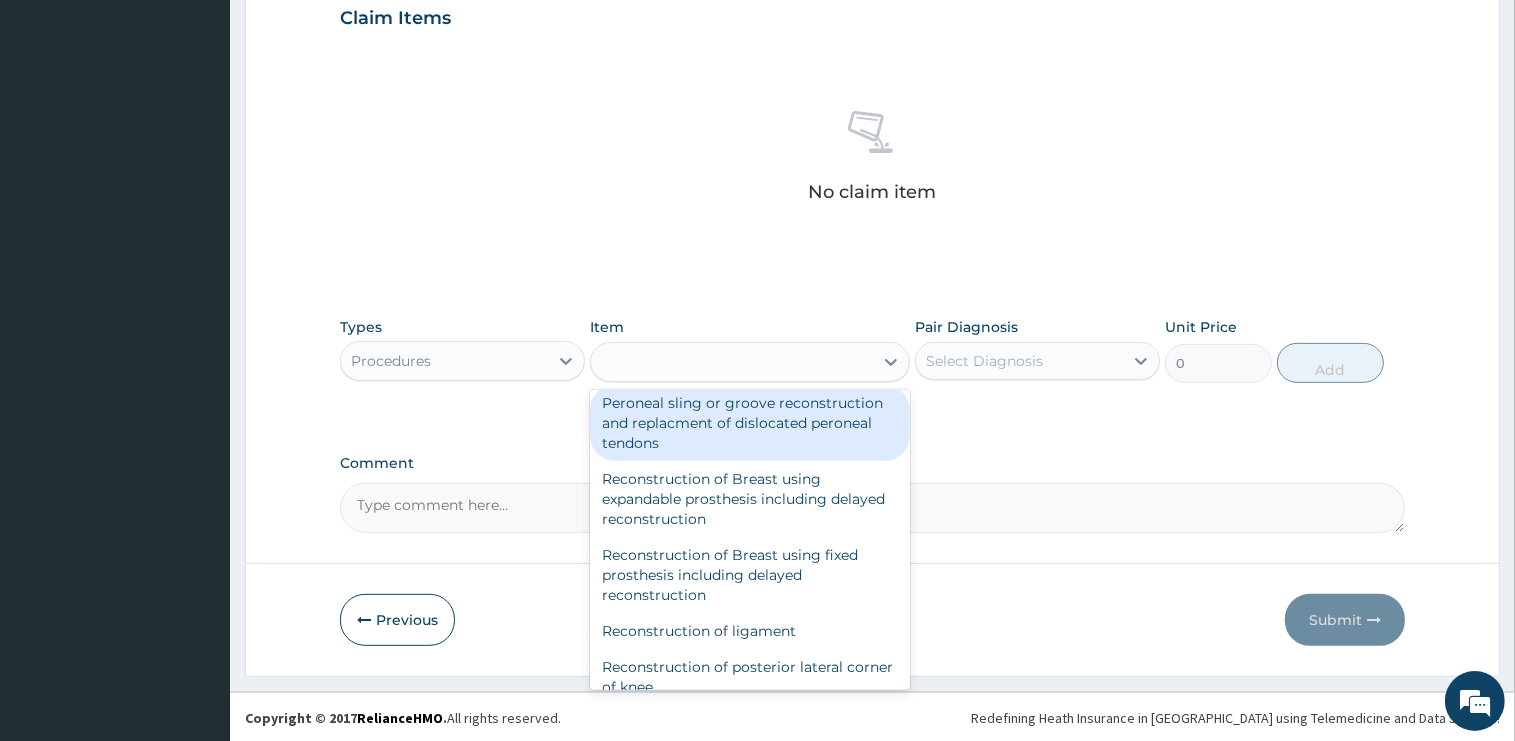 click on "CONS" at bounding box center [732, 362] 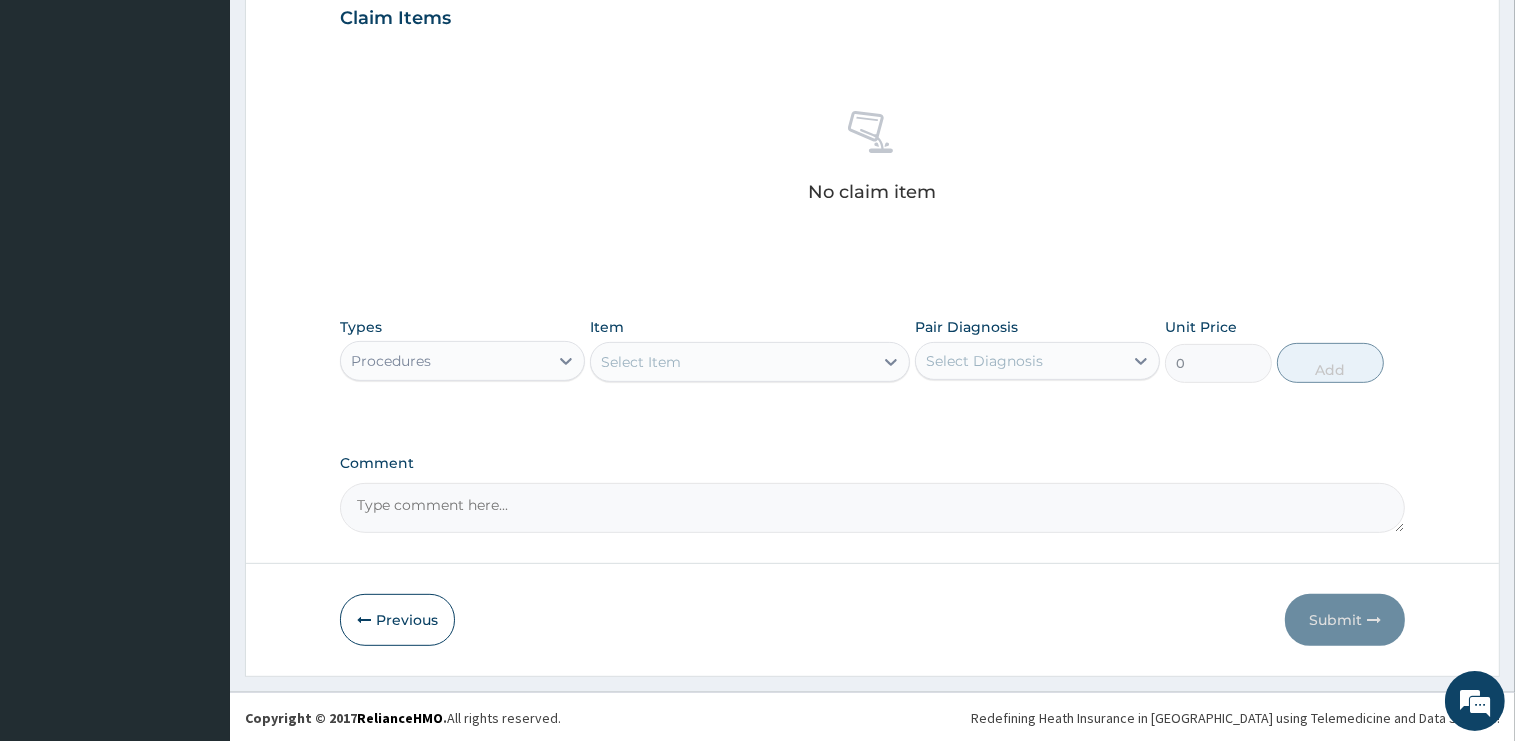 click on "Select Item" at bounding box center (641, 362) 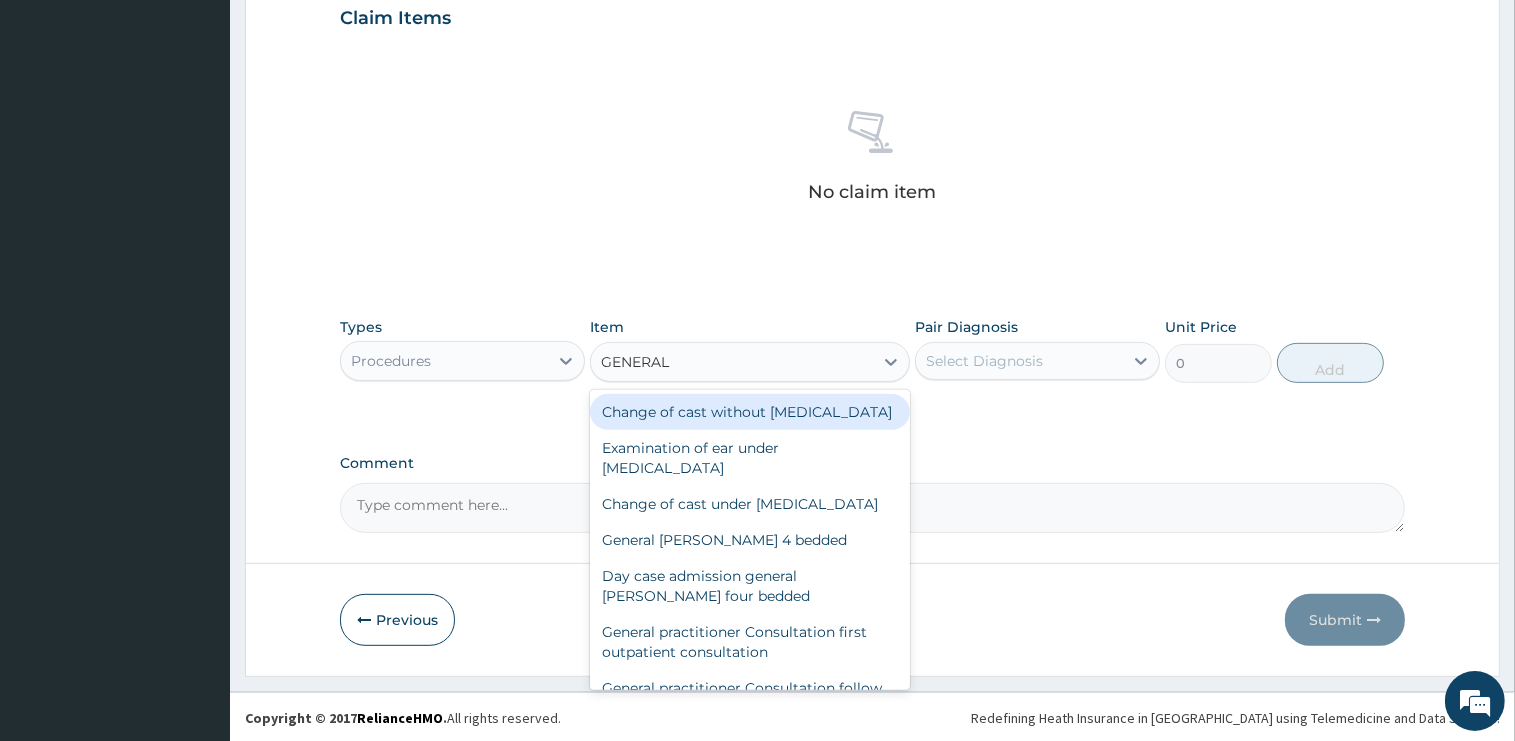 type on "GENERAL P" 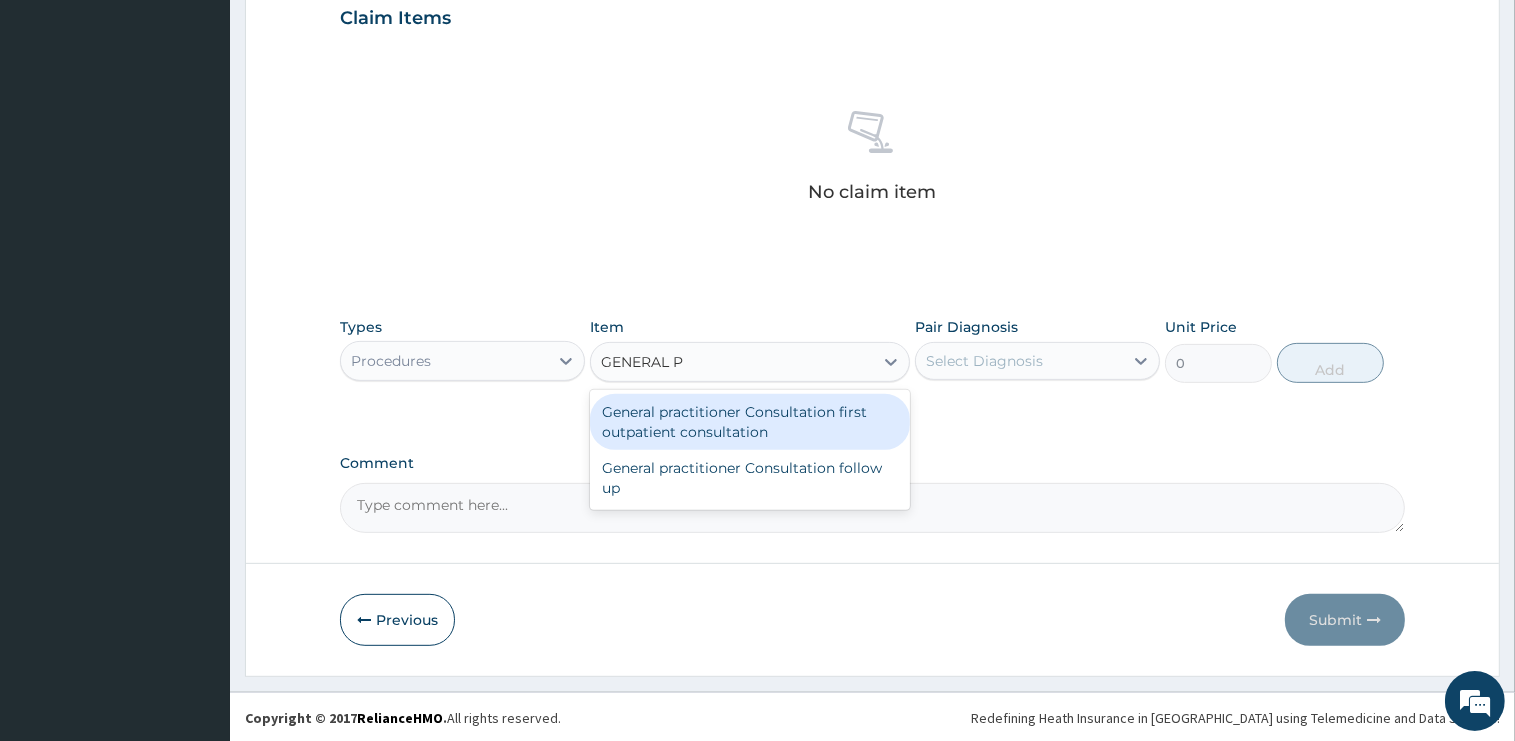 click on "General practitioner Consultation first outpatient consultation" at bounding box center (750, 422) 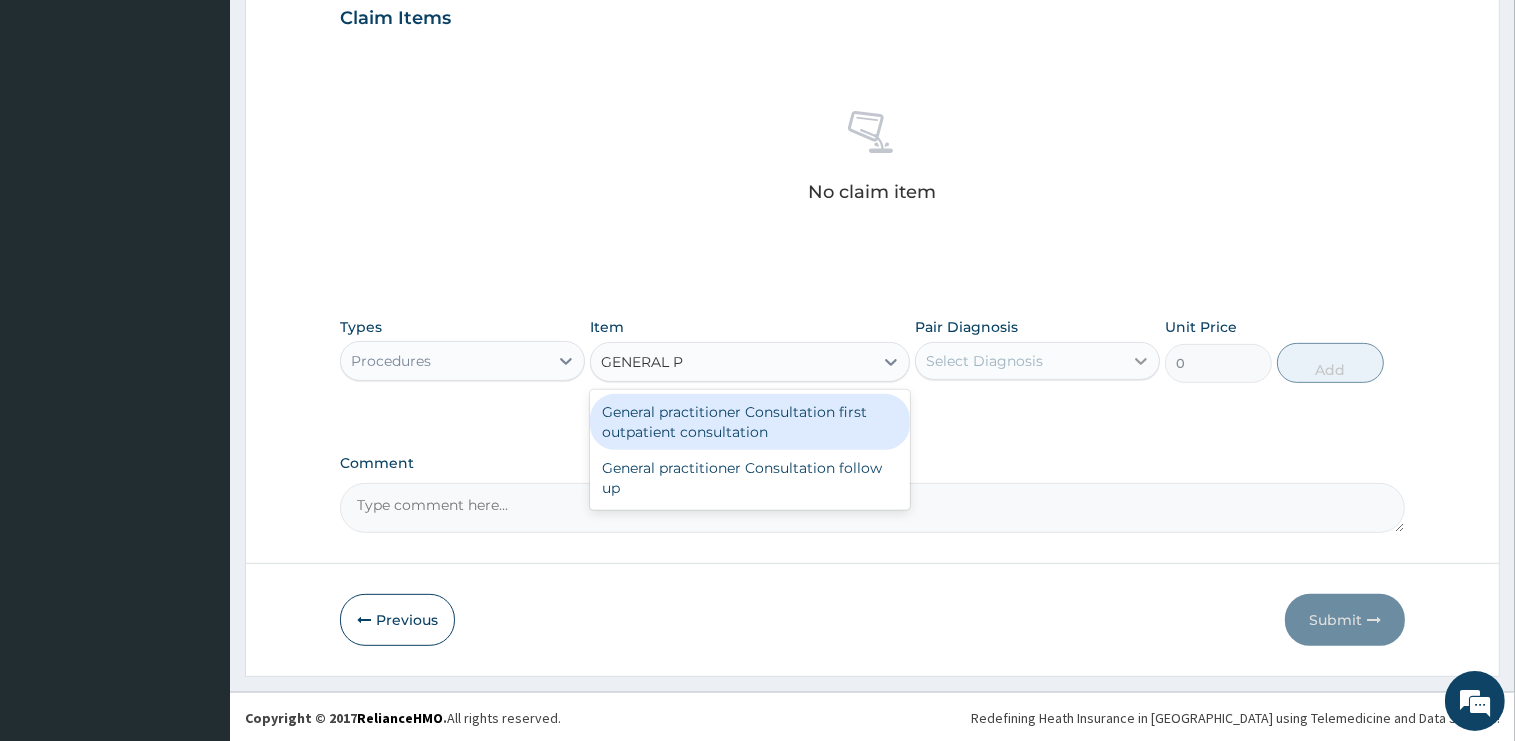 type 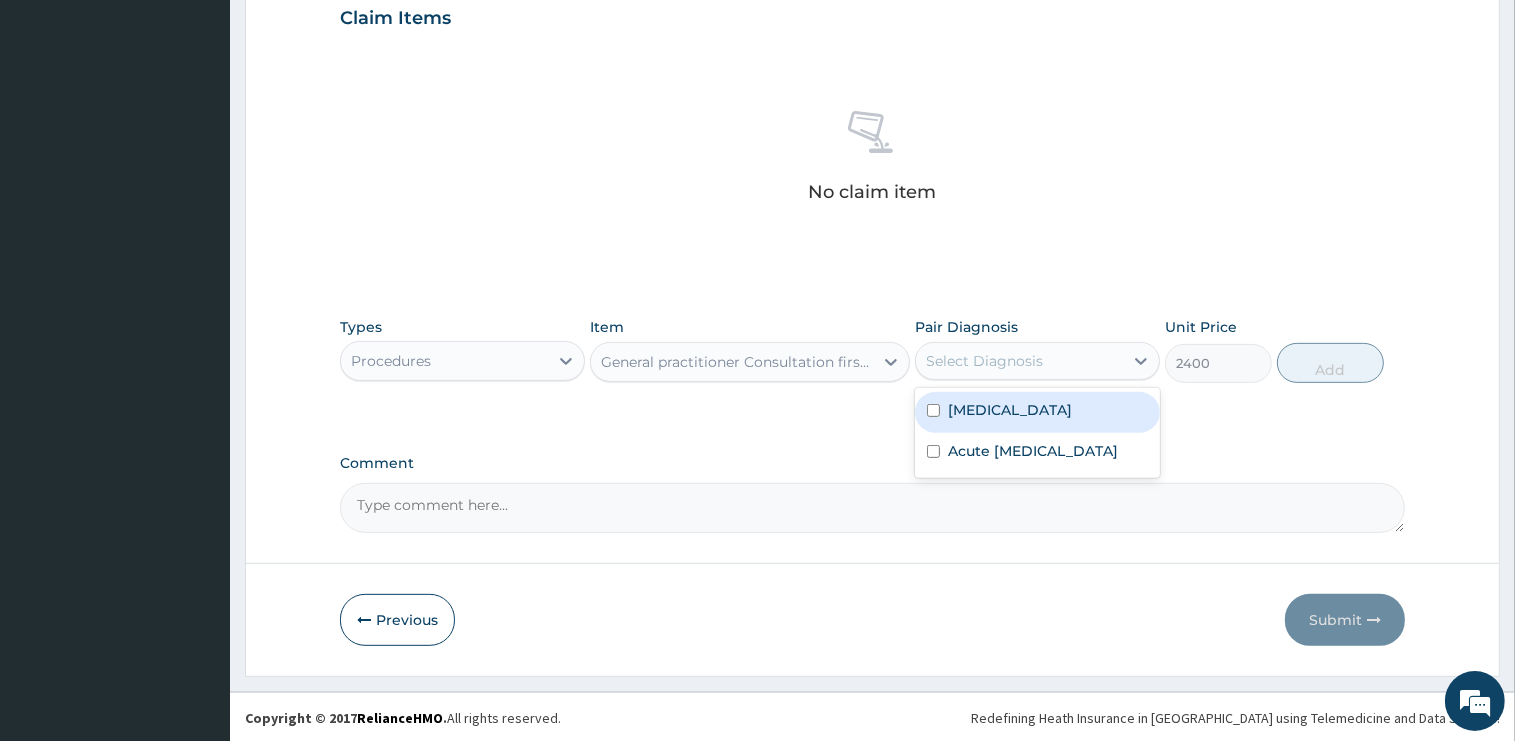 click on "Select Diagnosis" at bounding box center (1019, 361) 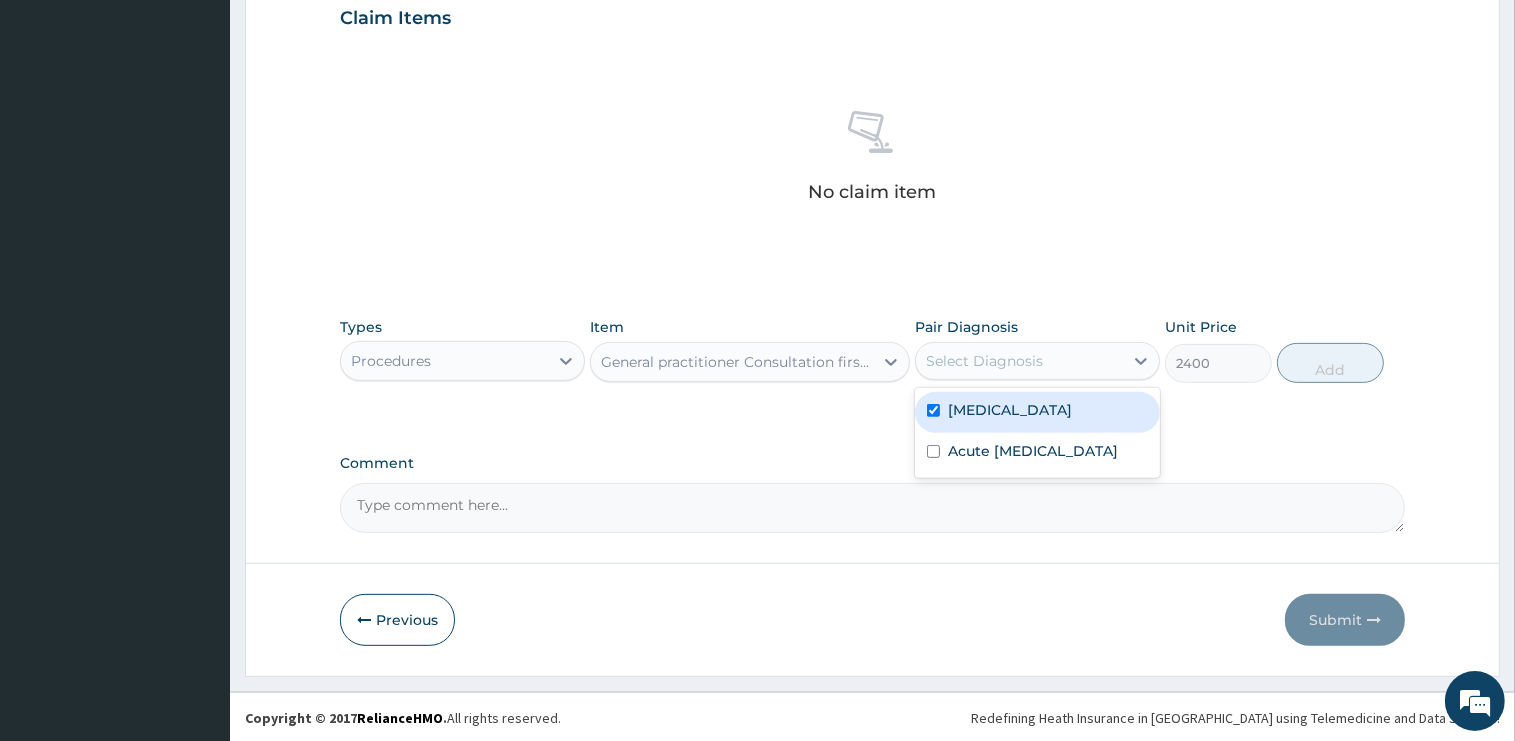 checkbox on "true" 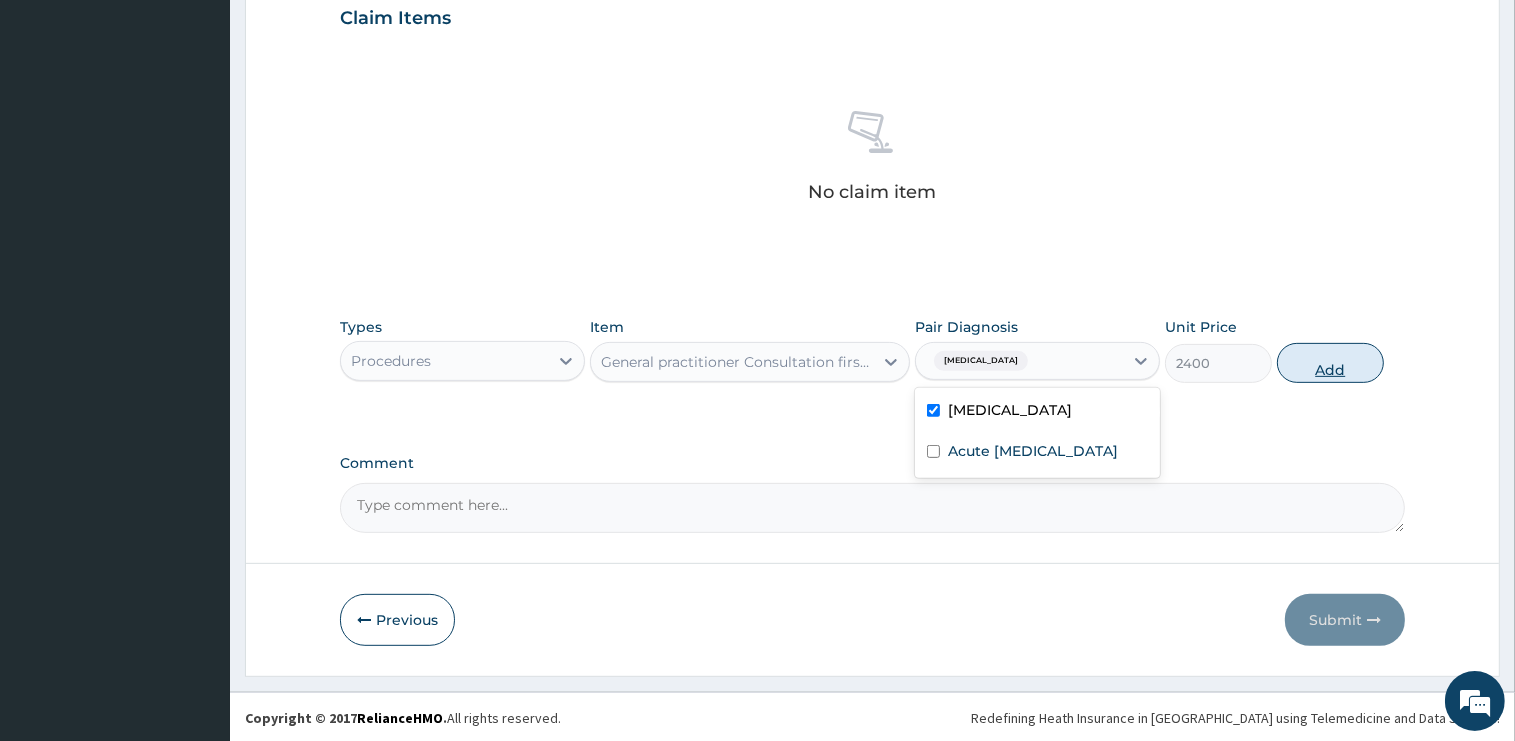click on "Add" at bounding box center [1330, 363] 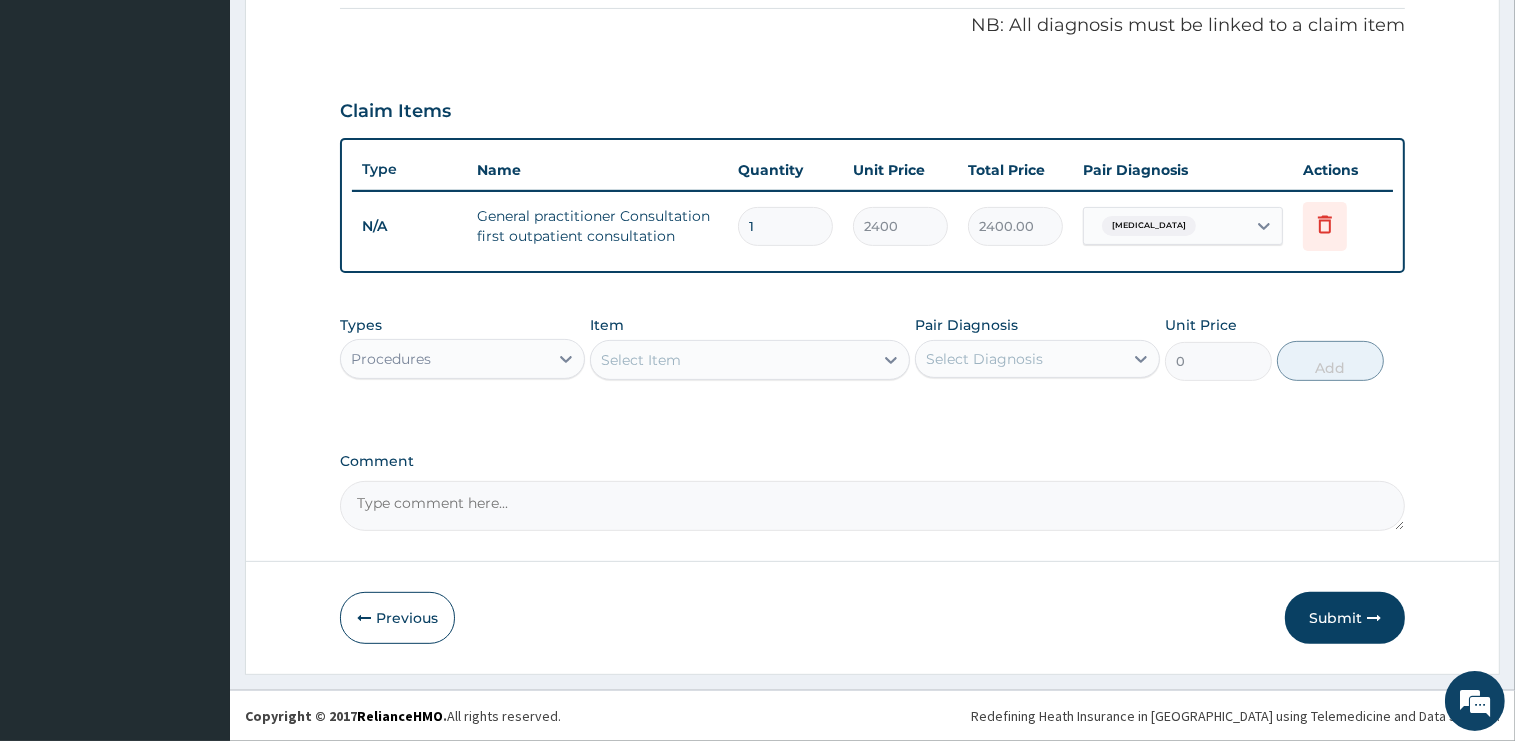 scroll, scrollTop: 603, scrollLeft: 0, axis: vertical 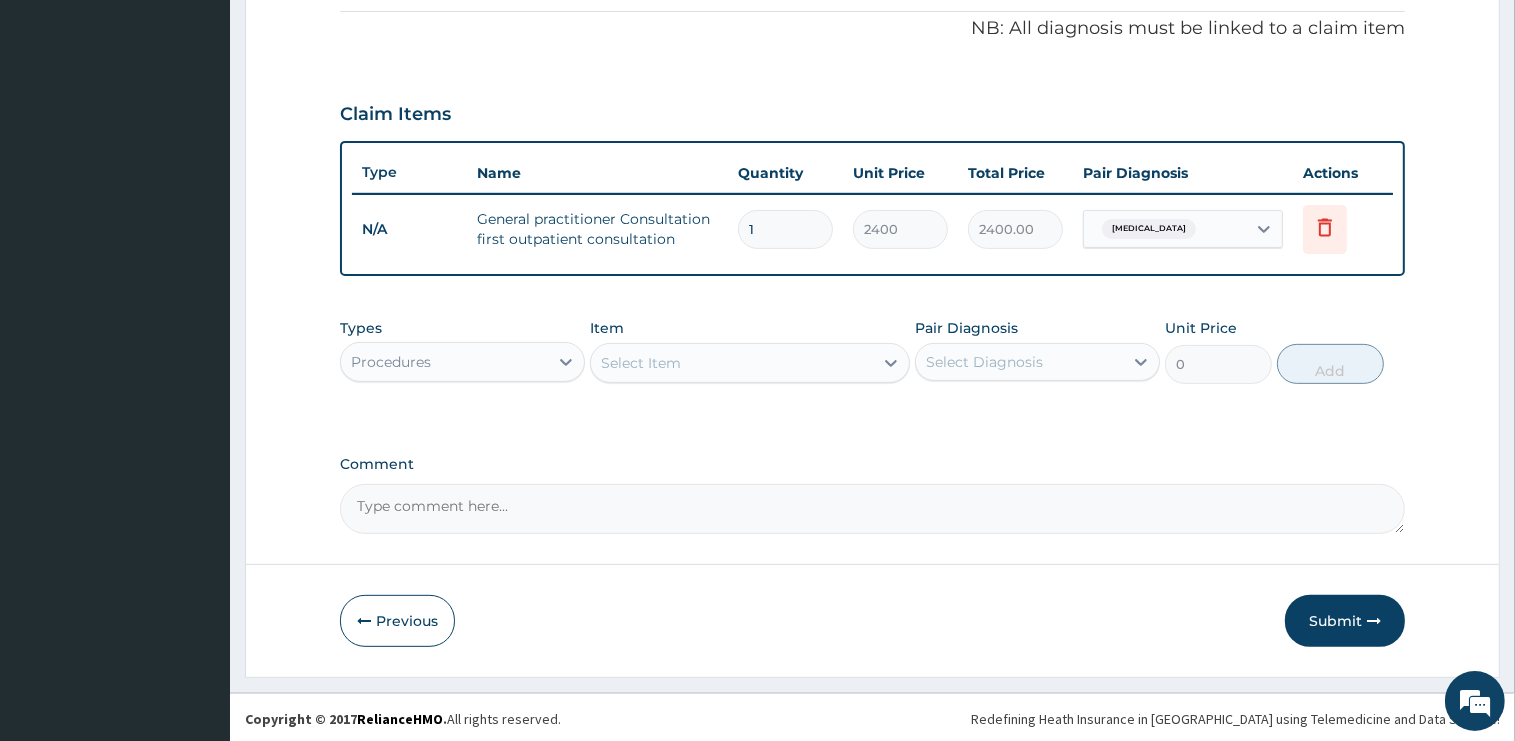 click on "Procedures" at bounding box center [444, 362] 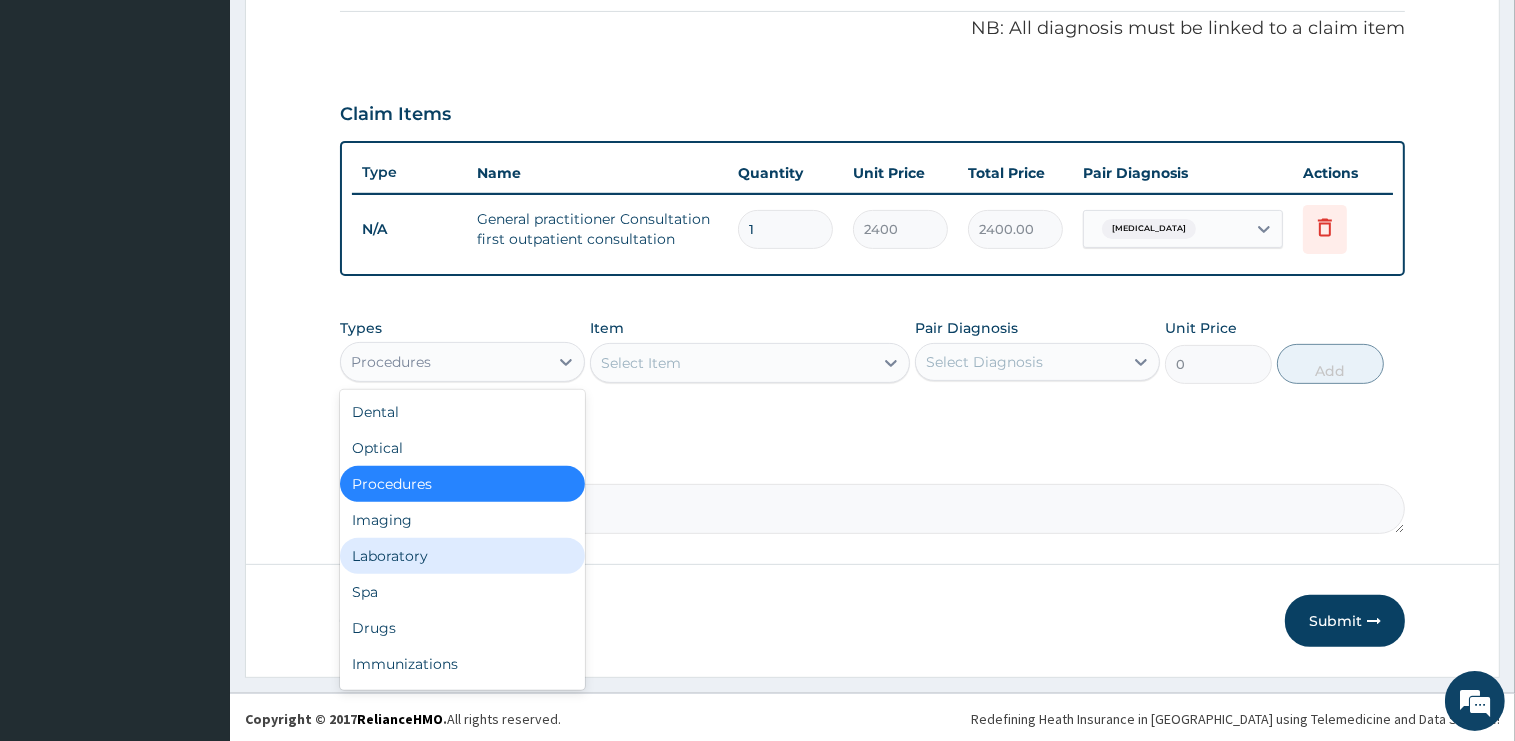click on "Laboratory" at bounding box center [462, 556] 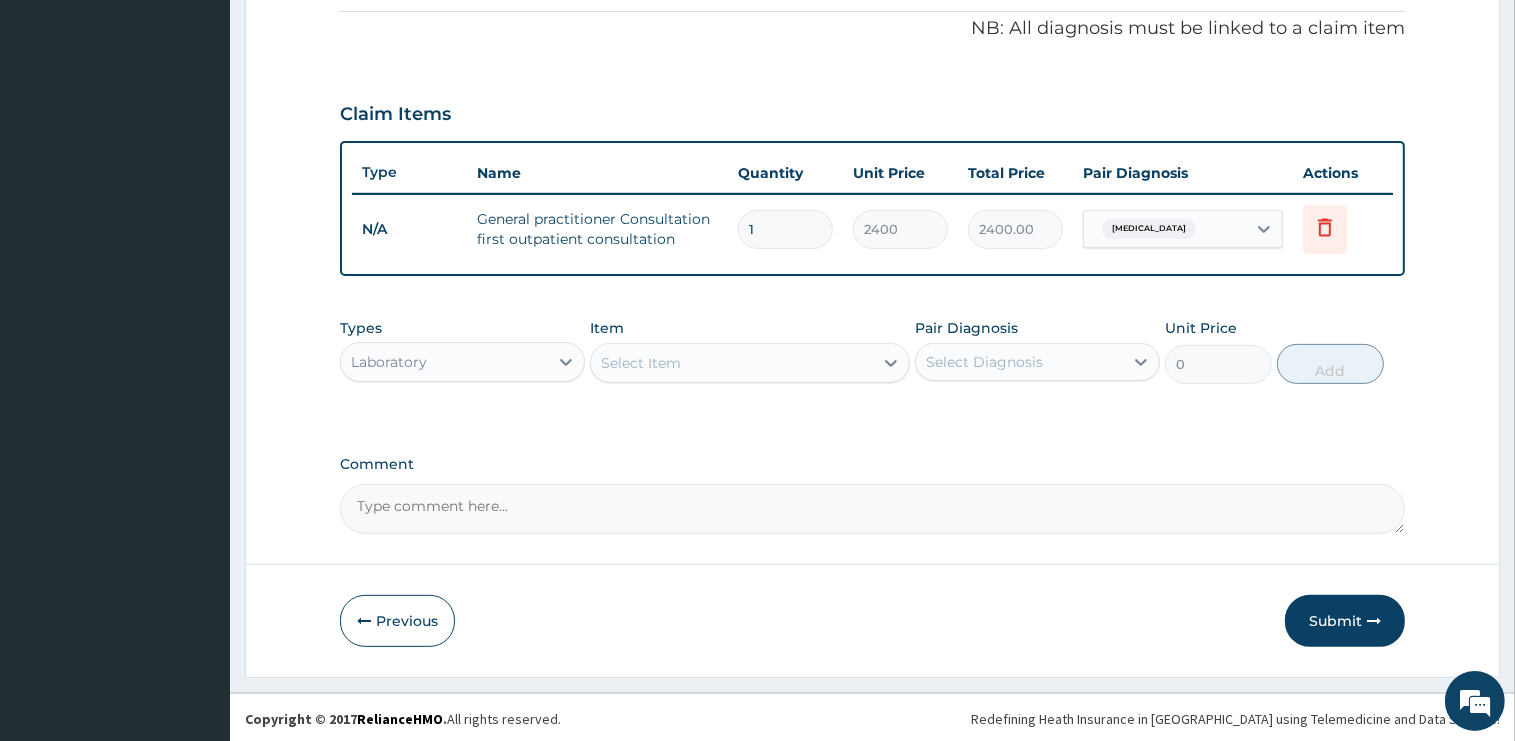click on "Laboratory" at bounding box center (444, 362) 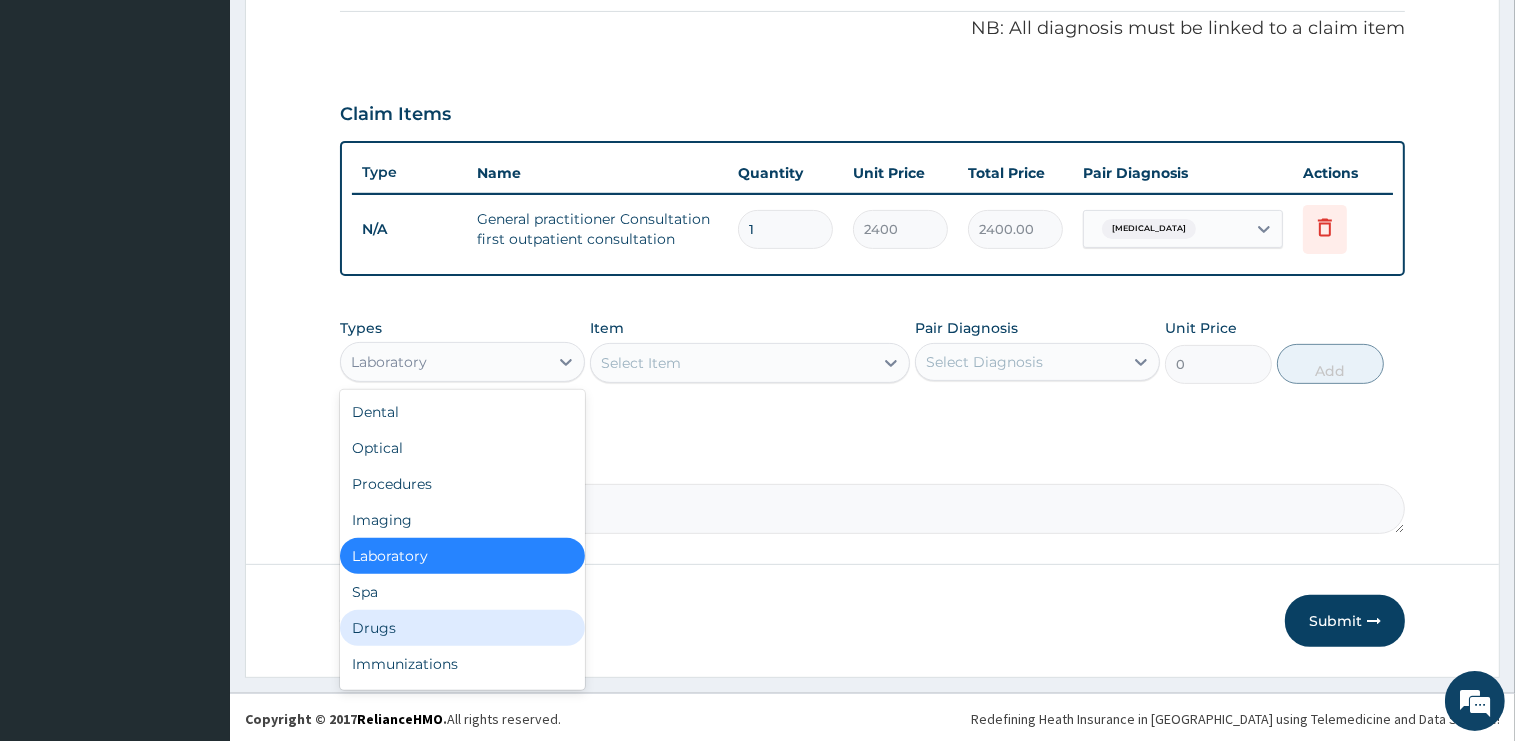 click on "Drugs" at bounding box center [462, 628] 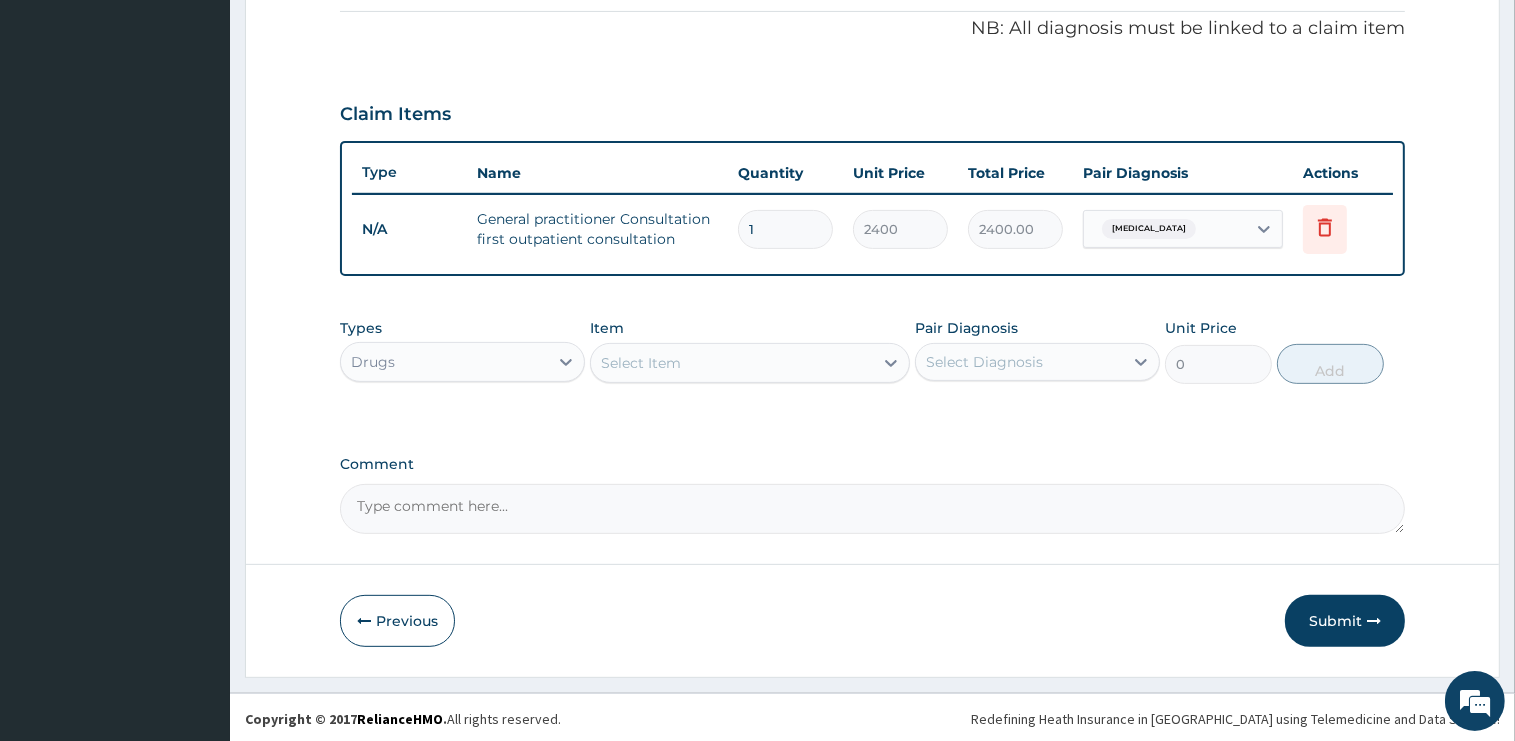 click on "Select Item" at bounding box center [732, 363] 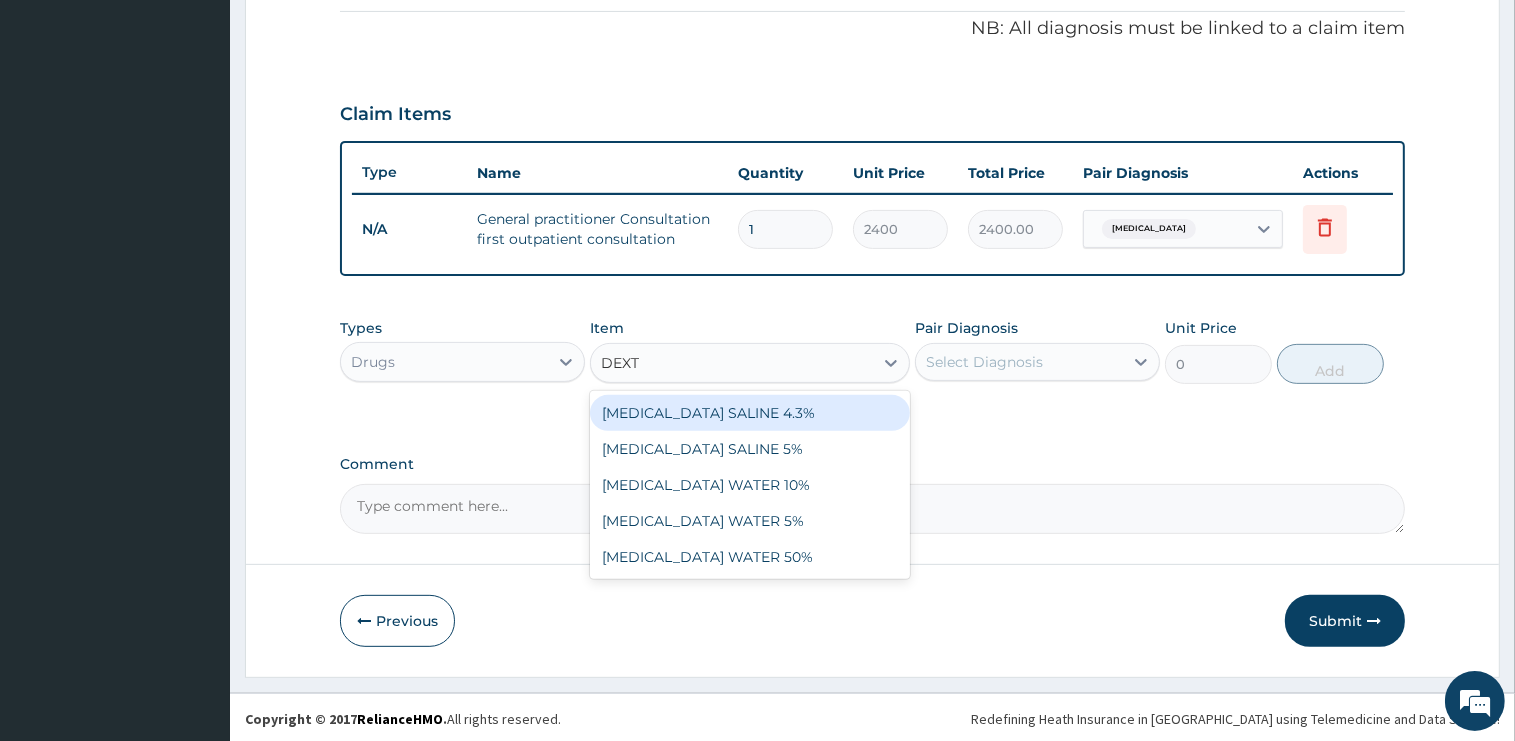 type on "DEXTR" 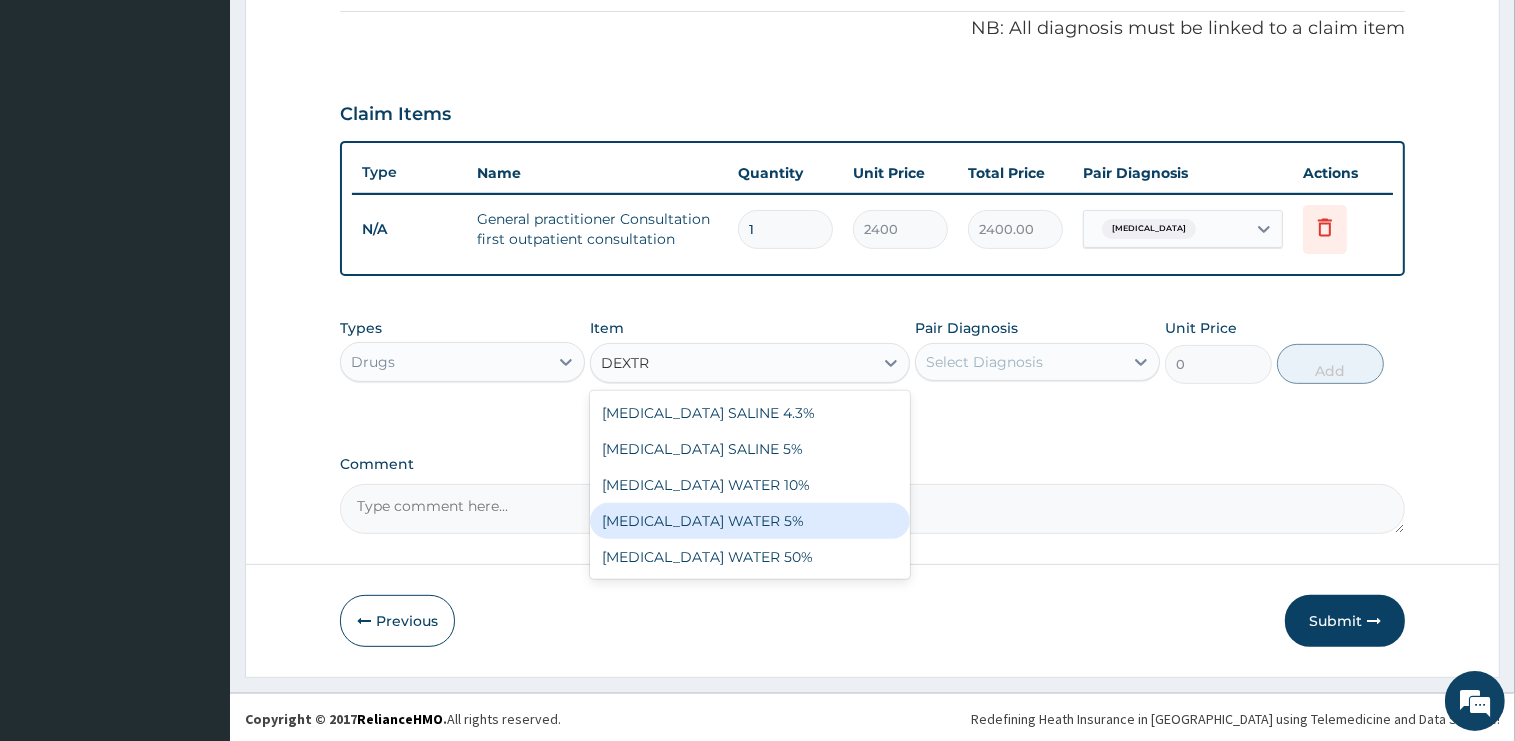 click on "DEXTROSE WATER 5%" at bounding box center [750, 521] 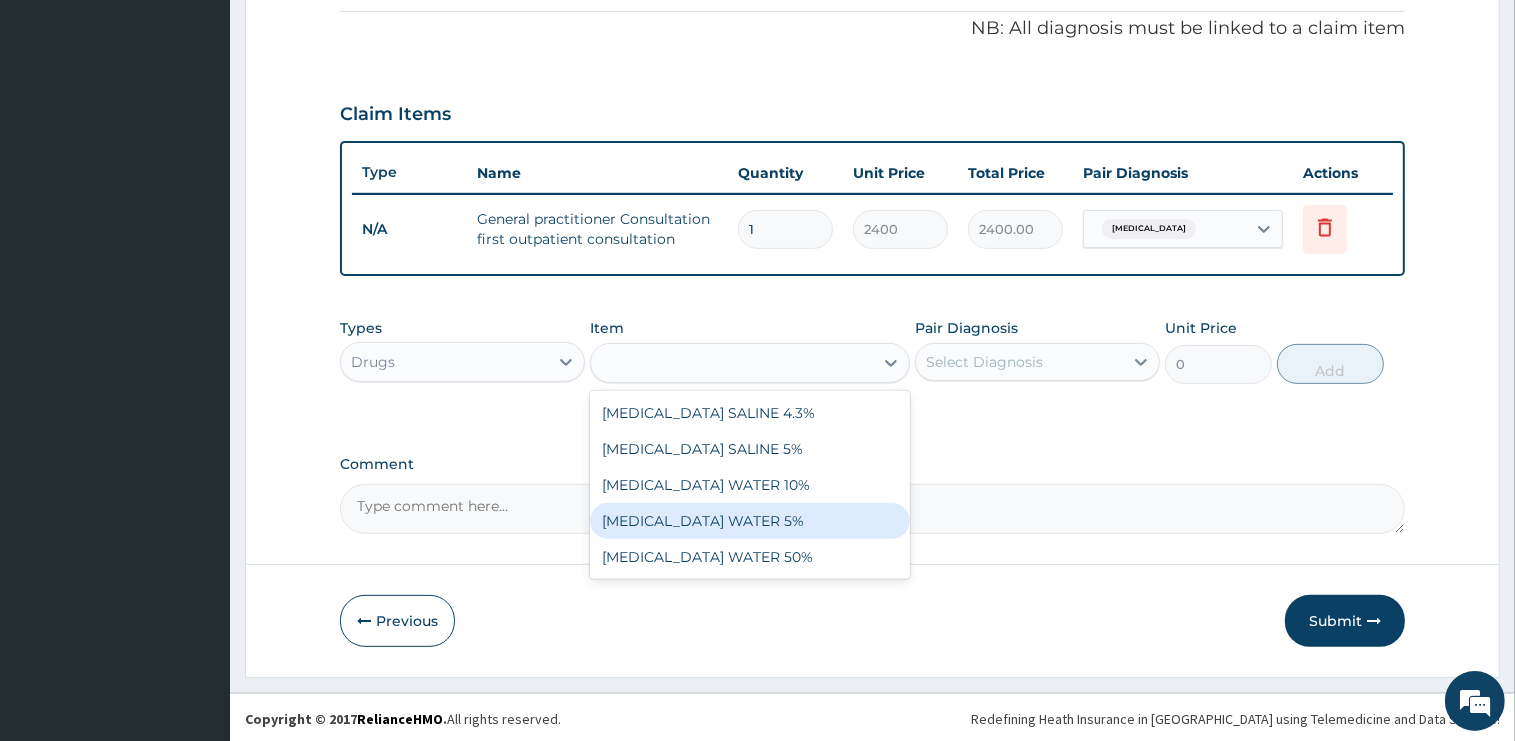 type on "1875" 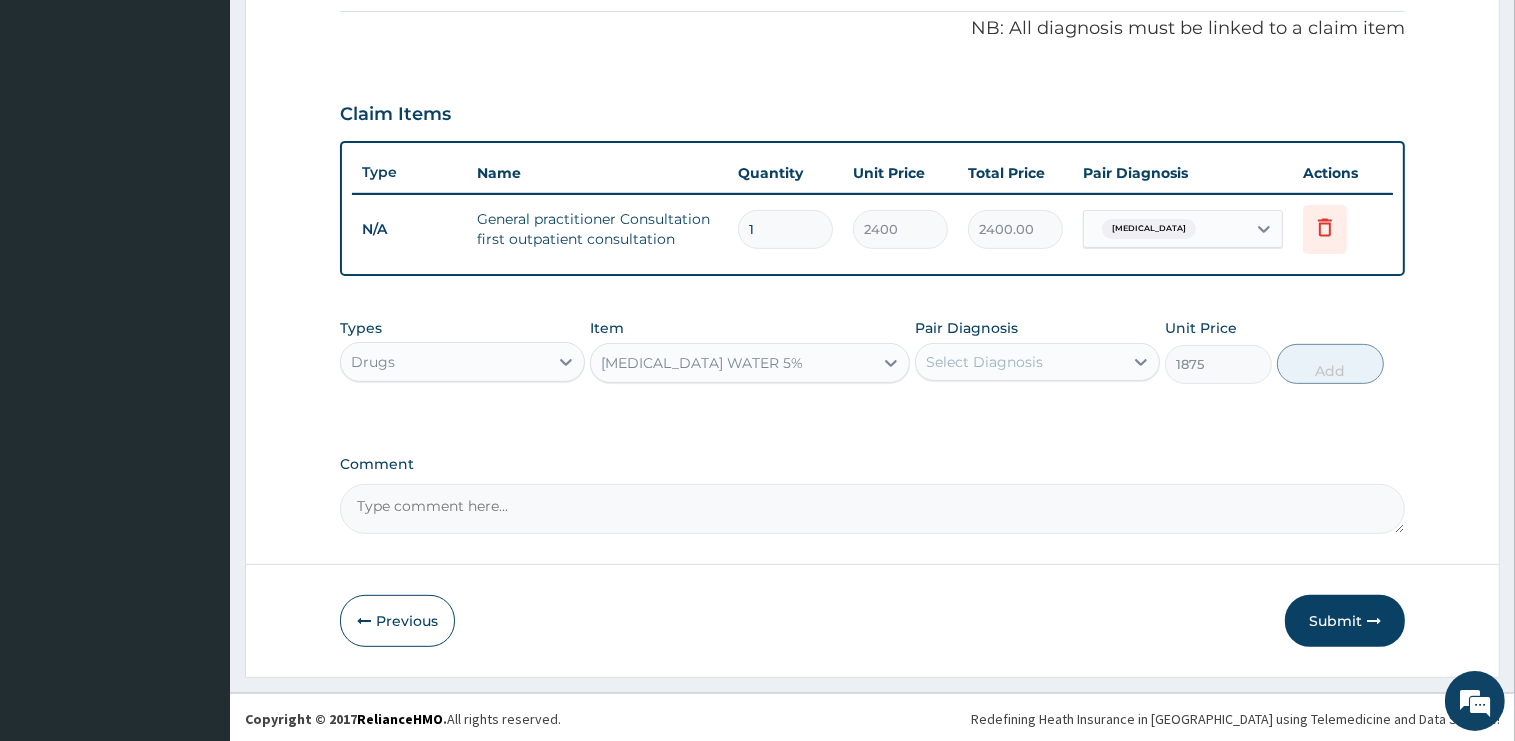 click on "Select Diagnosis" at bounding box center (984, 362) 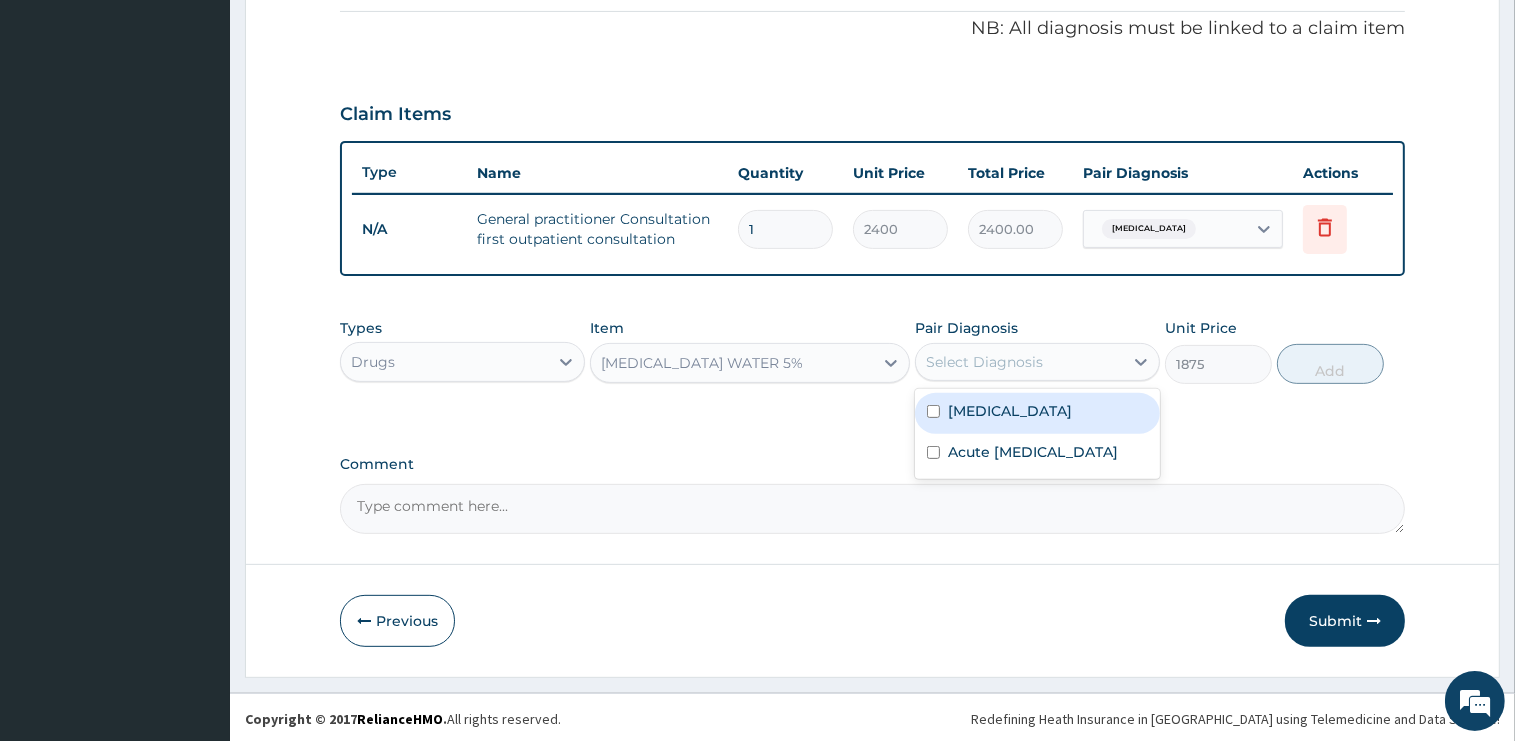 click on "Malaria" at bounding box center [1037, 413] 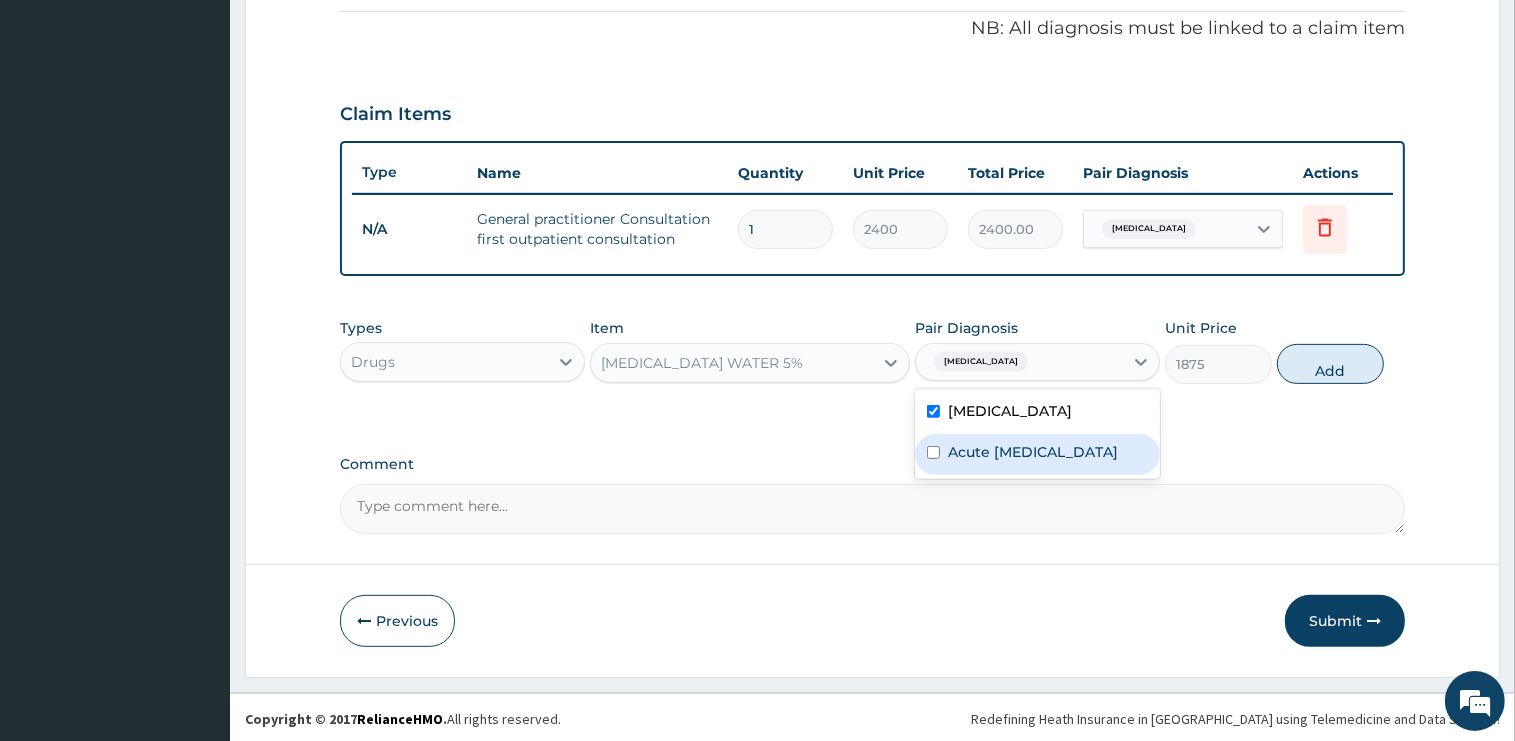 checkbox on "true" 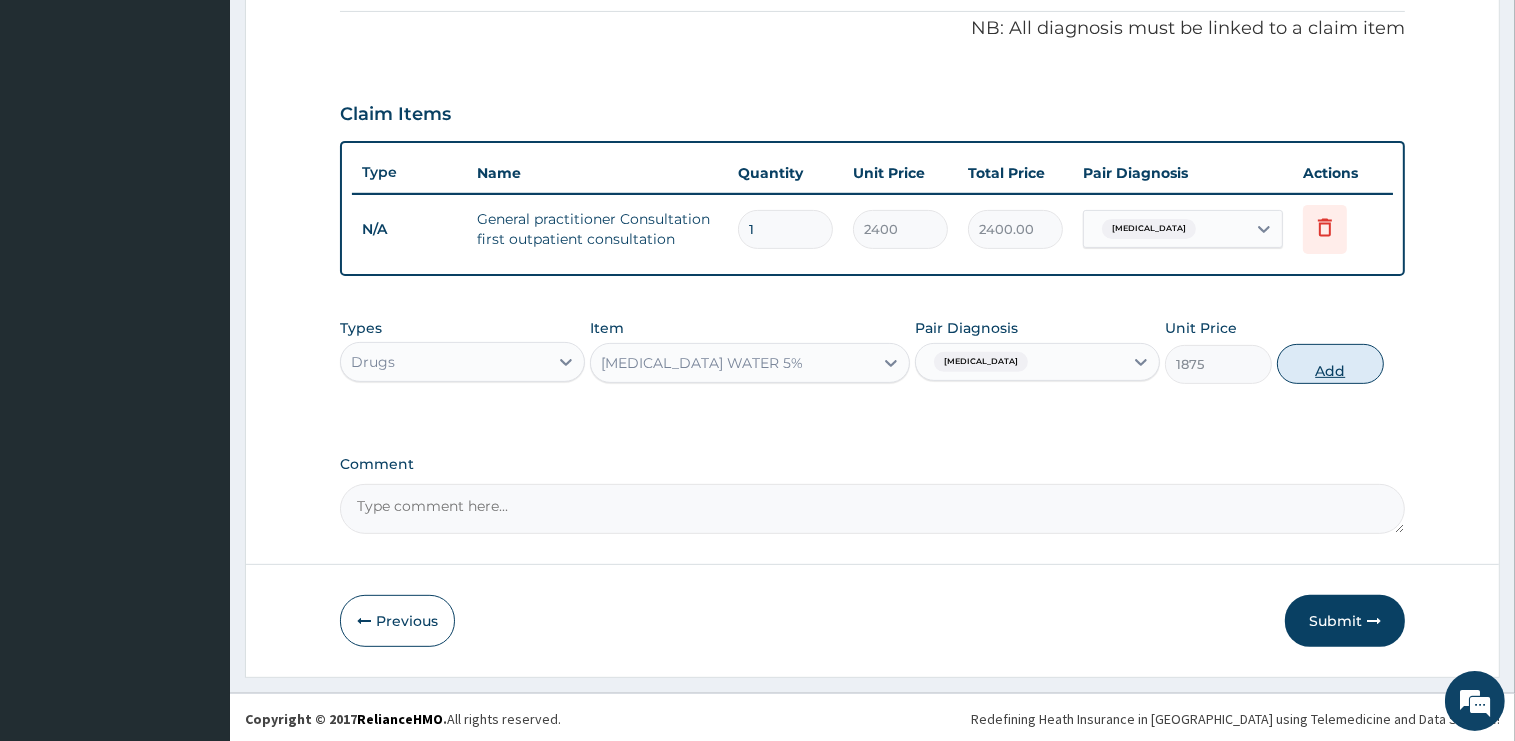 click on "Add" at bounding box center (1330, 364) 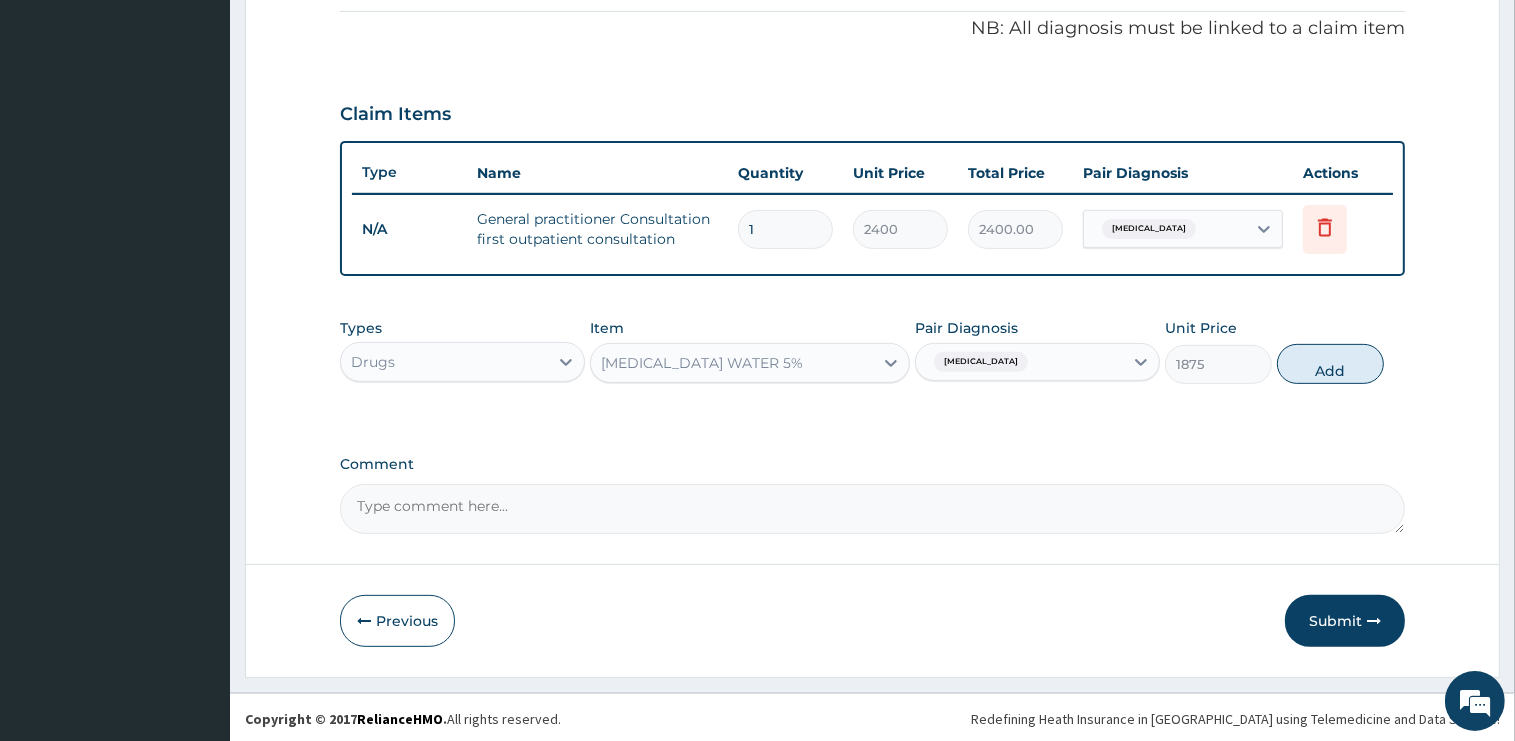type on "0" 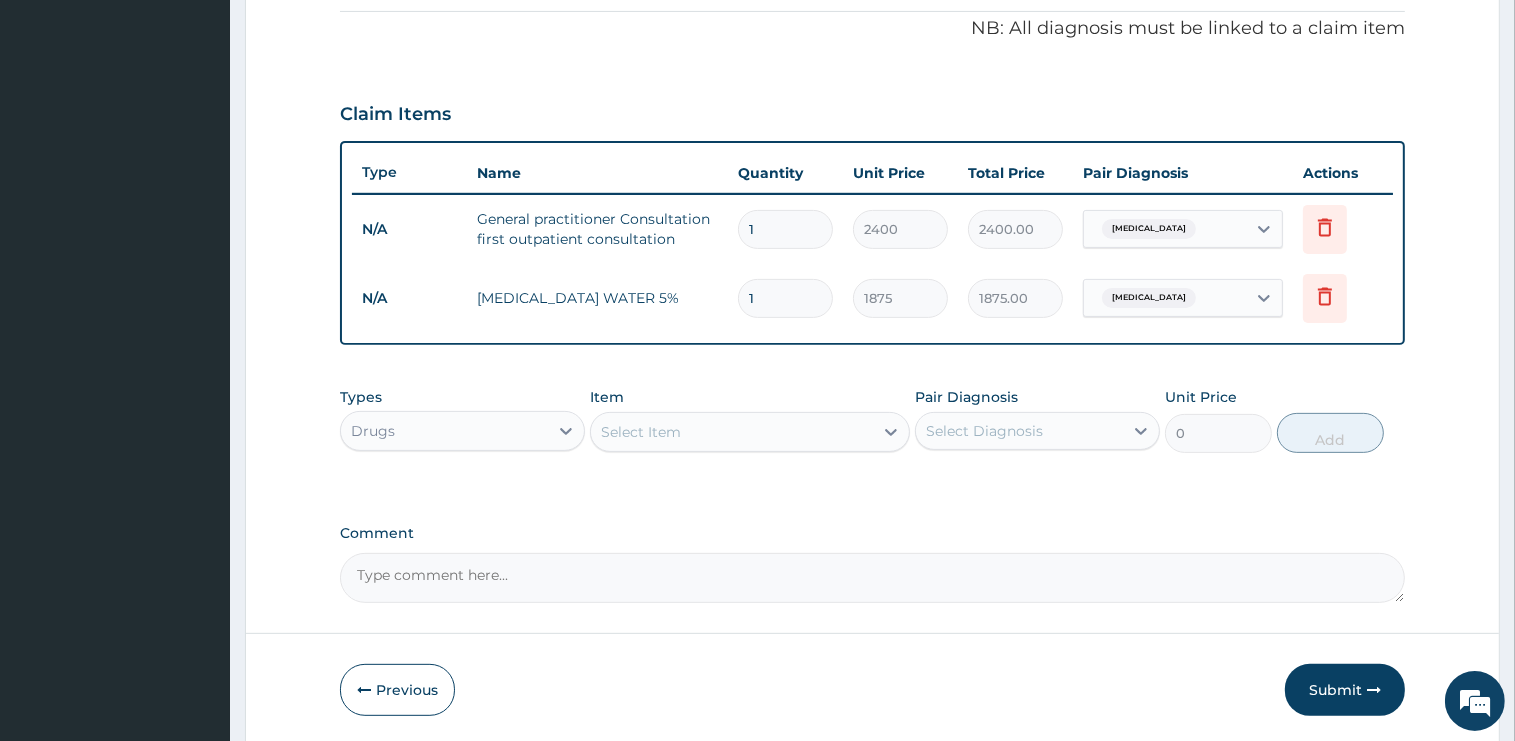 click on "Select Item" at bounding box center (732, 432) 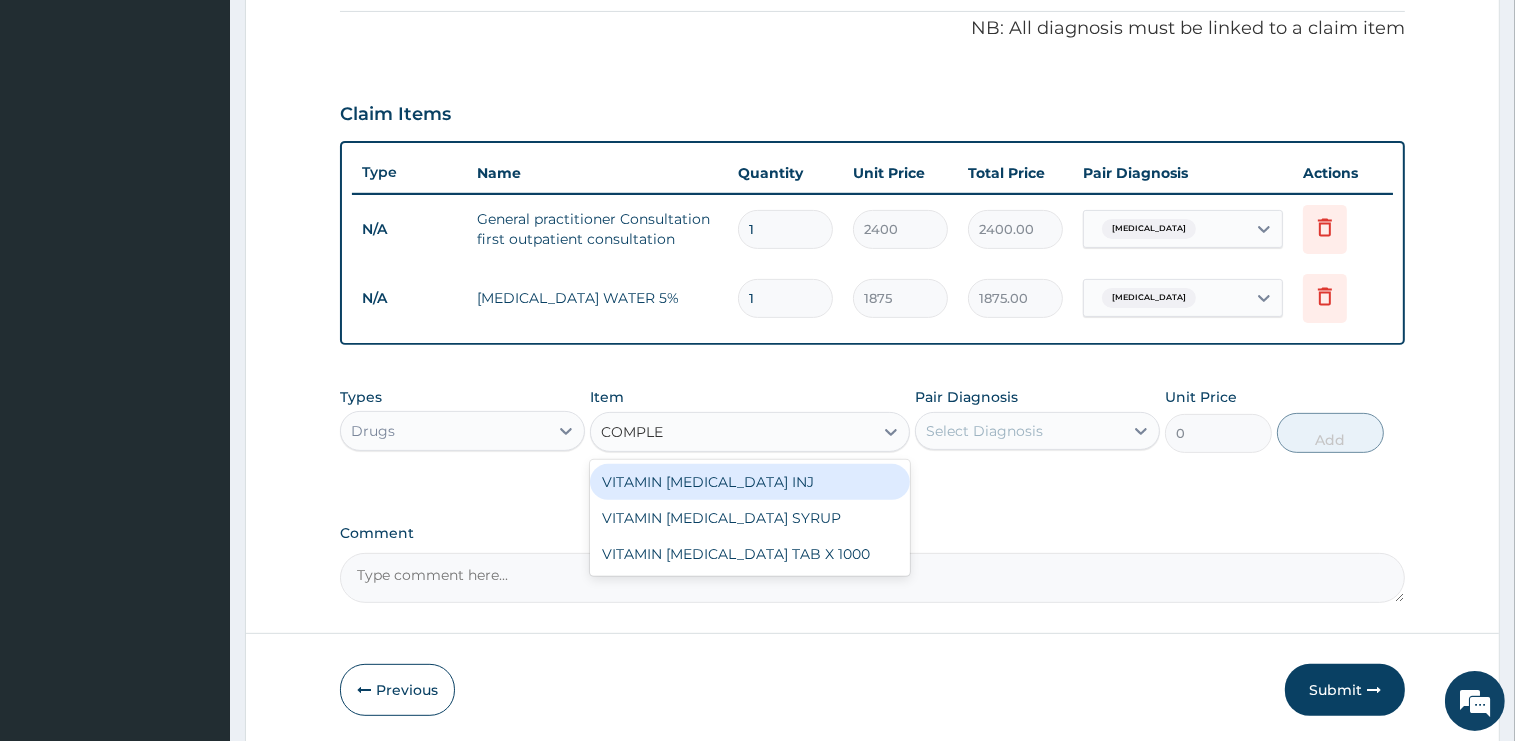 type on "COMPLEX" 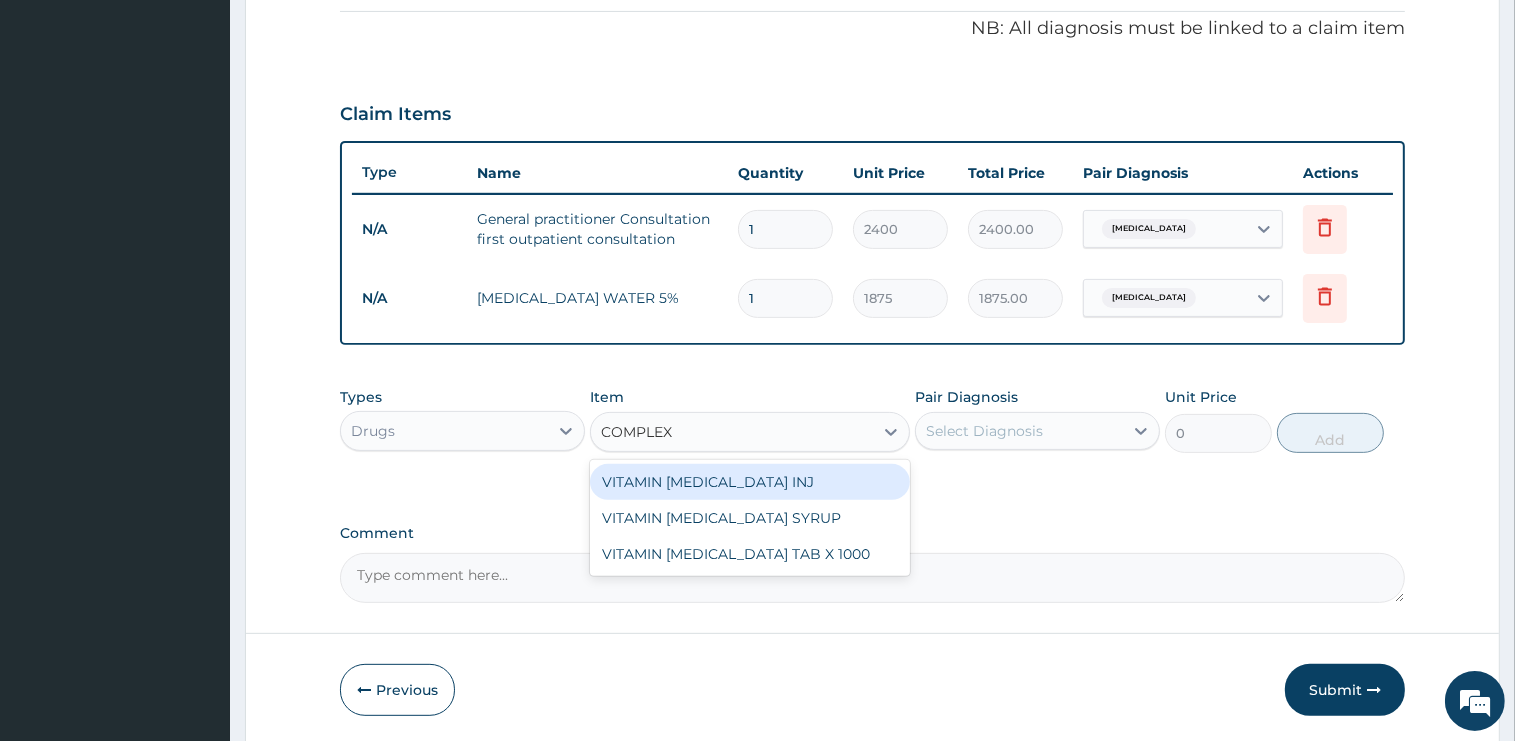 click on "VITAMIN B COMPLEX INJ" at bounding box center [750, 482] 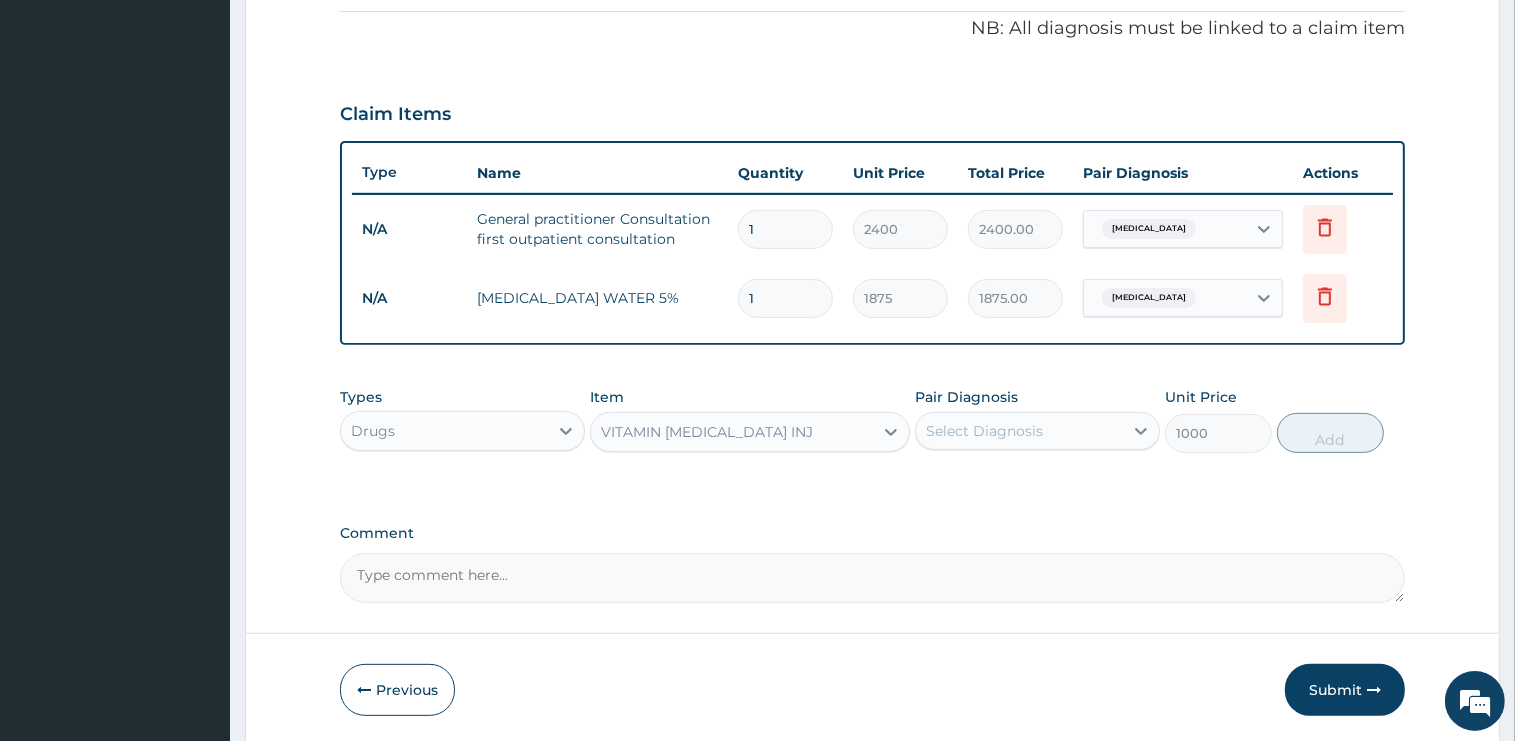 click on "Select Diagnosis" at bounding box center [984, 431] 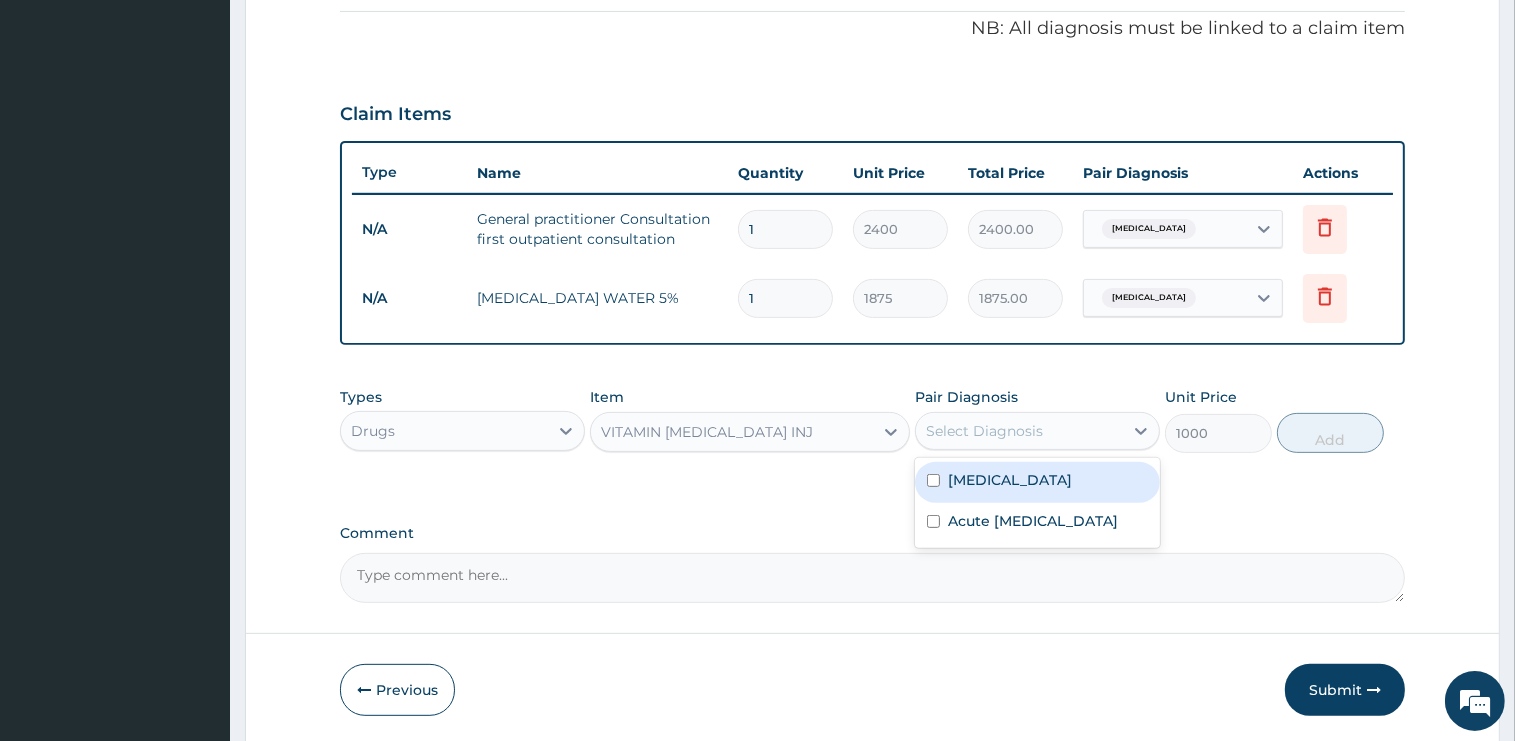 click on "Malaria" at bounding box center [1010, 480] 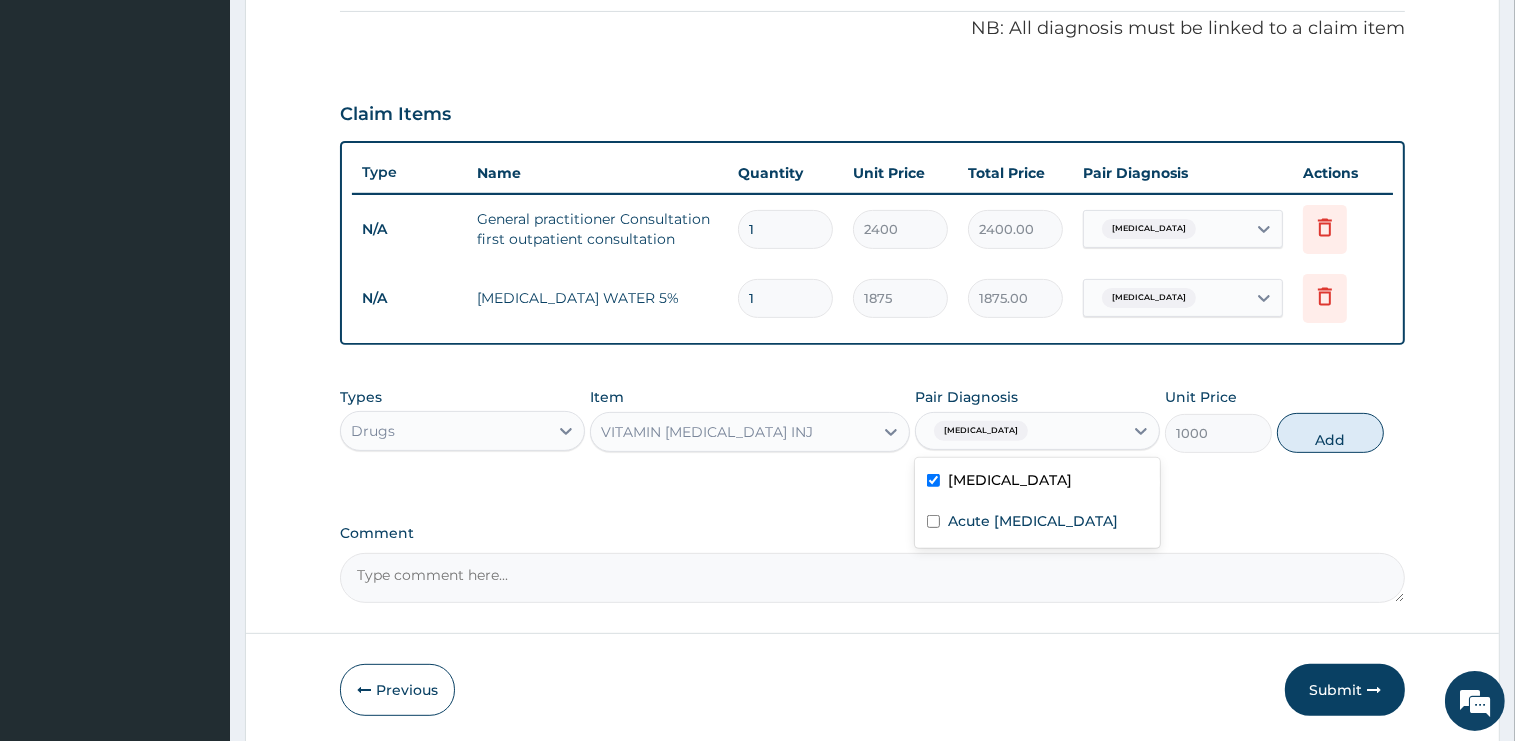 checkbox on "true" 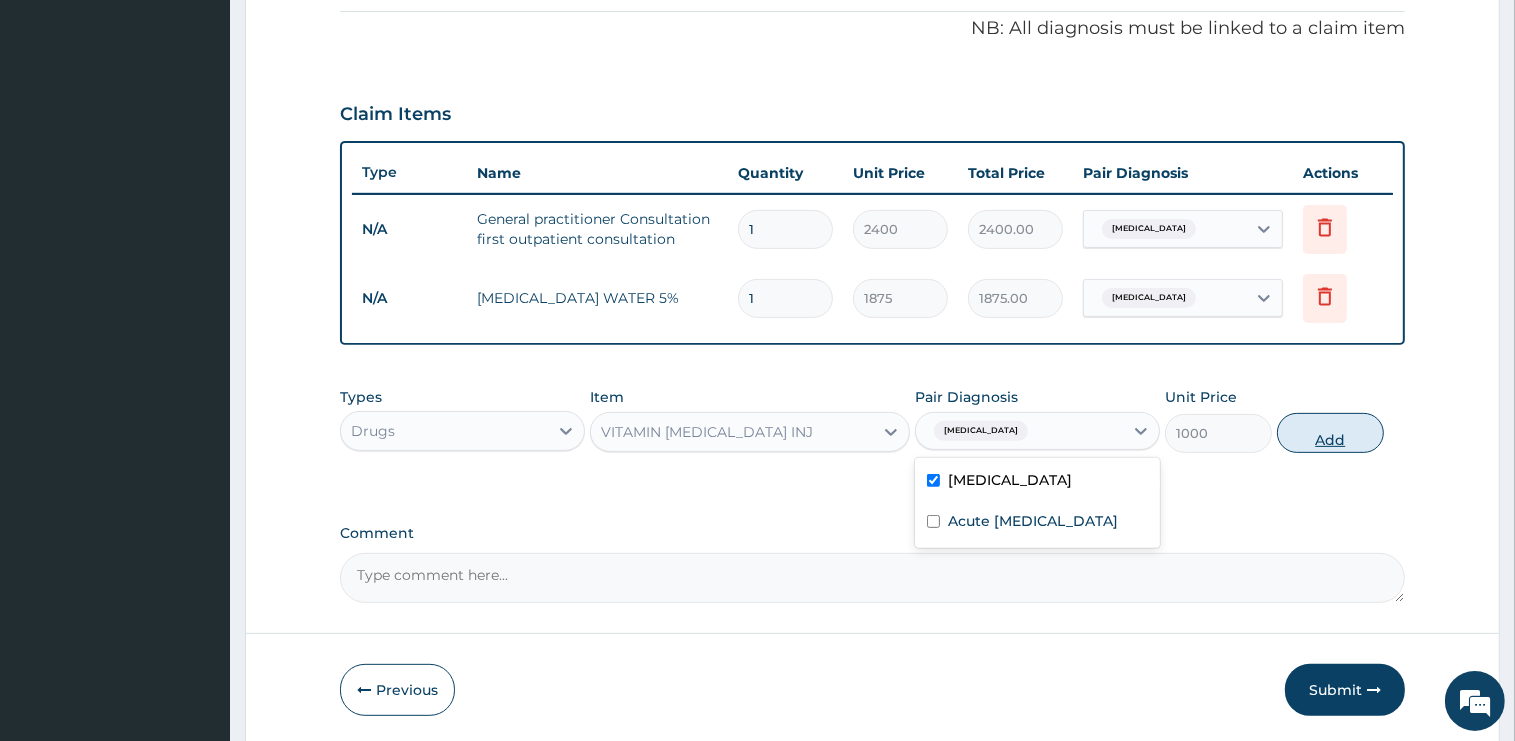 click on "Add" at bounding box center (1330, 433) 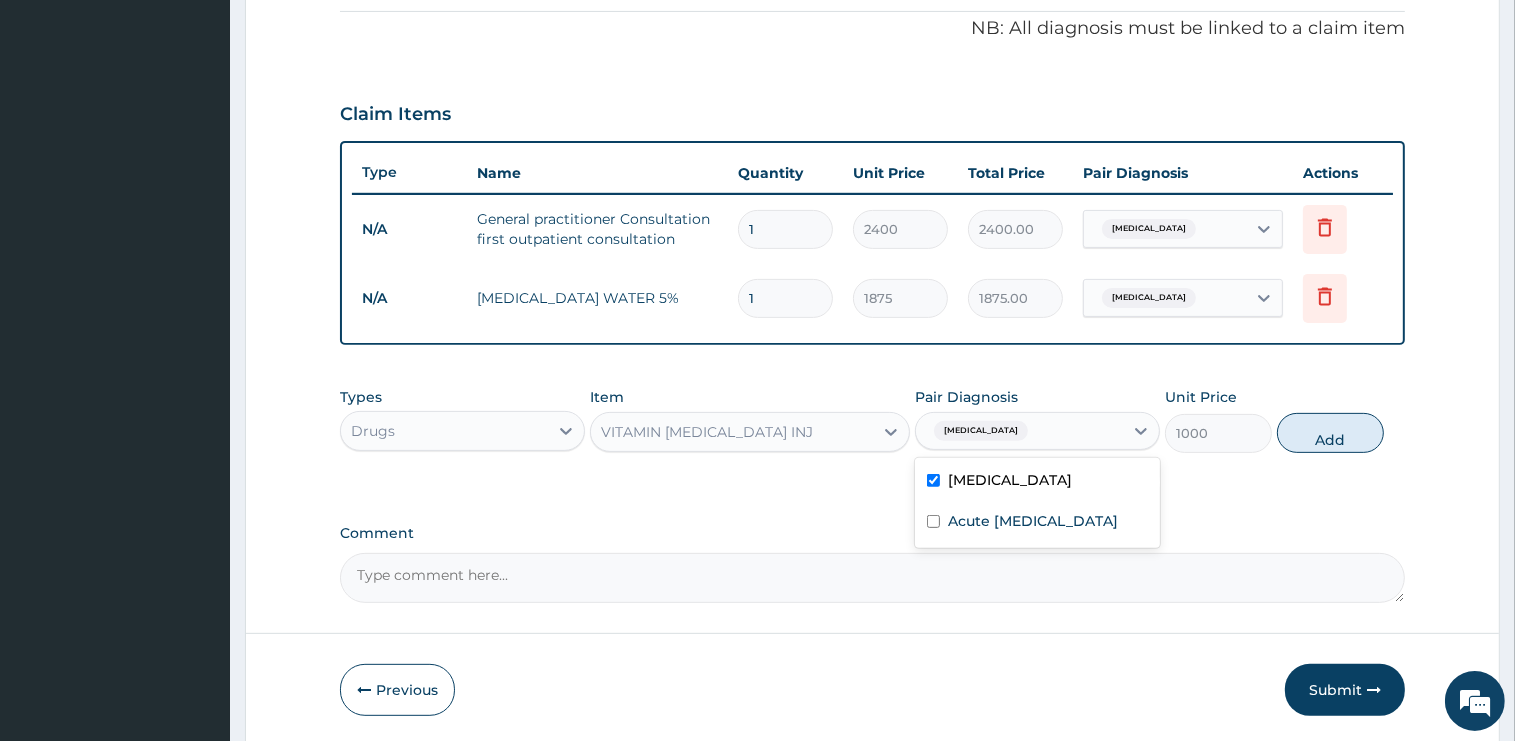 type on "0" 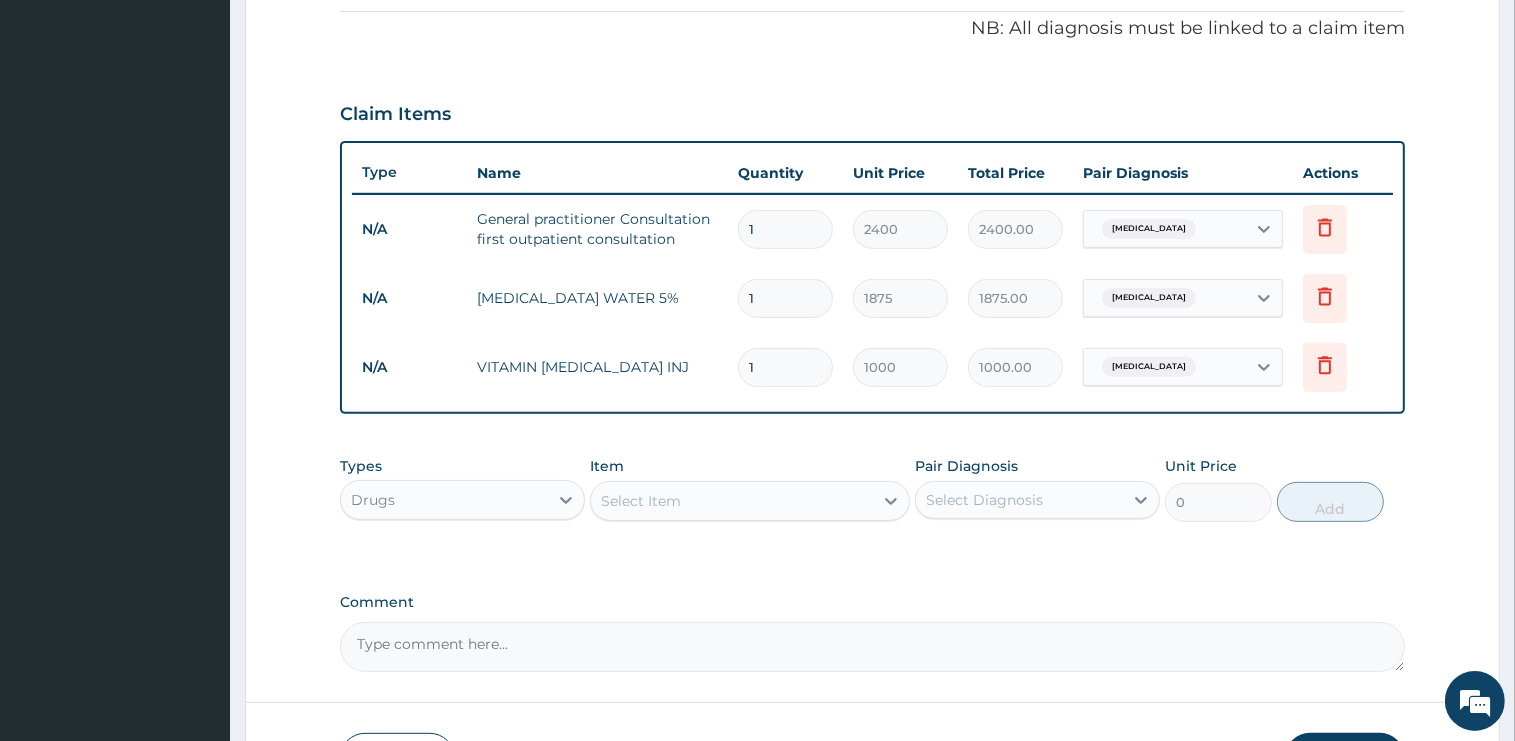 click on "Select Item" at bounding box center [732, 501] 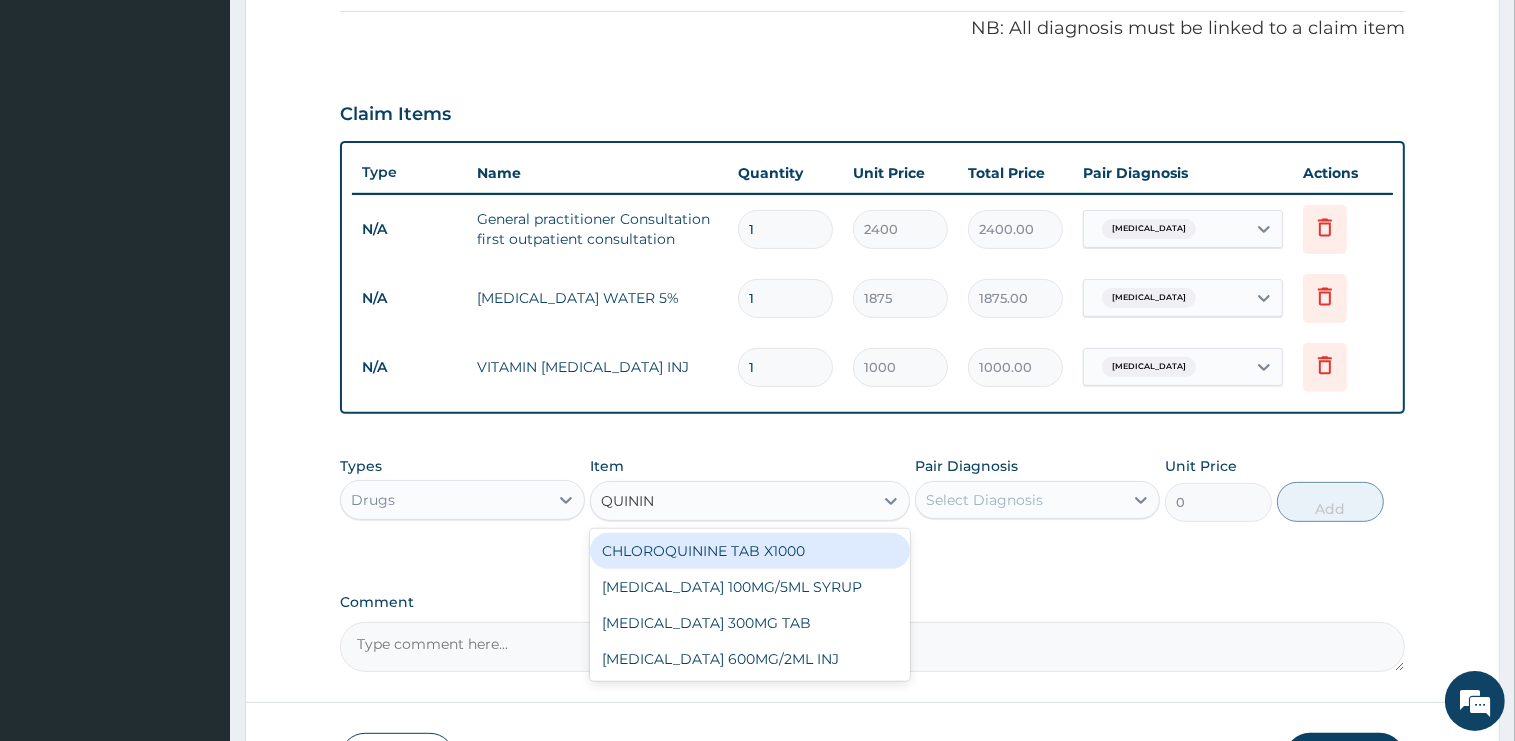 type on "QUININE" 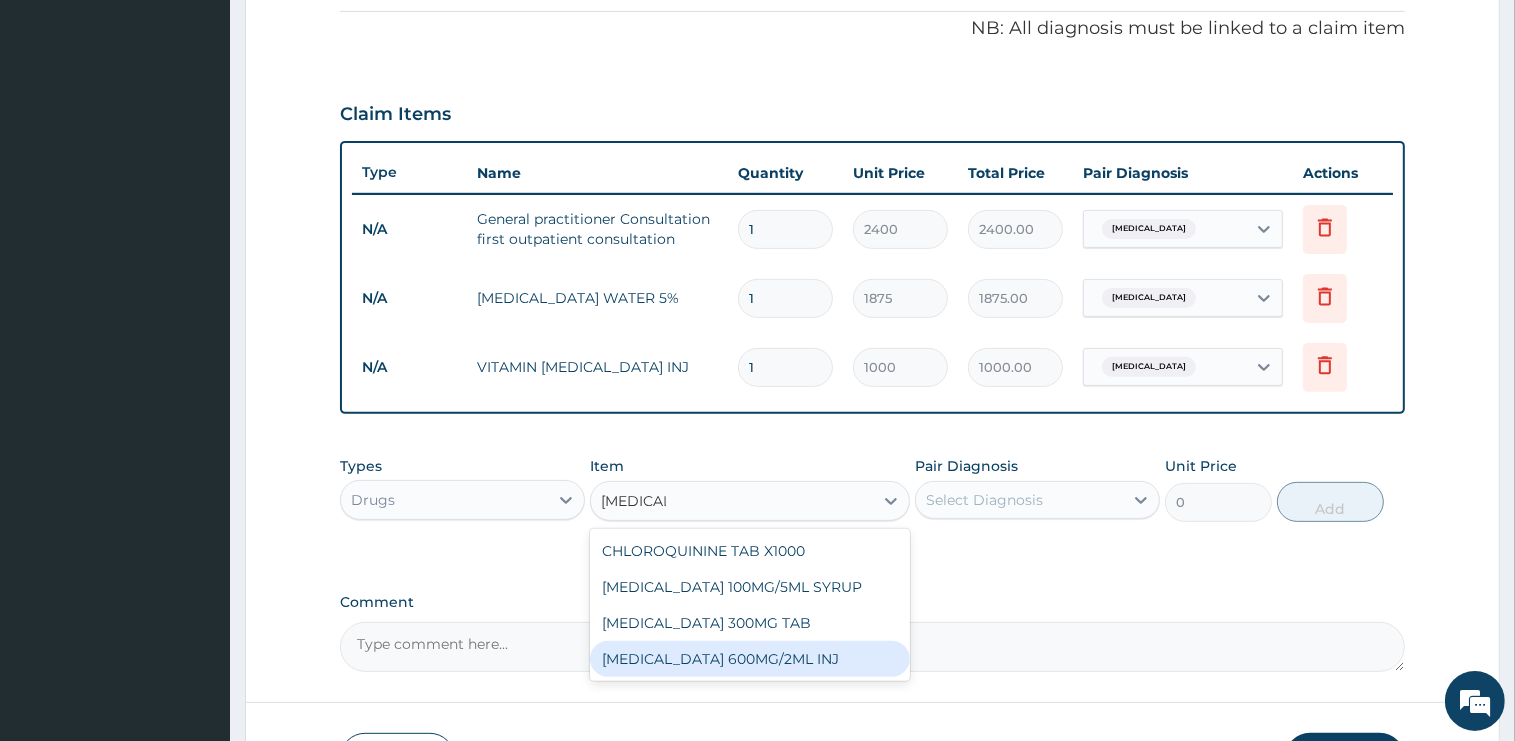 click on "QUININE 600MG/2ML INJ" at bounding box center [750, 659] 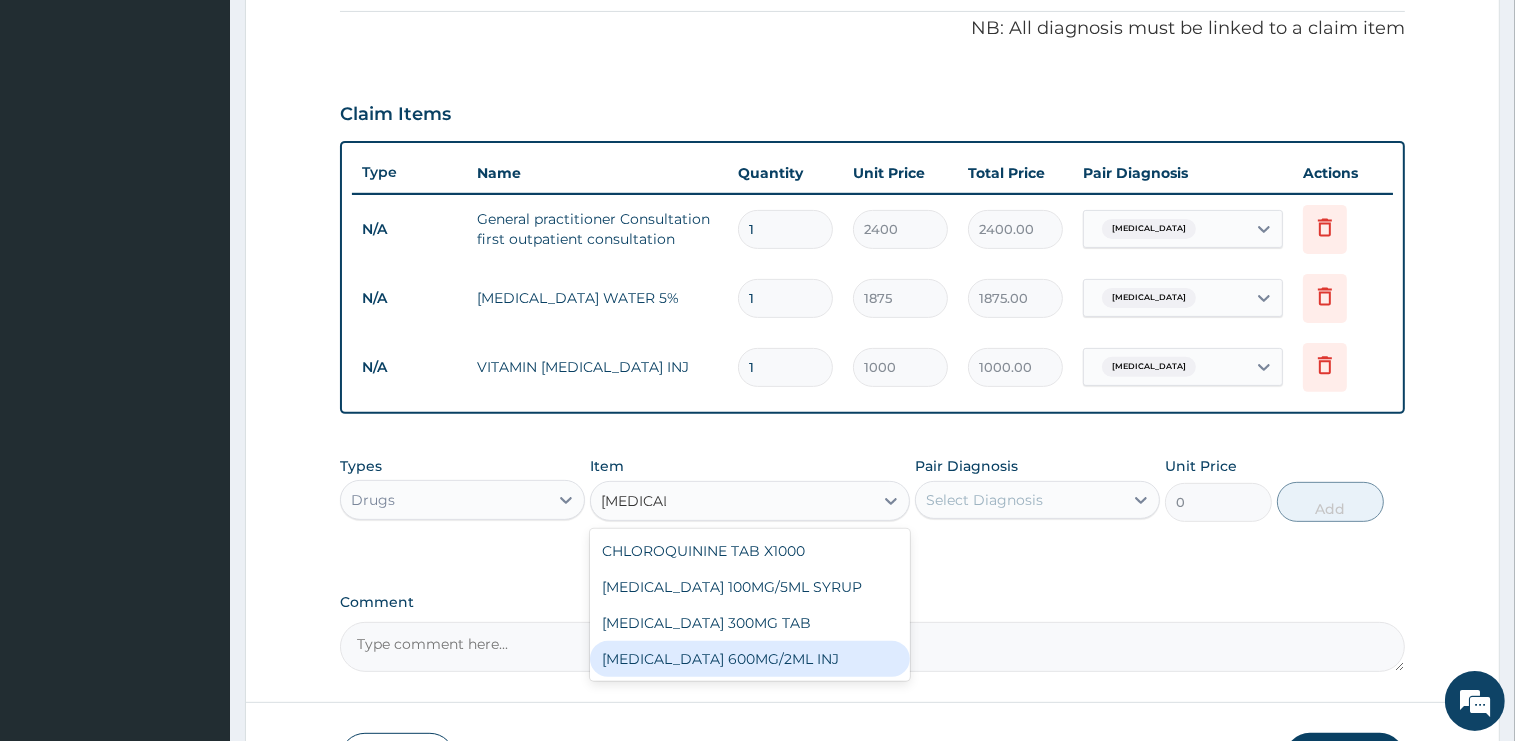 type 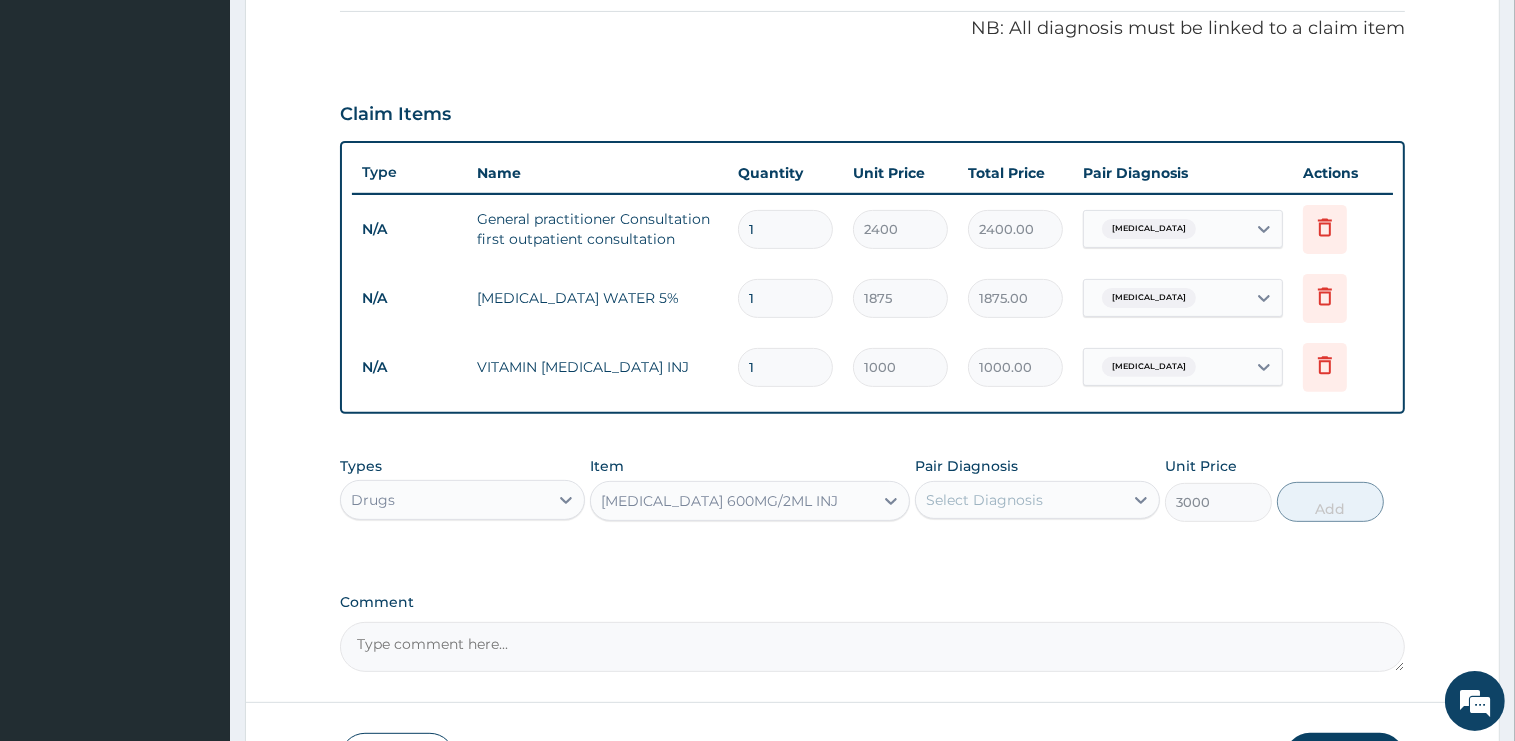 click on "Select Diagnosis" at bounding box center (1037, 500) 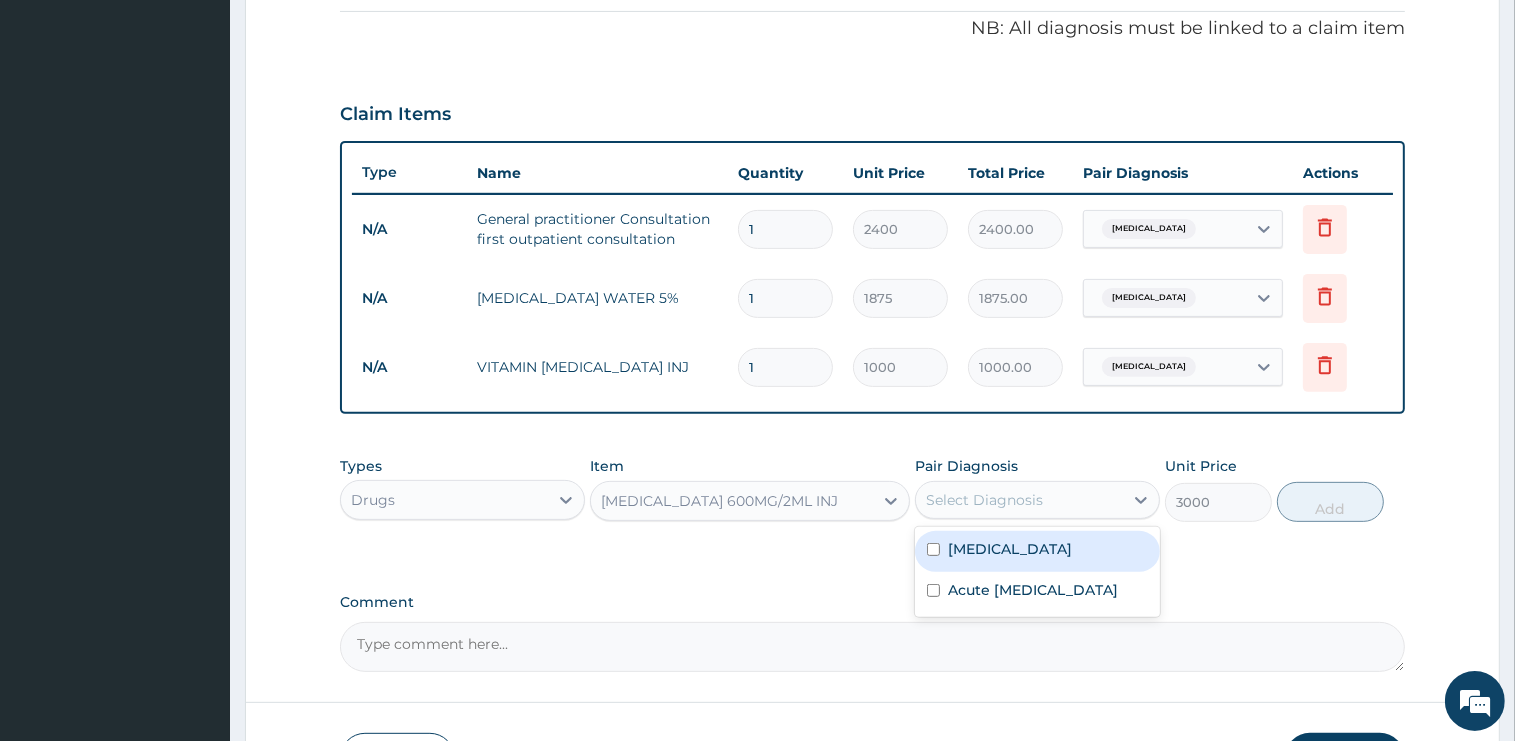 click on "Malaria" at bounding box center [1010, 549] 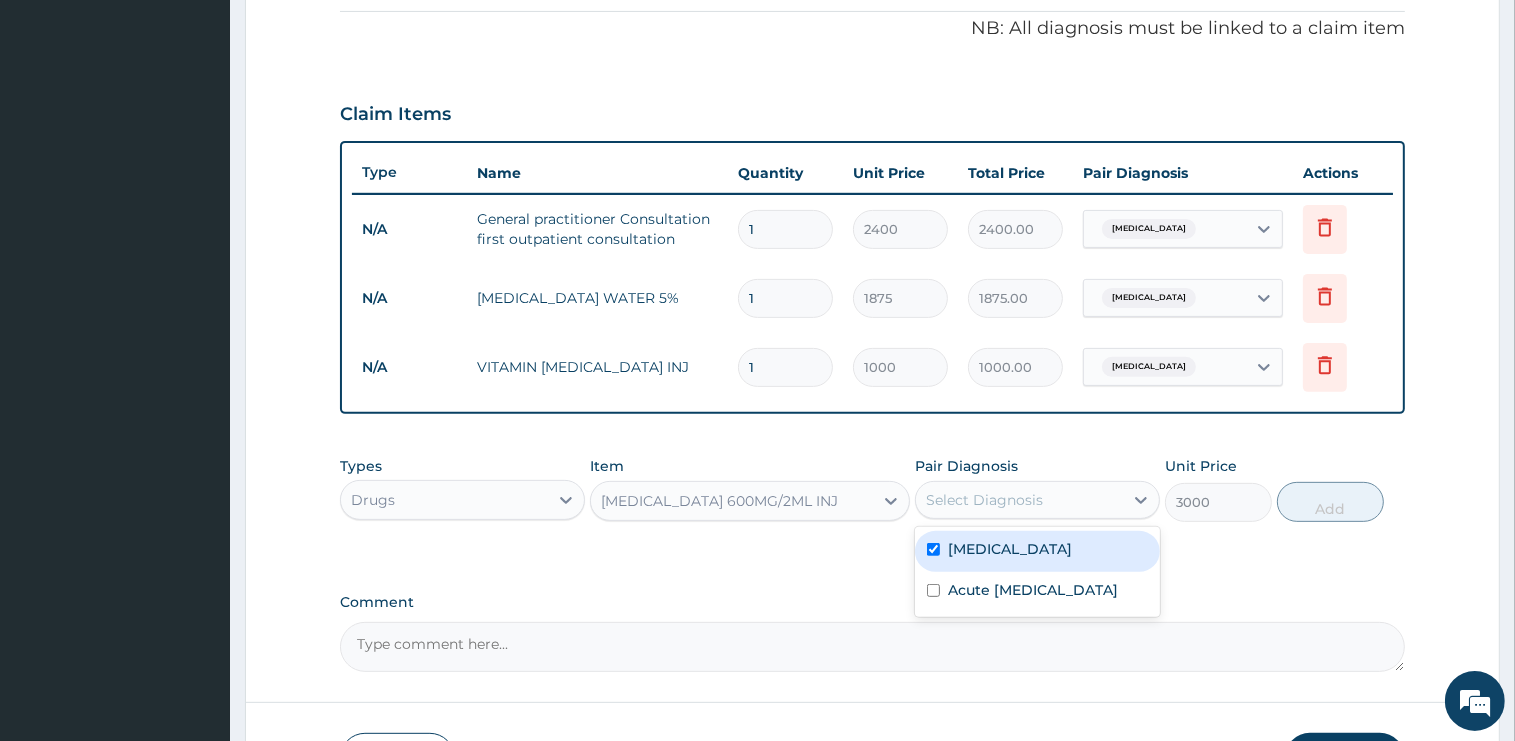 checkbox on "true" 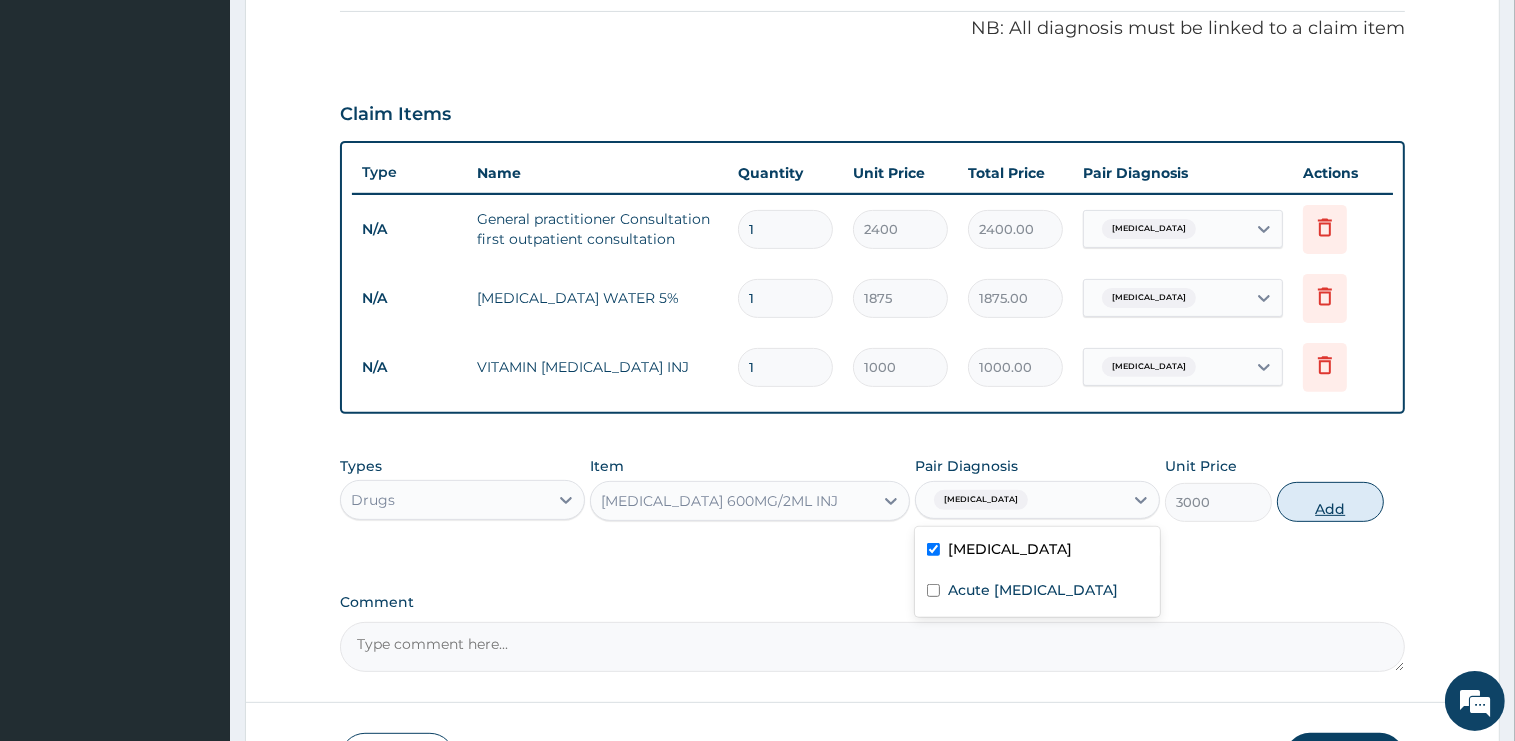 click on "Add" at bounding box center (1330, 502) 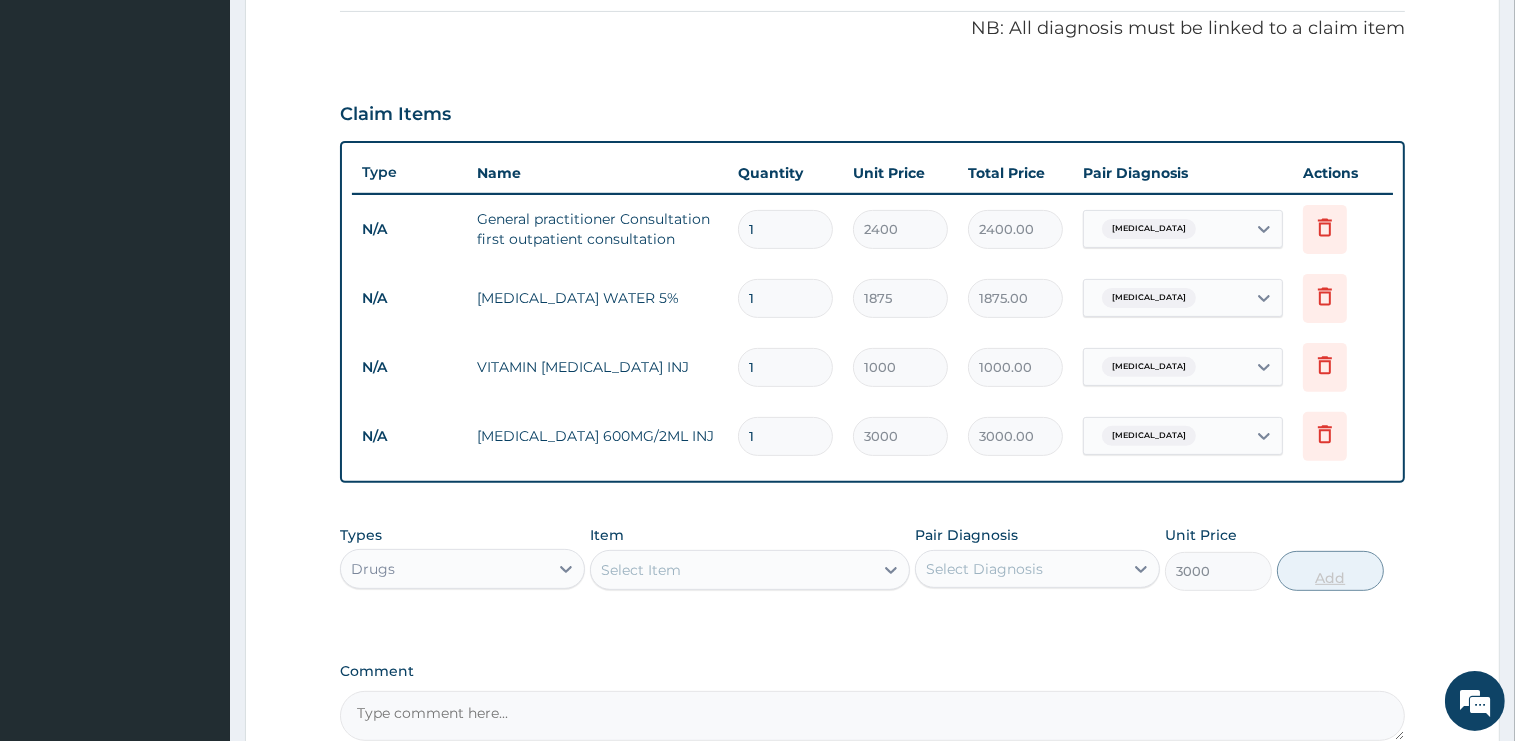 type on "0" 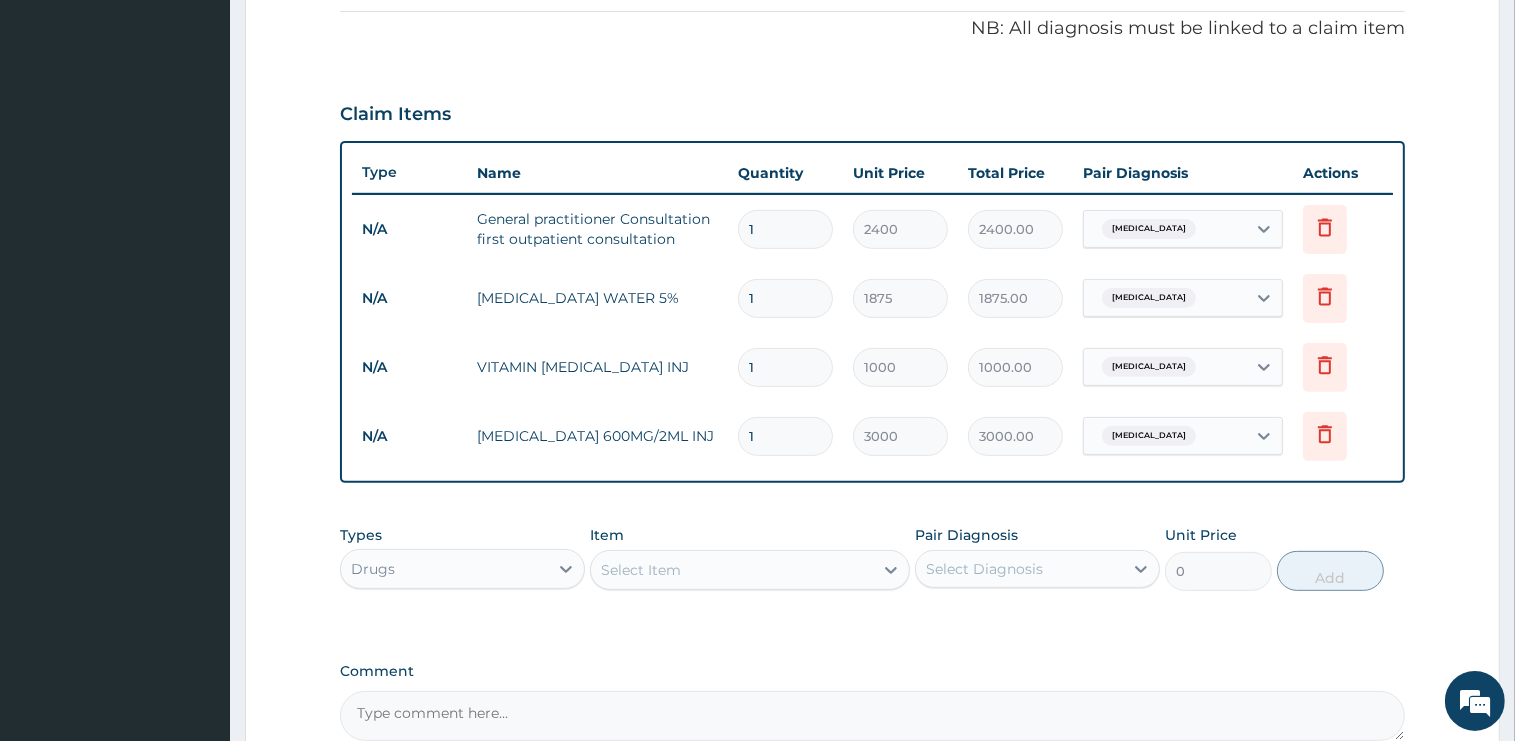 click on "Select Item" at bounding box center [641, 570] 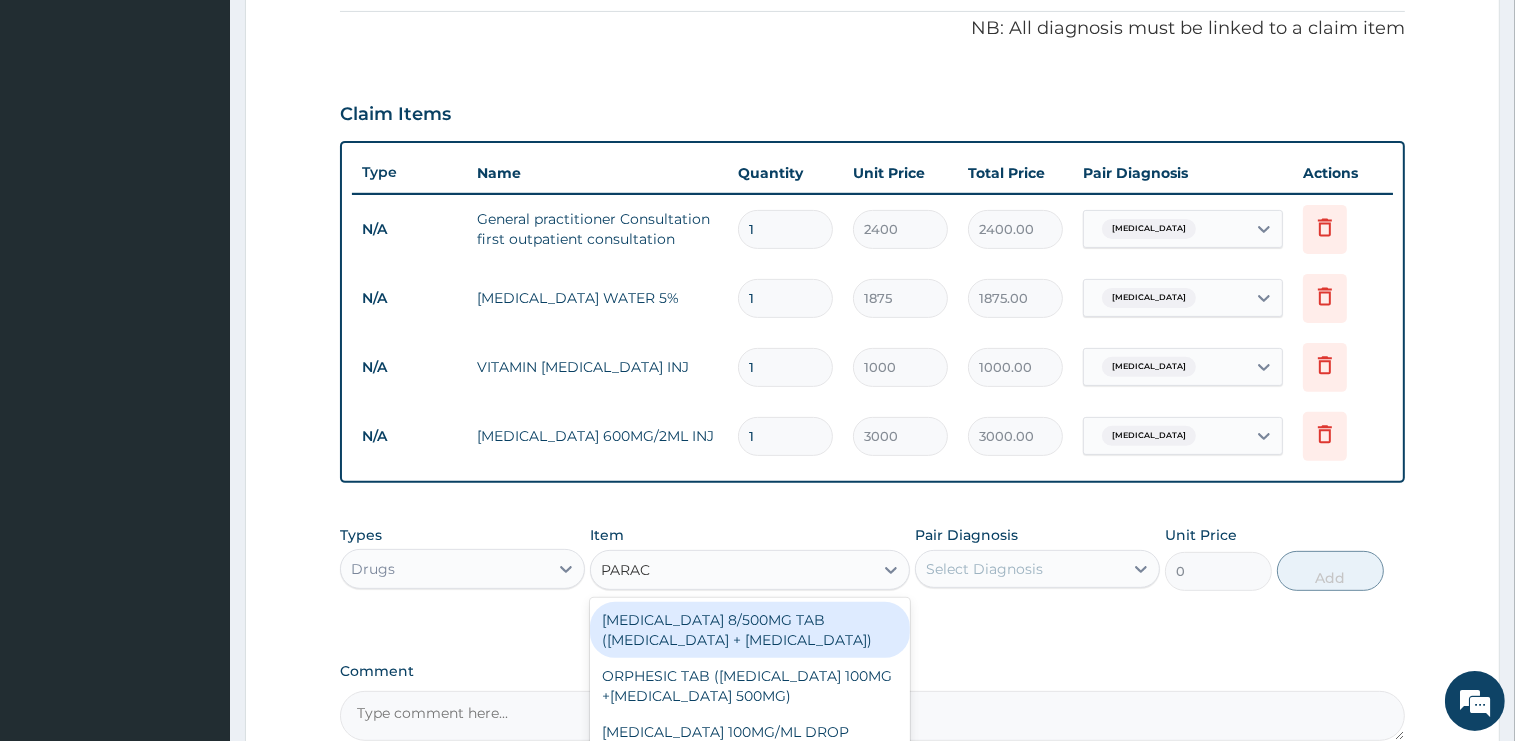 type on "PARACE" 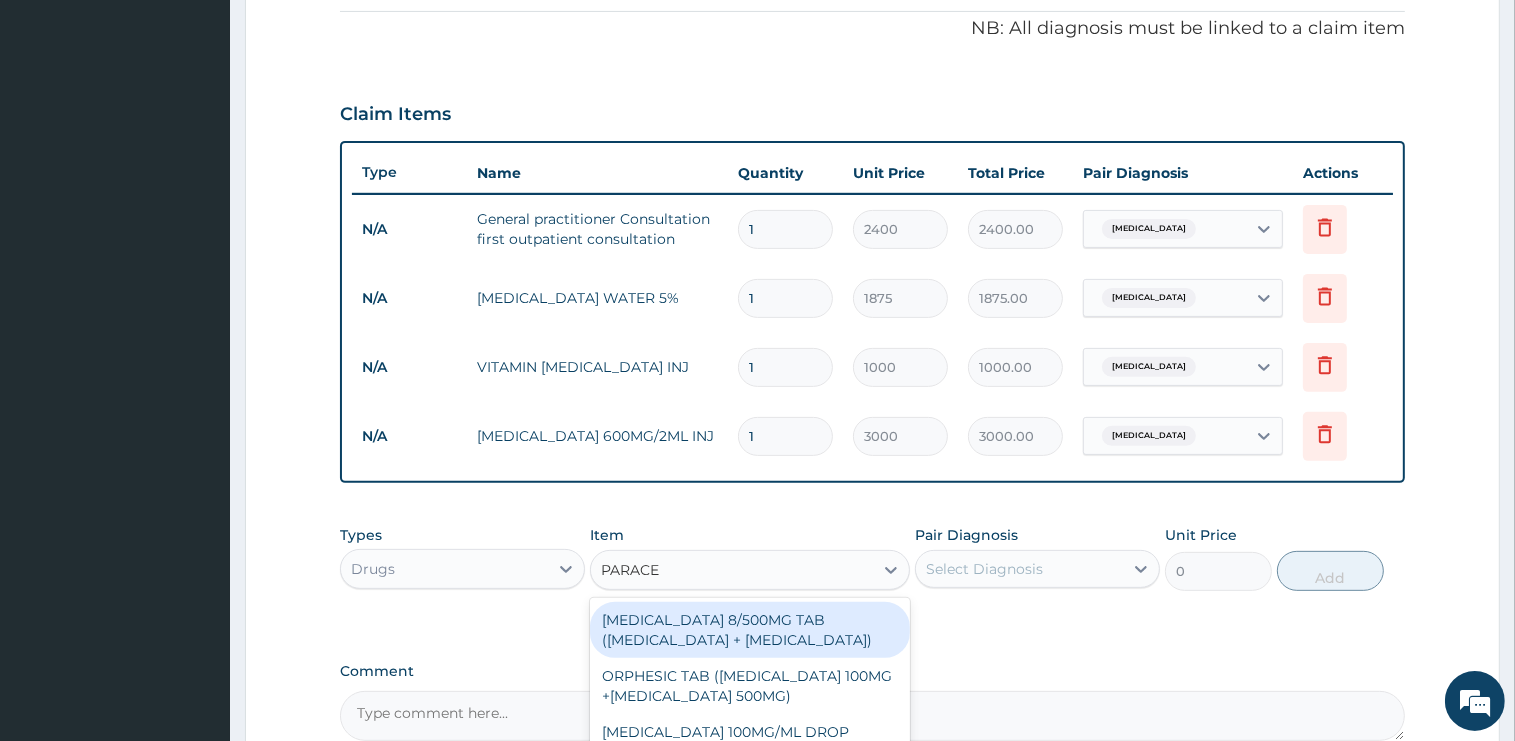 scroll, scrollTop: 168, scrollLeft: 0, axis: vertical 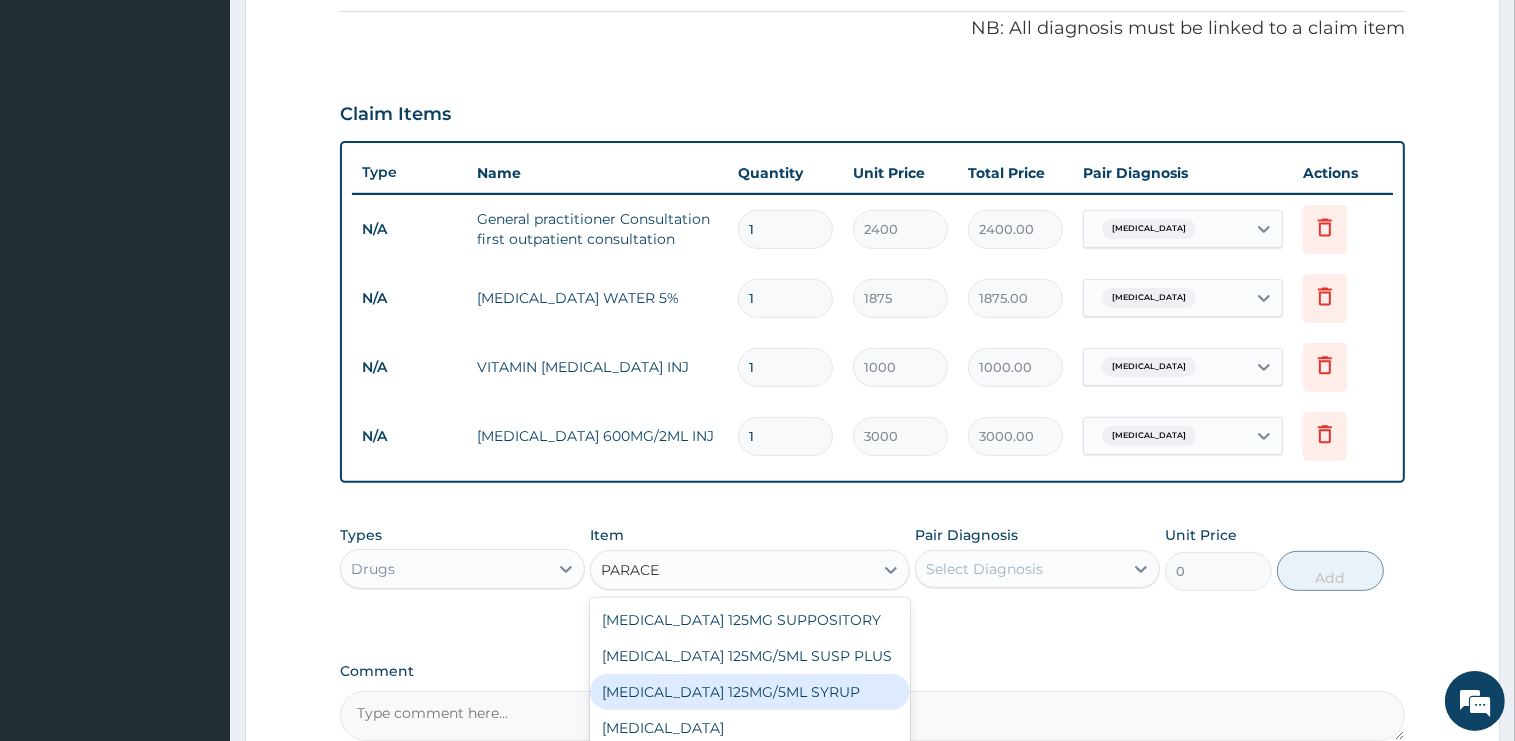 drag, startPoint x: 794, startPoint y: 656, endPoint x: 795, endPoint y: 706, distance: 50.01 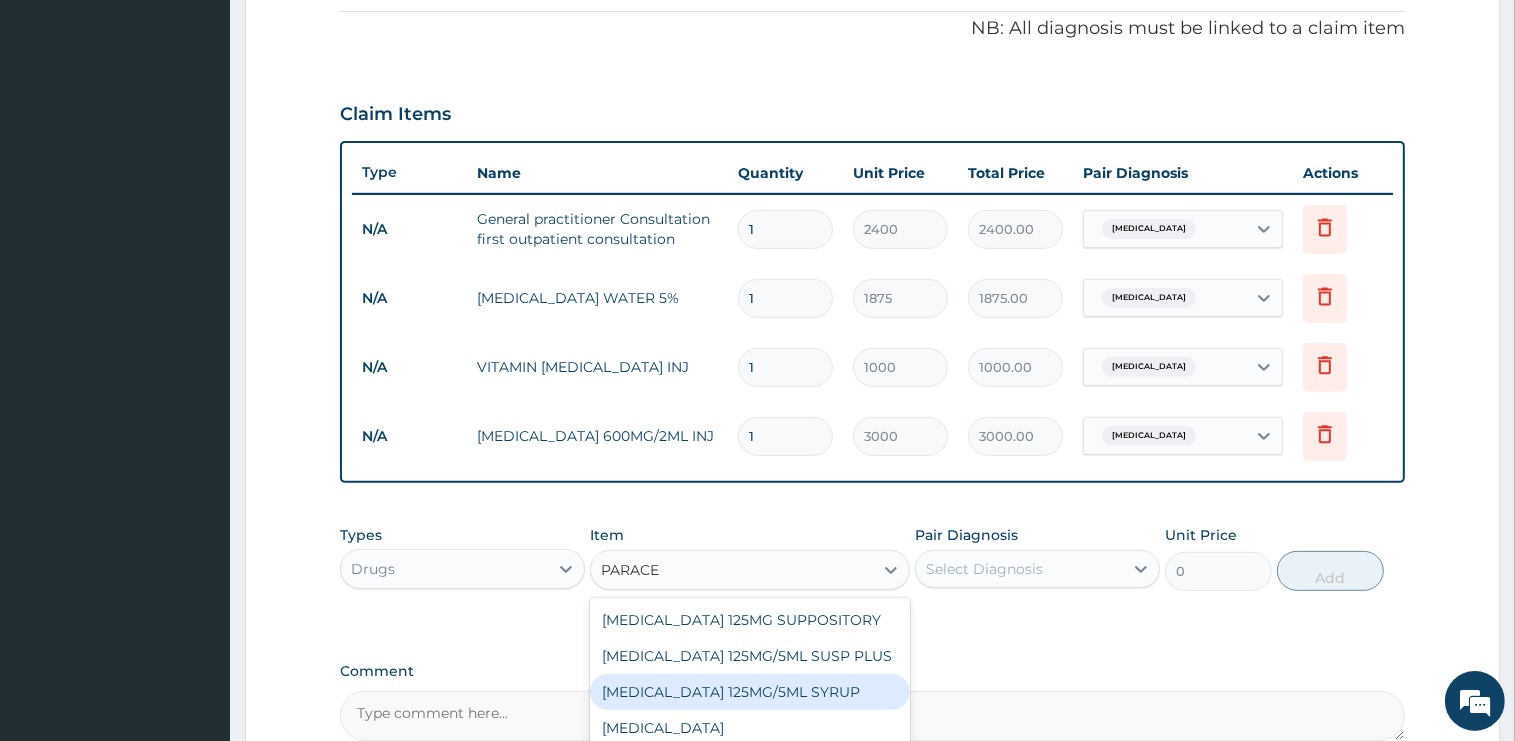 click on "CO-CODAMOL 8/500MG TAB (CODEINE PHOSPHATE + PARACETAMOL) ORPHESIC TAB (ORPHENADRINE 100MG +PARACETAMOL 500MG)  PARACETAMOL 100MG/ML DROP PARACETAMOL 125MG SUPPOSITORY PARACETAMOL 125MG/5ML SUSP PLUS PARACETAMOL 125MG/5ML SYRUP PARACETAMOL 150MG/ML VIAL PARACETAMOL 500MG TAB x 1000 PARACETAMOL INJECTION 2ML AMP PARACETAMOL SUPPOSITORIES 500MG" at bounding box center (750, 748) 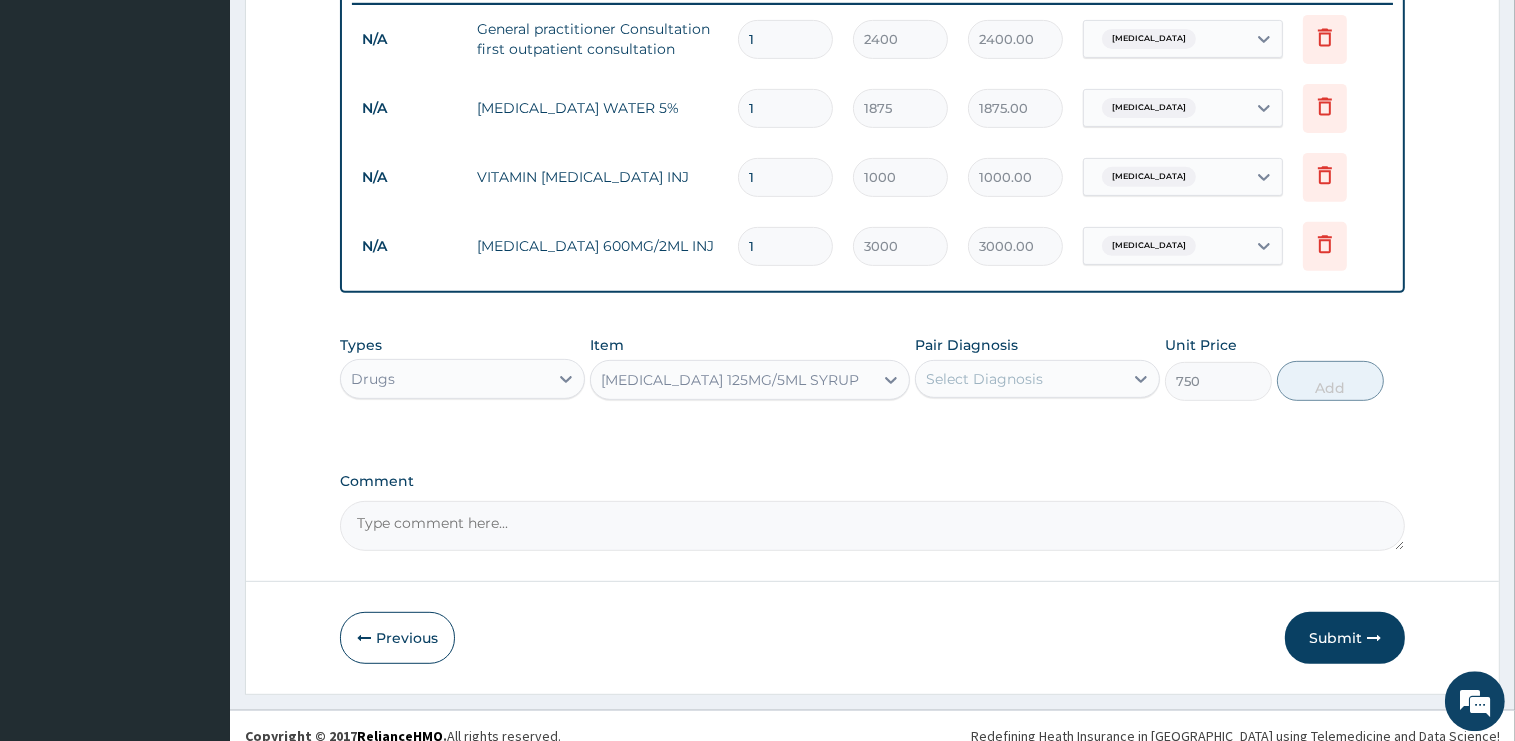 scroll, scrollTop: 809, scrollLeft: 0, axis: vertical 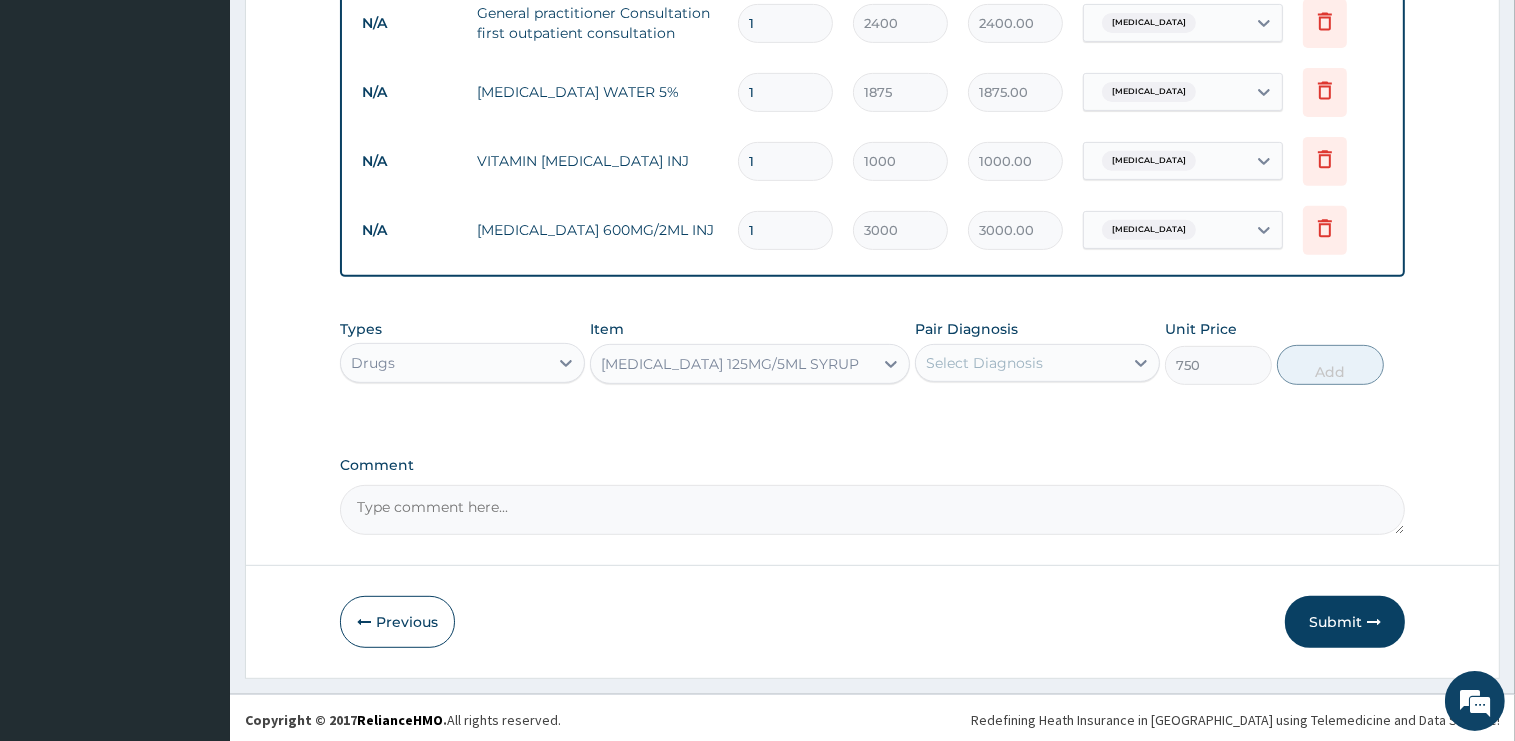 click on "PARACETAMOL 125MG/5ML SYRUP" at bounding box center (730, 364) 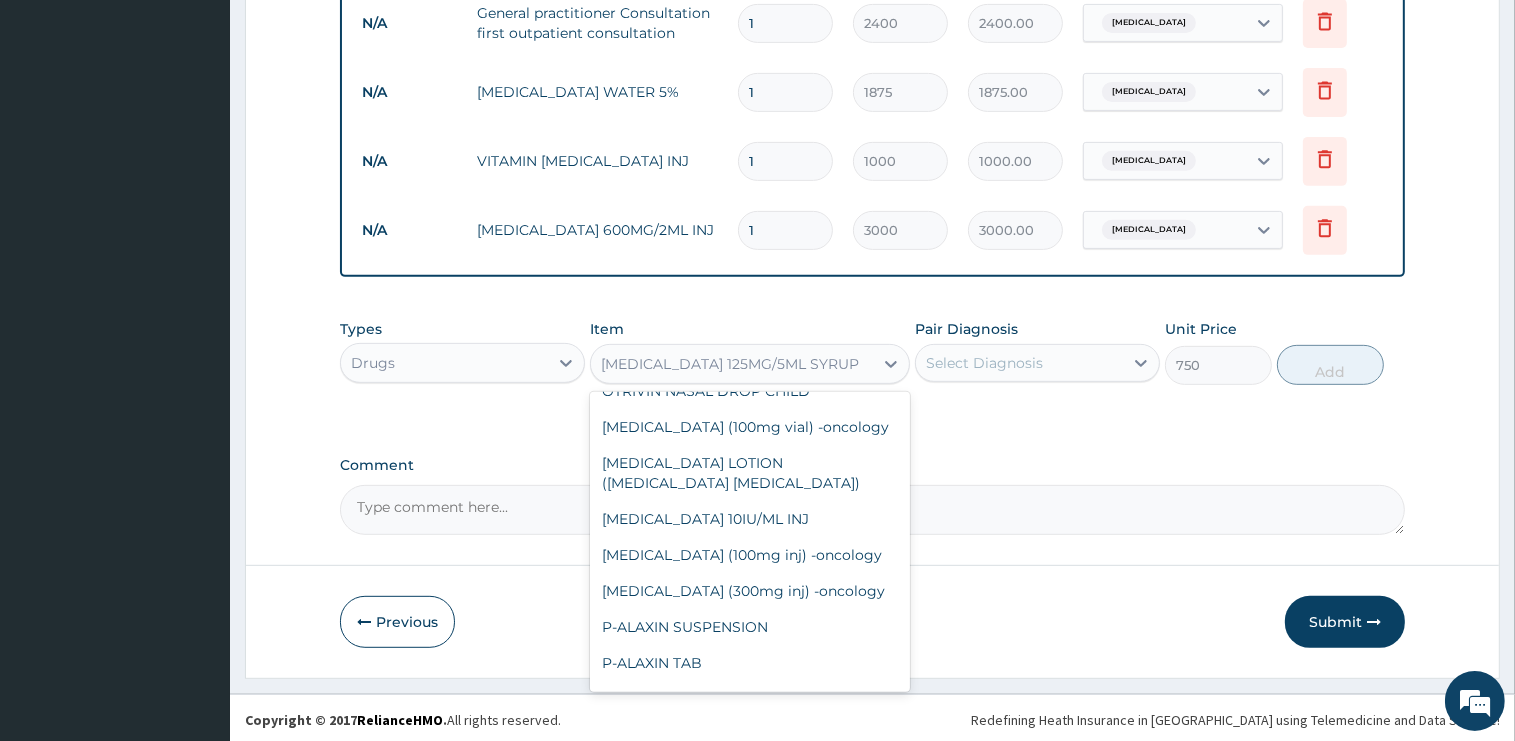 scroll, scrollTop: 26805, scrollLeft: 0, axis: vertical 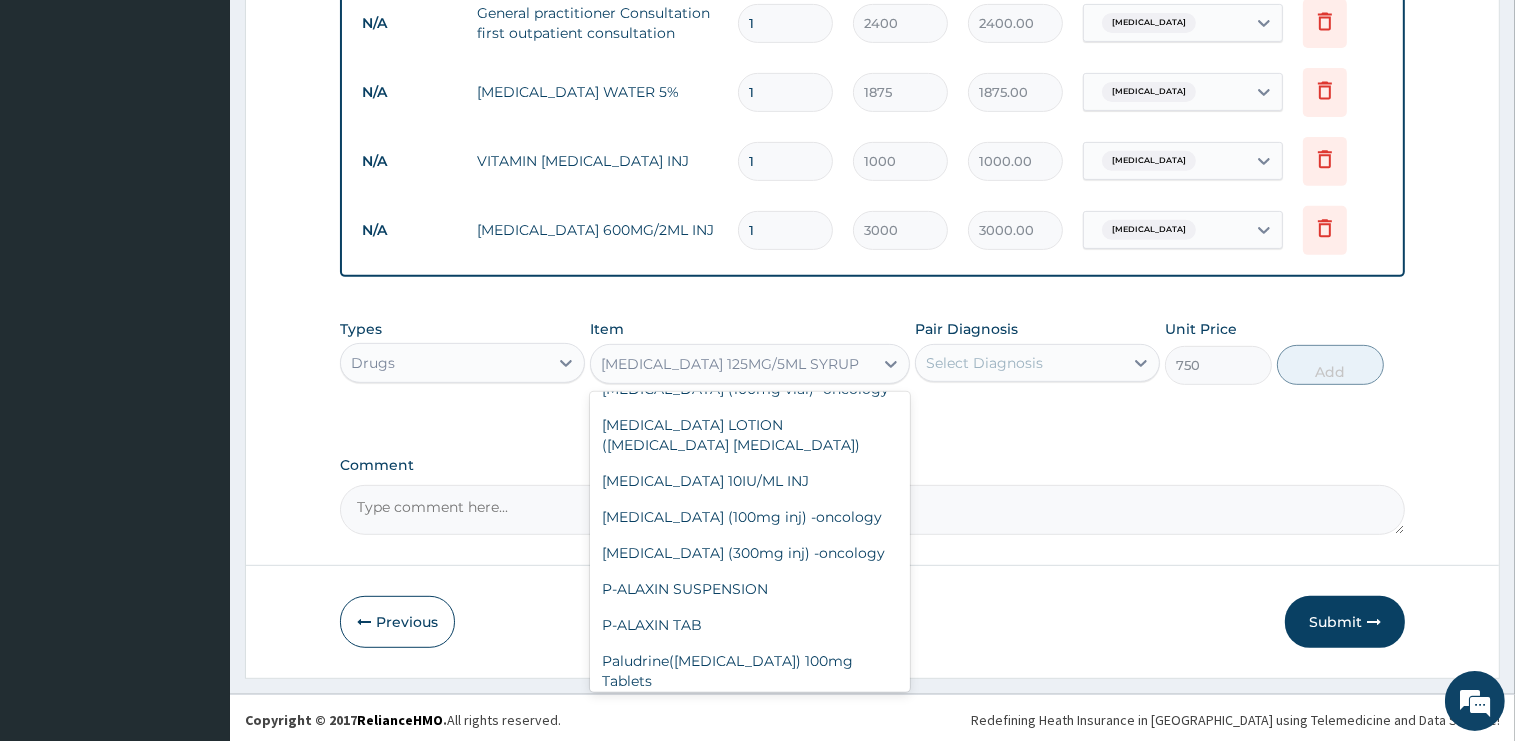 click on "PARACETAMOL 150MG/ML VIAL" at bounding box center [750, 907] 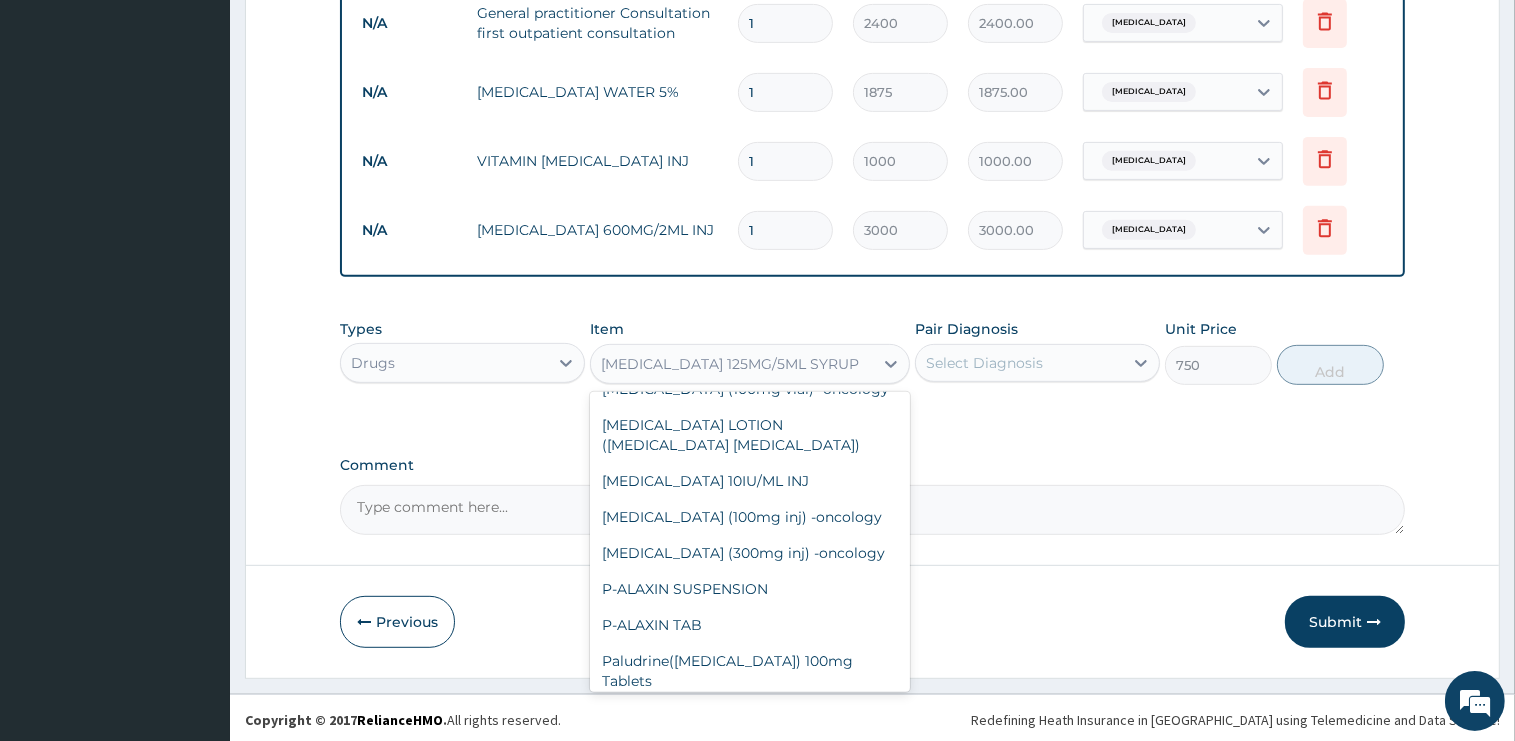type on "1035" 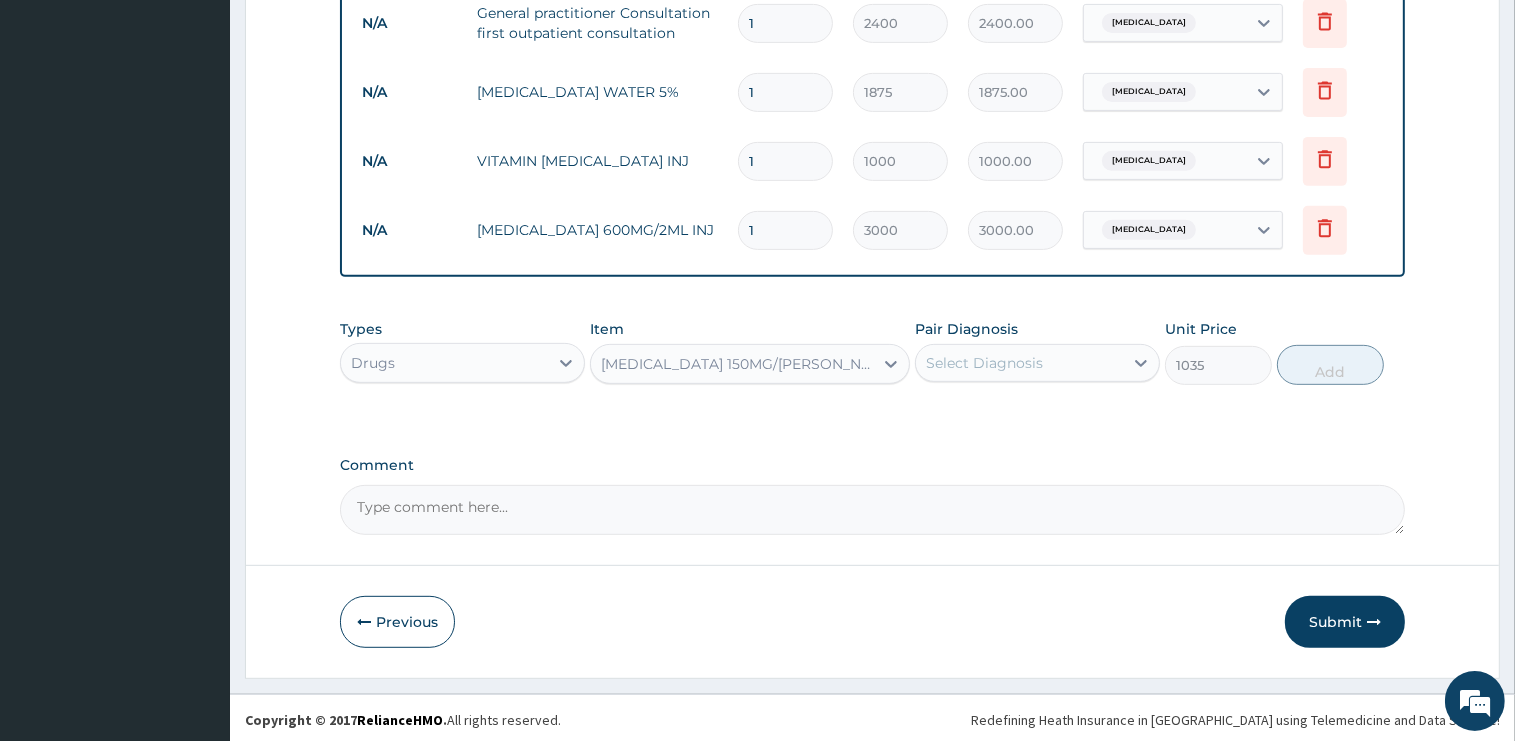 click on "Select Diagnosis" at bounding box center [984, 363] 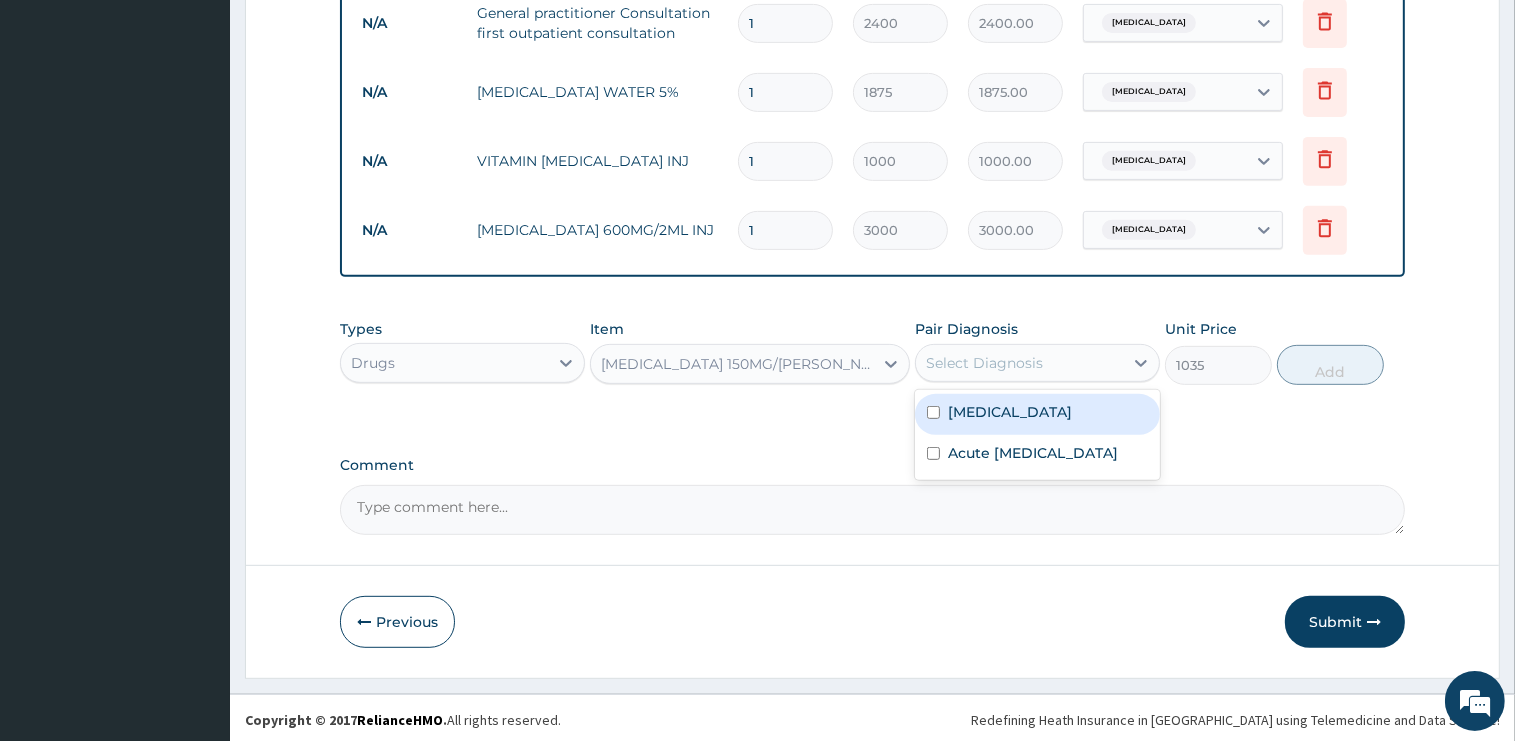 click on "Malaria" at bounding box center [1010, 412] 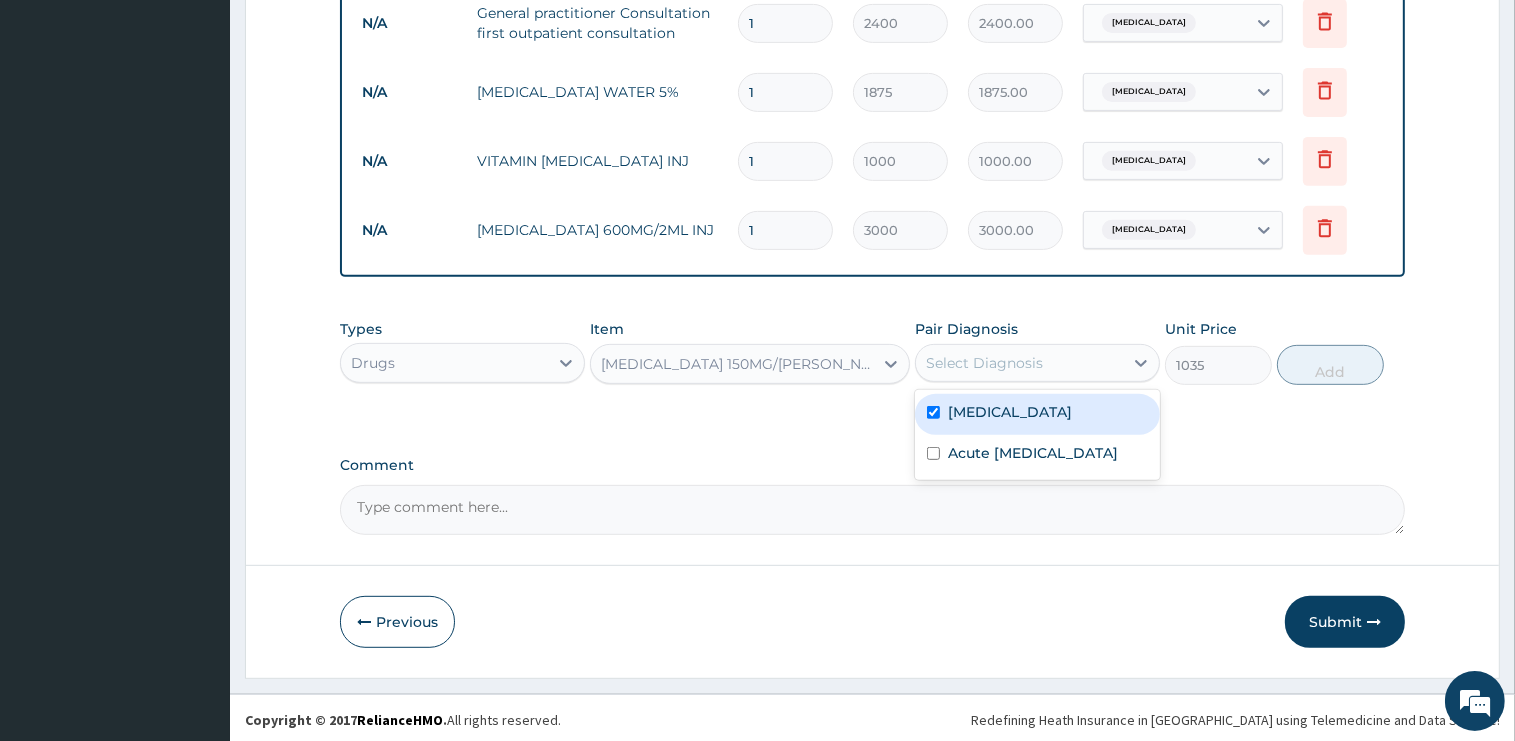 checkbox on "true" 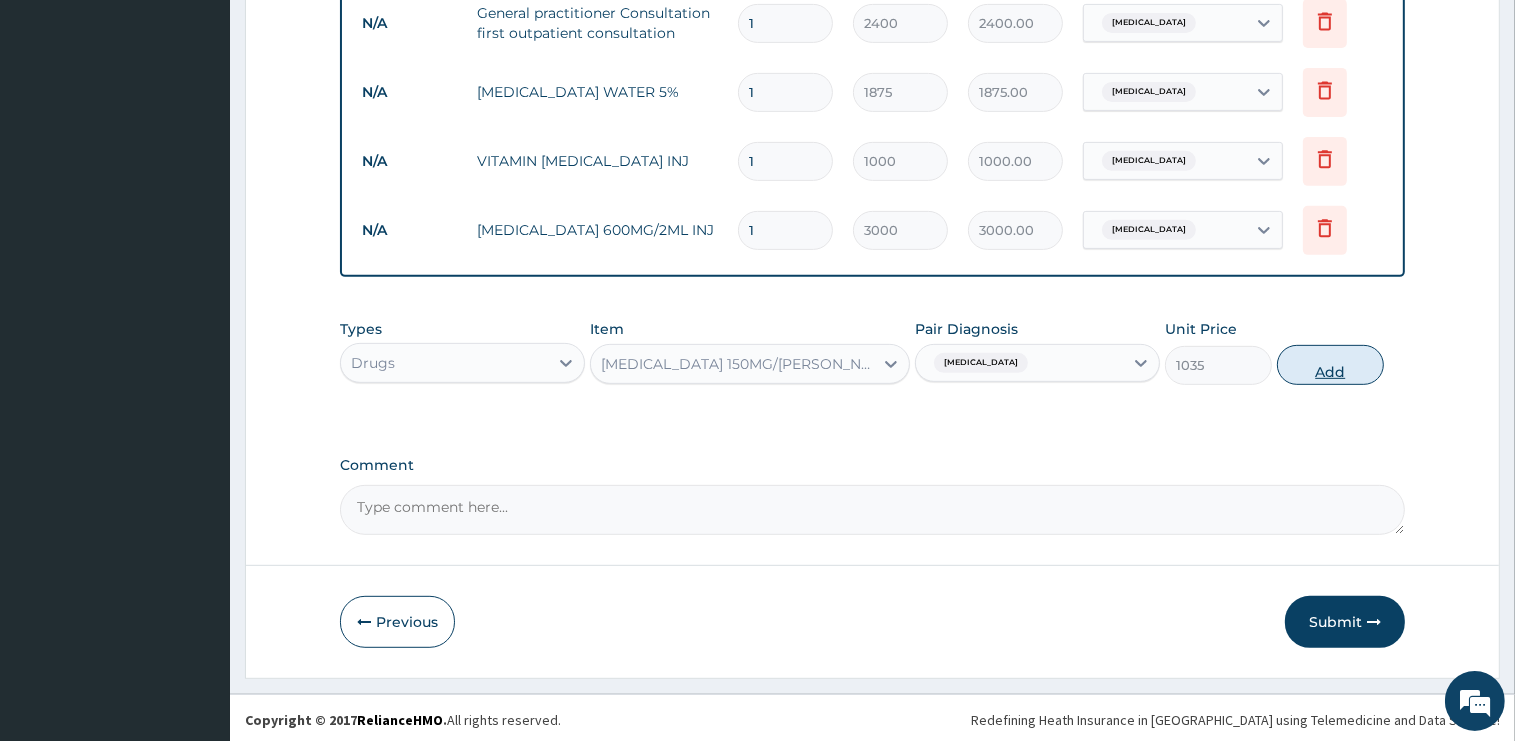 click on "Add" at bounding box center [1330, 365] 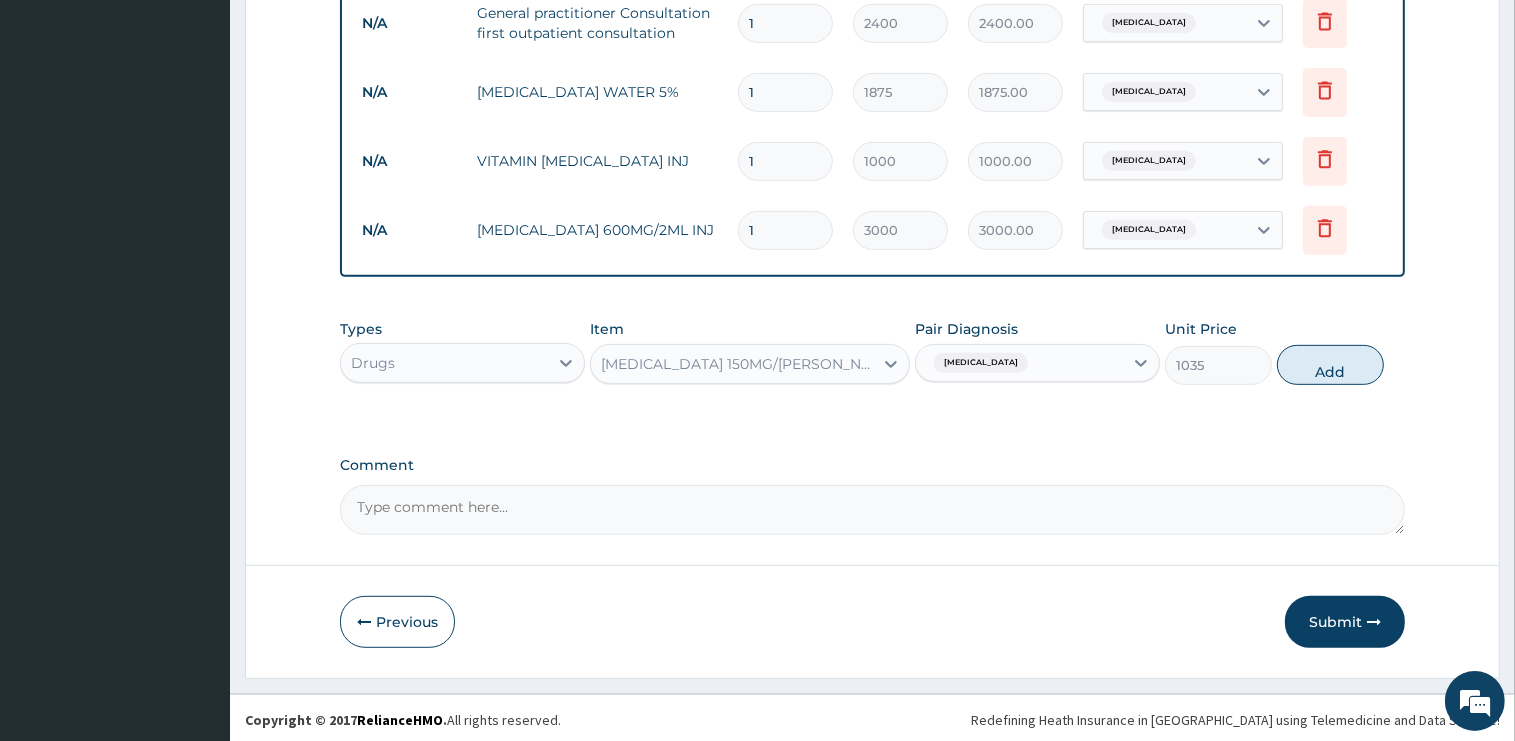 type on "0" 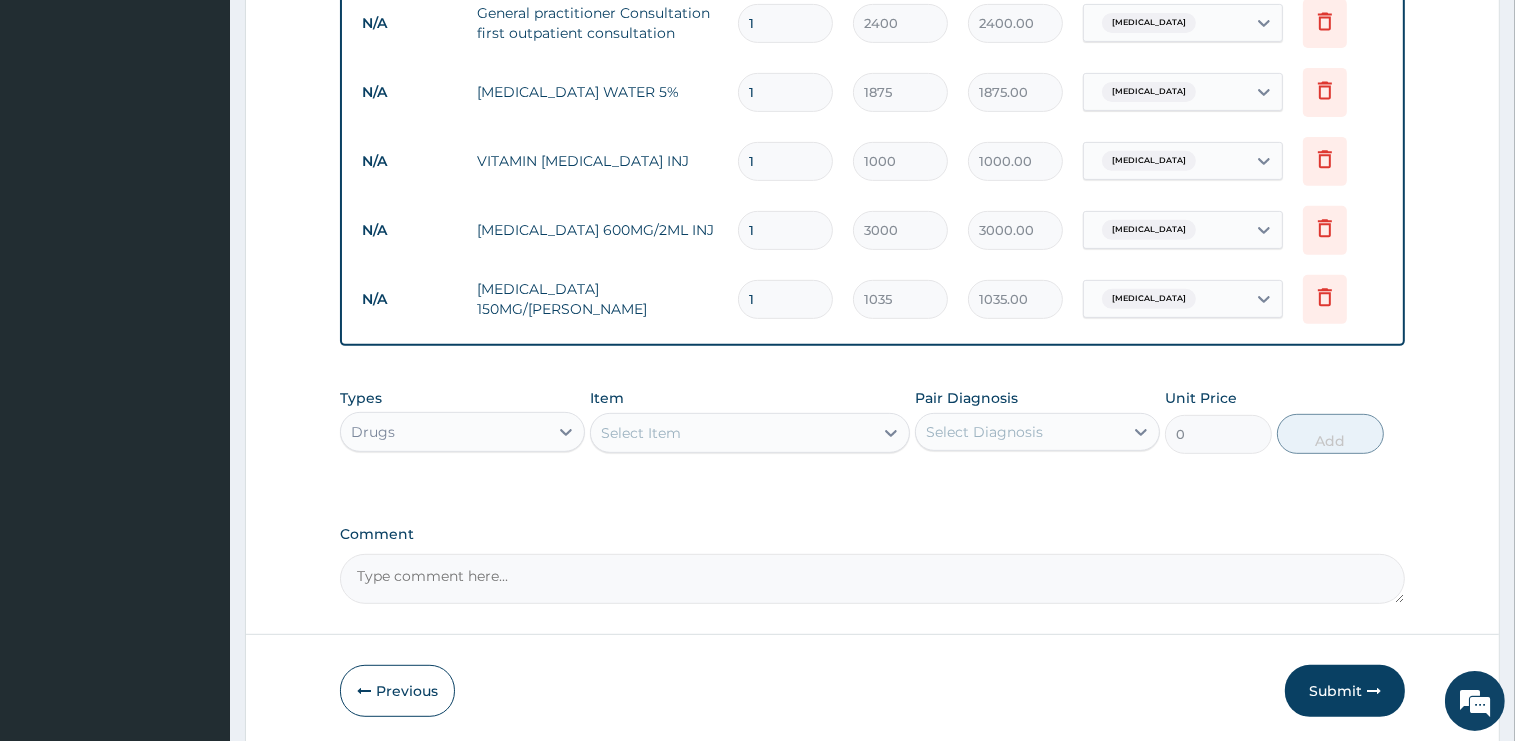 click on "Select Item" at bounding box center [732, 433] 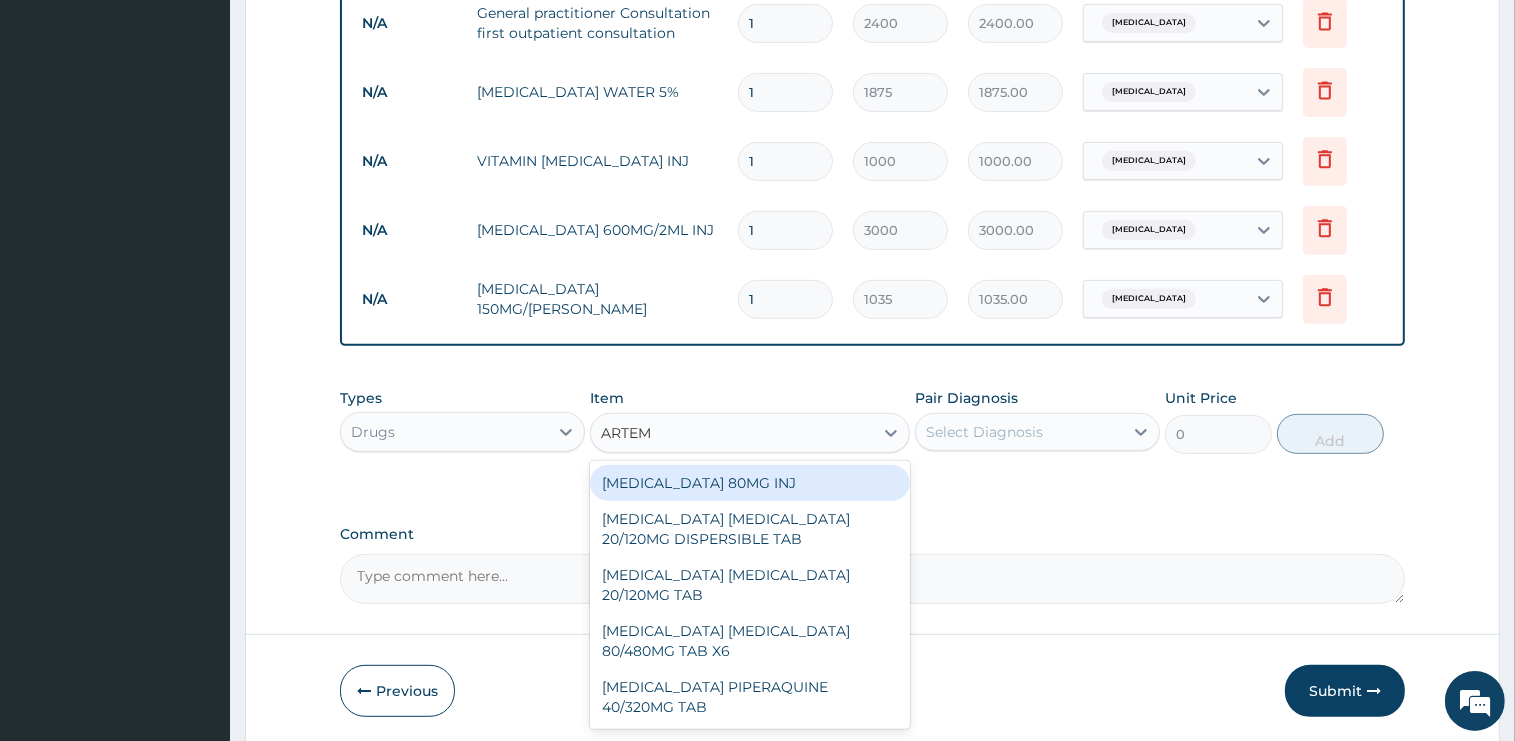 type on "ARTEME" 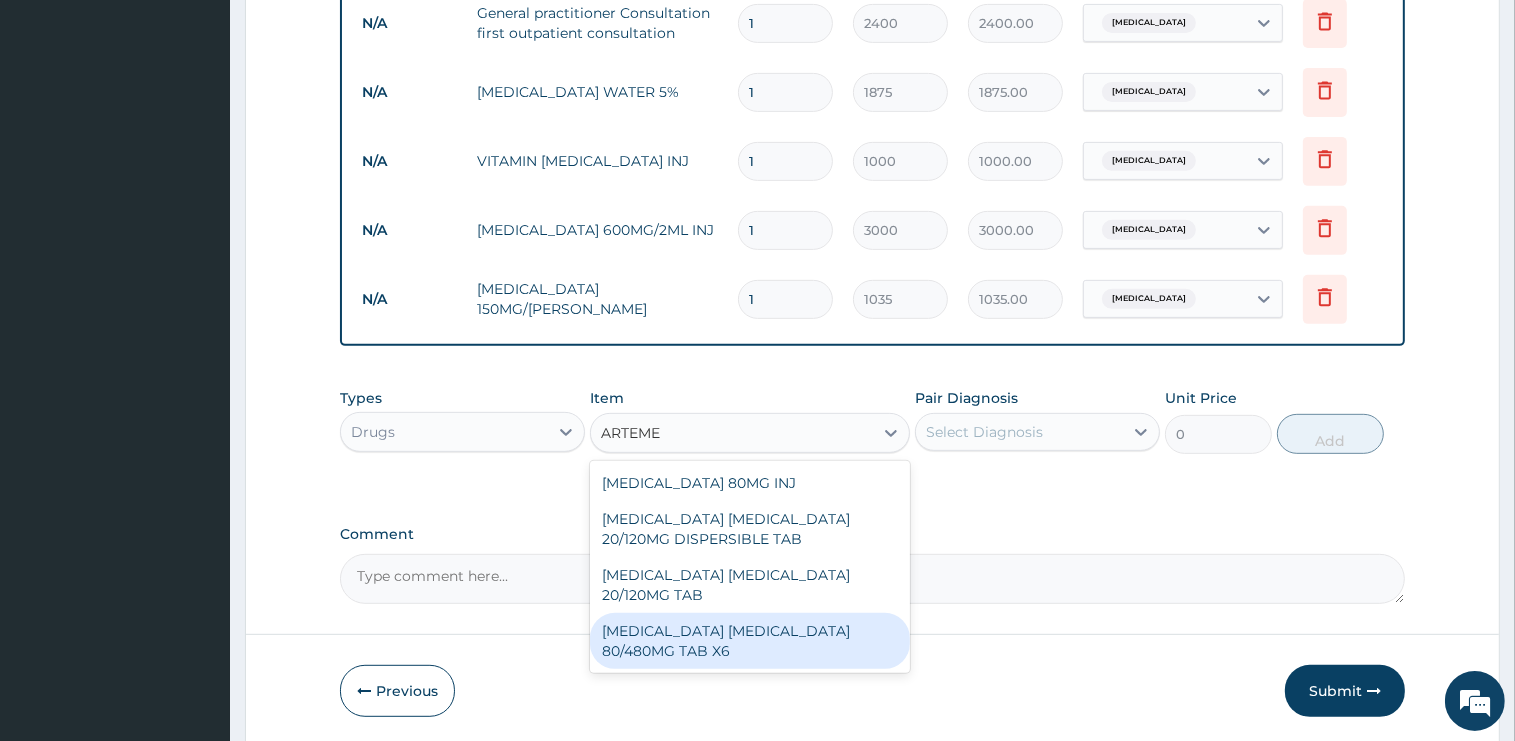 click on "ARTEMETHER LUMEFANTRINE 80/480MG TAB X6" at bounding box center (750, 641) 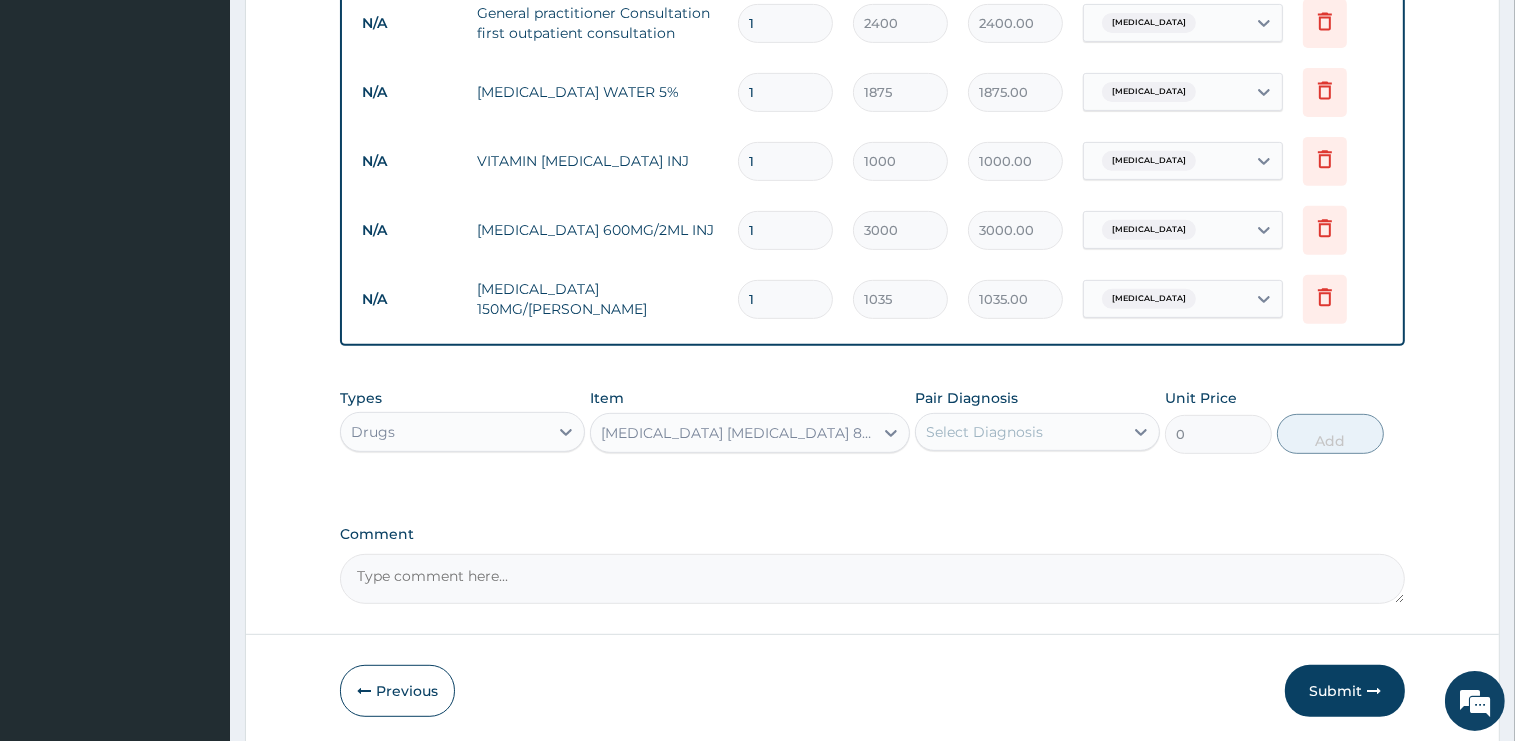 type 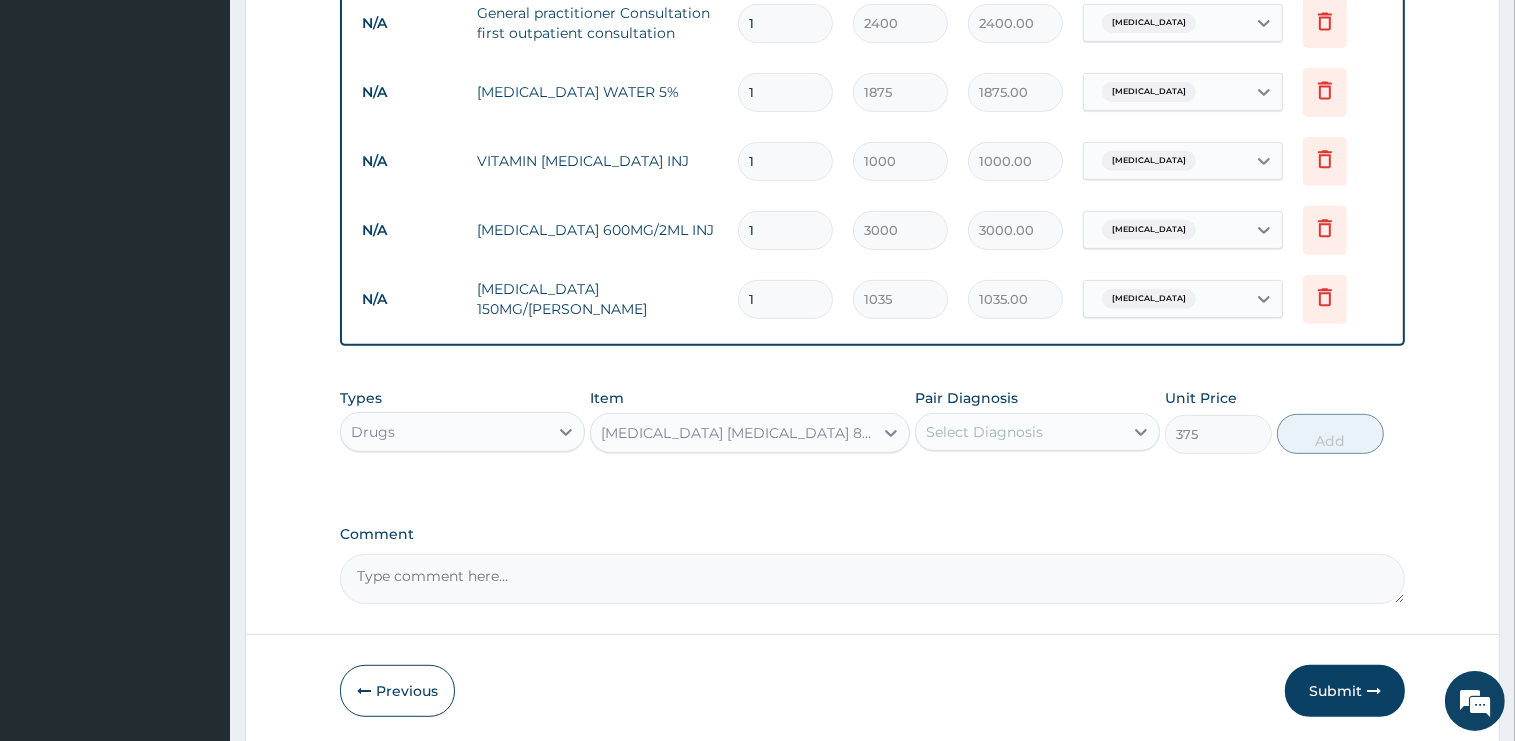 click on "Types Drugs Item ARTEMETHER LUMEFANTRINE 80/480MG TAB X6 Pair Diagnosis Select Diagnosis Unit Price 375 Add" at bounding box center (872, 436) 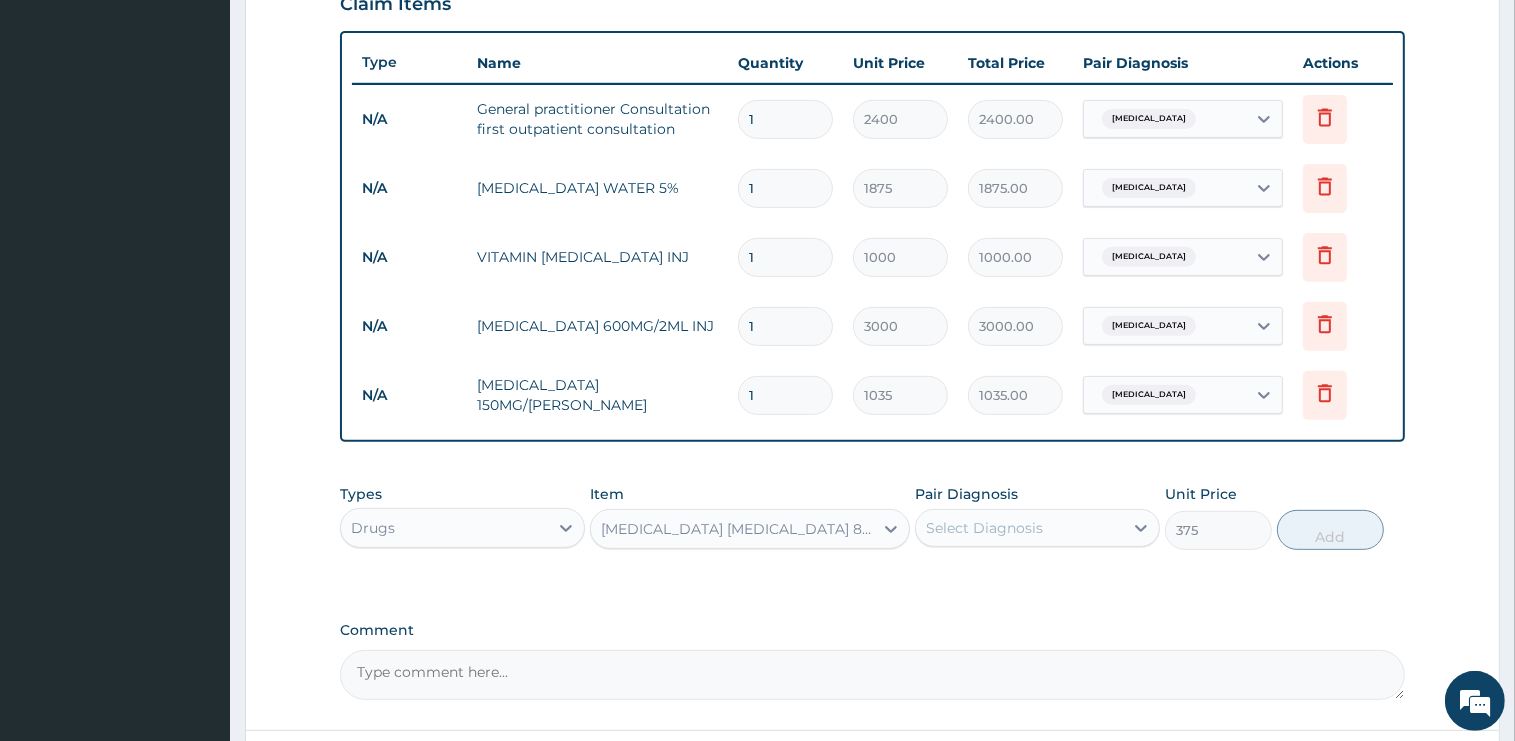 scroll, scrollTop: 772, scrollLeft: 0, axis: vertical 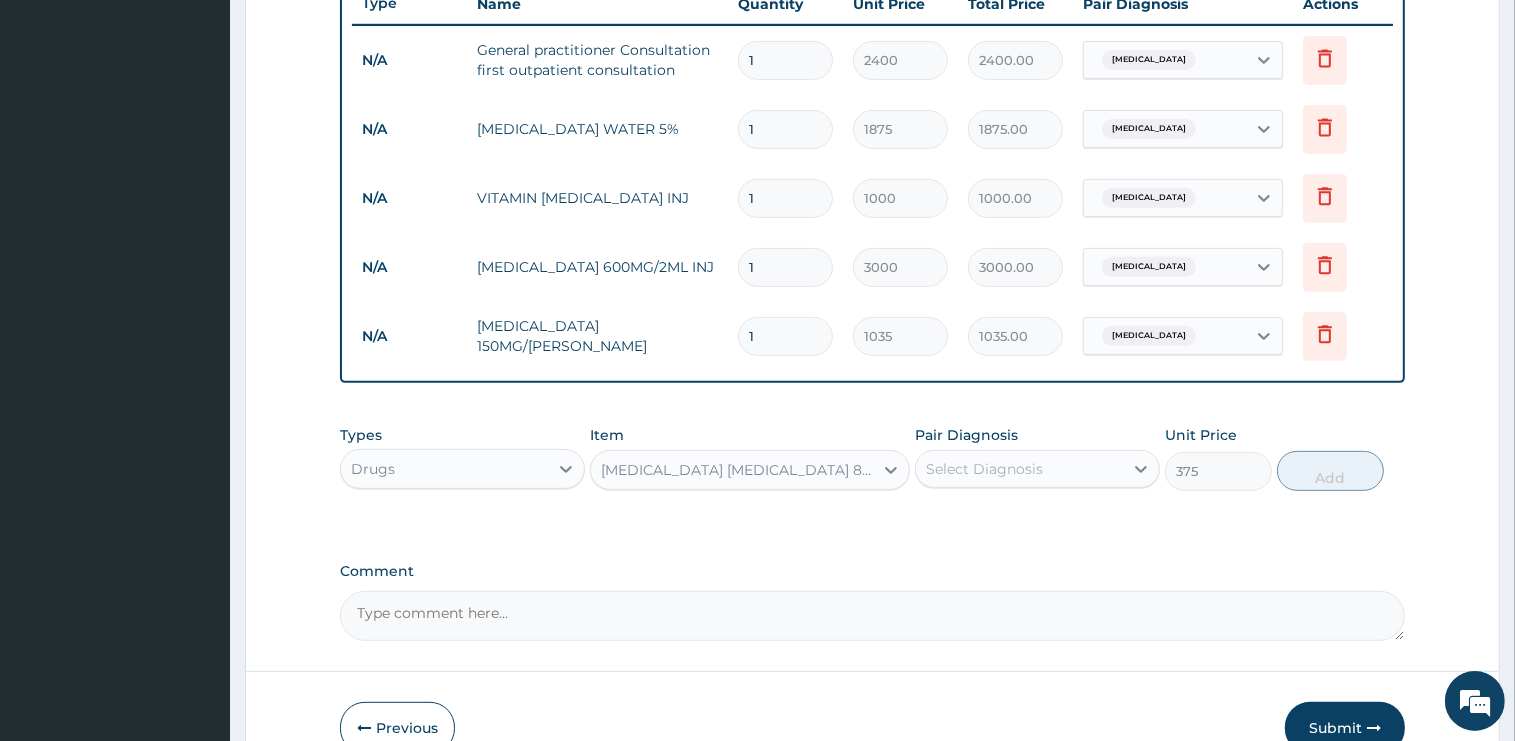 click on "Select Diagnosis" at bounding box center [984, 469] 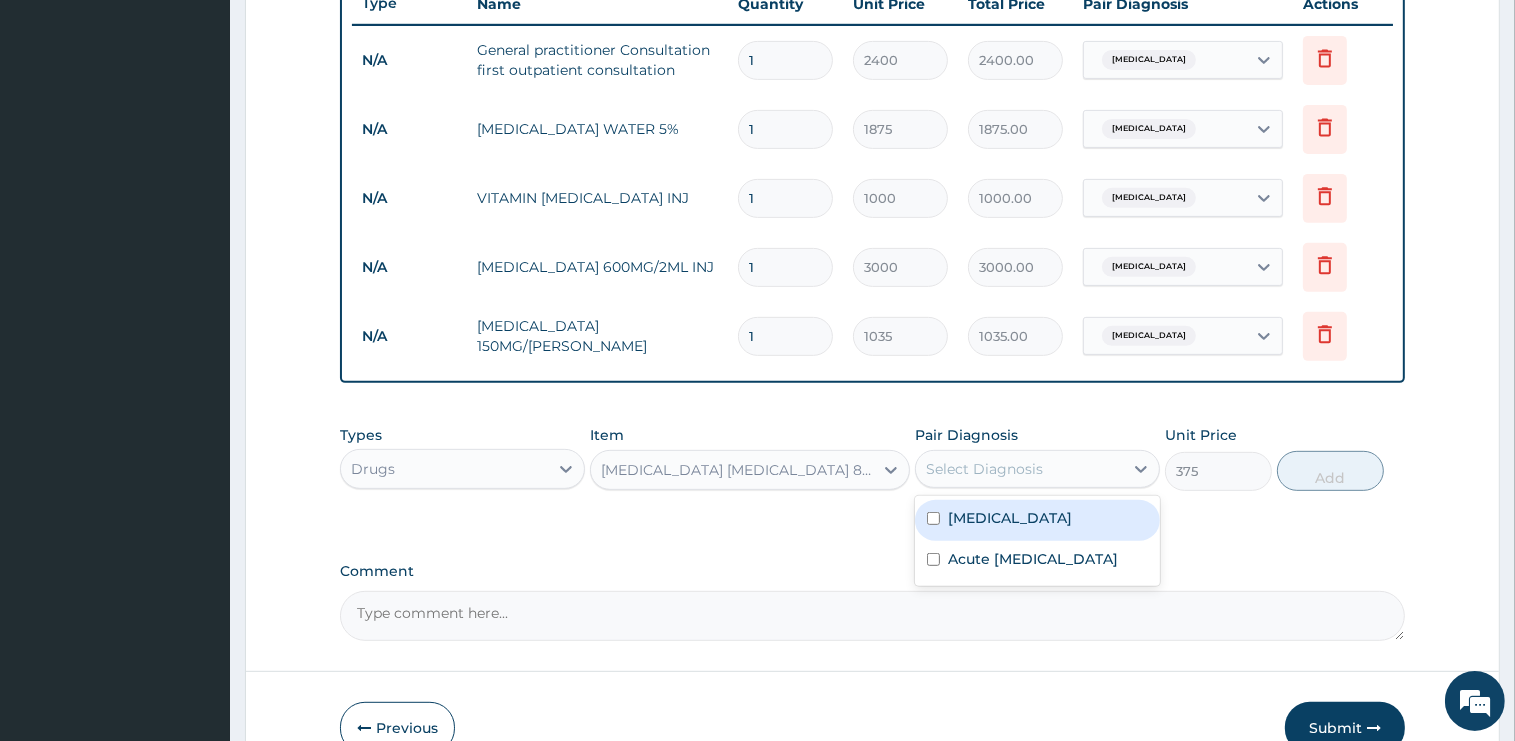 click on "Item ARTEMETHER LUMEFANTRINE 80/480MG TAB X6" at bounding box center [750, 458] 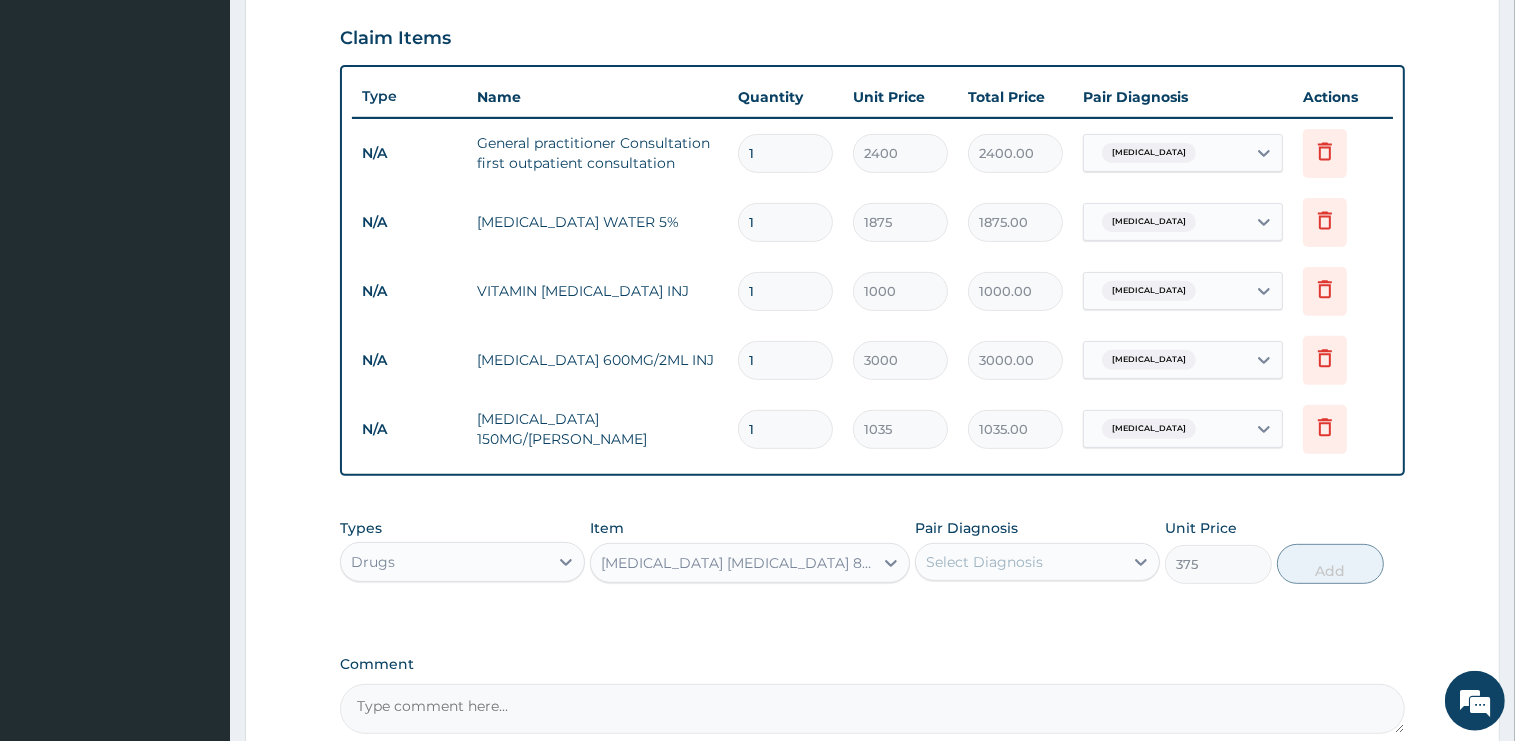 scroll, scrollTop: 772, scrollLeft: 0, axis: vertical 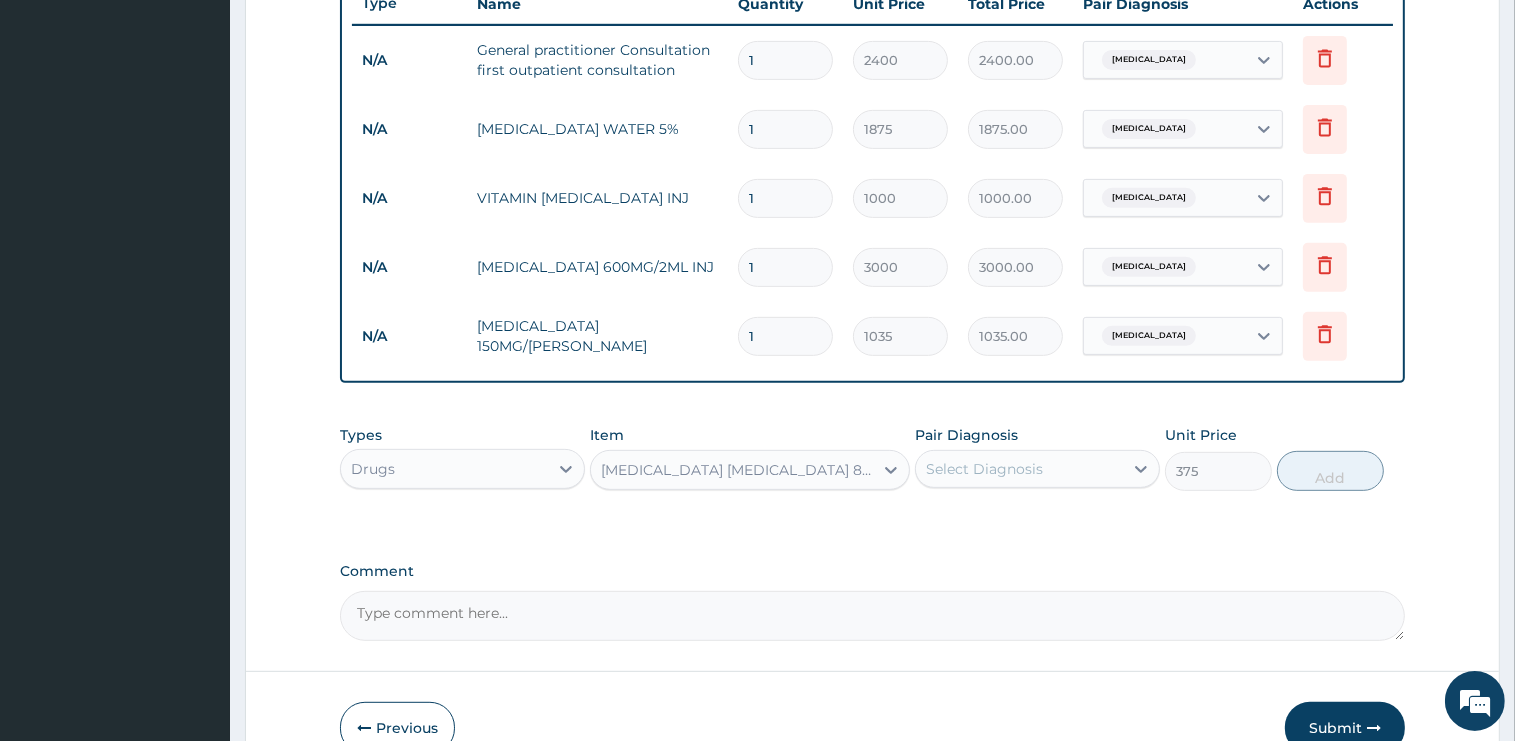 click on "ARTEMETHER LUMEFANTRINE 80/480MG TAB X6" at bounding box center (738, 470) 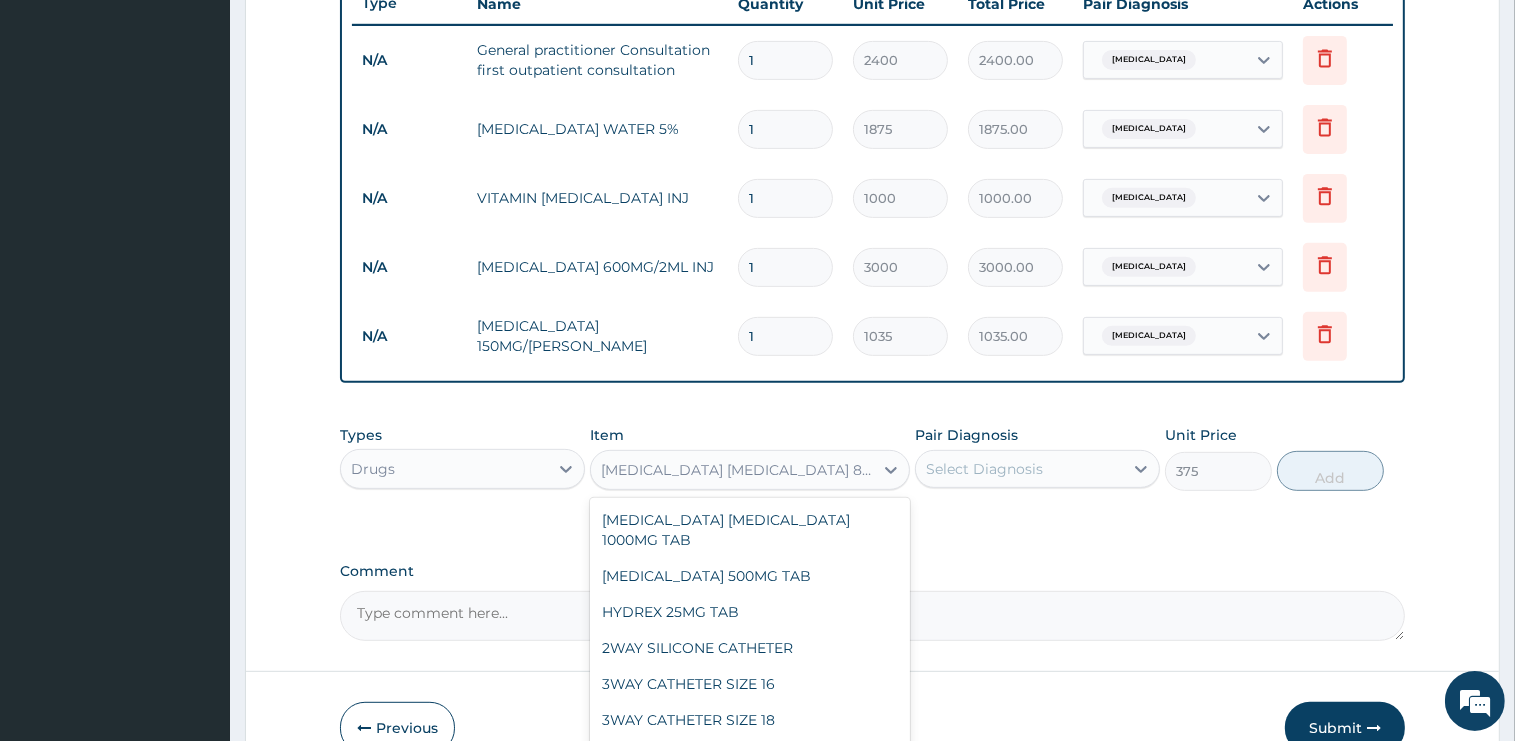 scroll, scrollTop: 2798, scrollLeft: 0, axis: vertical 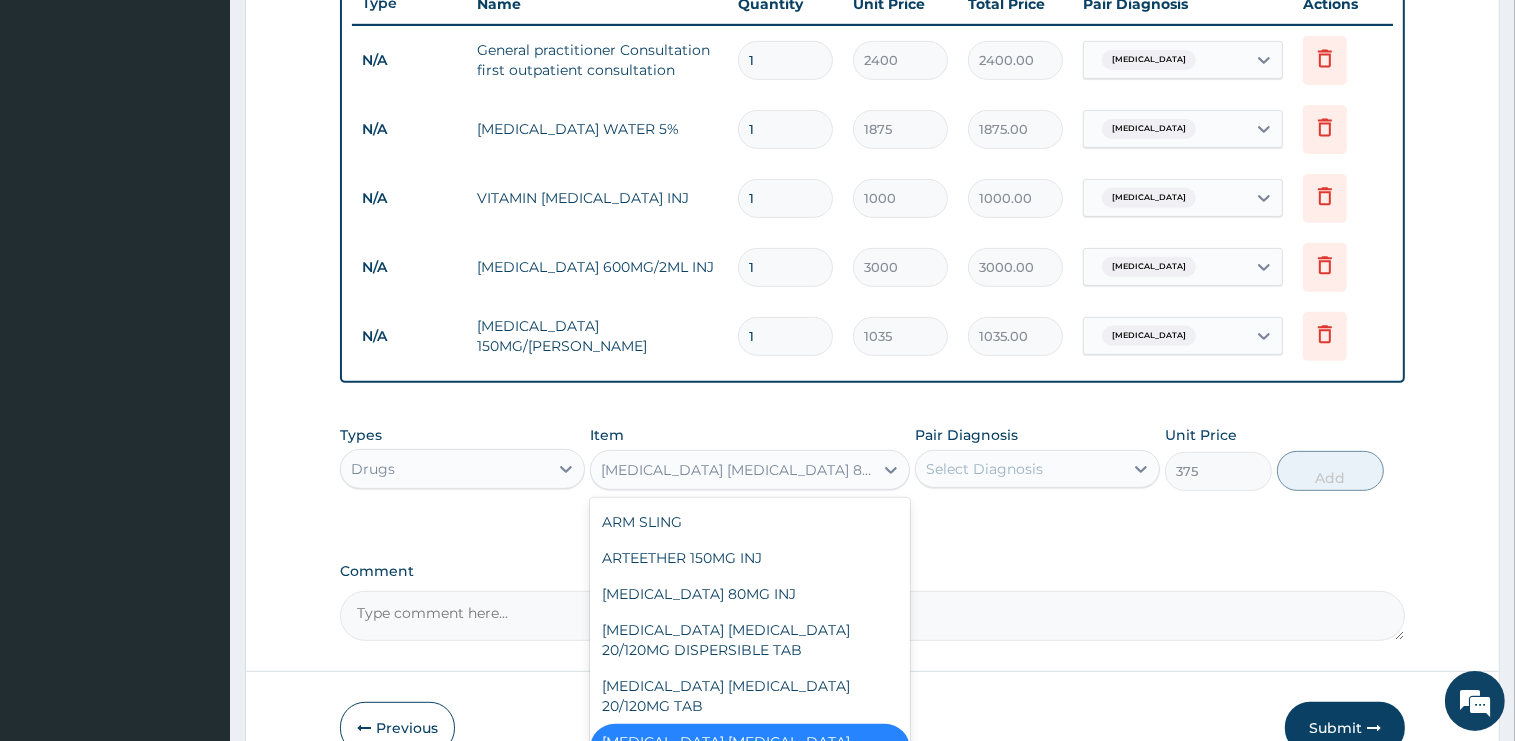 click on "Drugs" at bounding box center [444, 469] 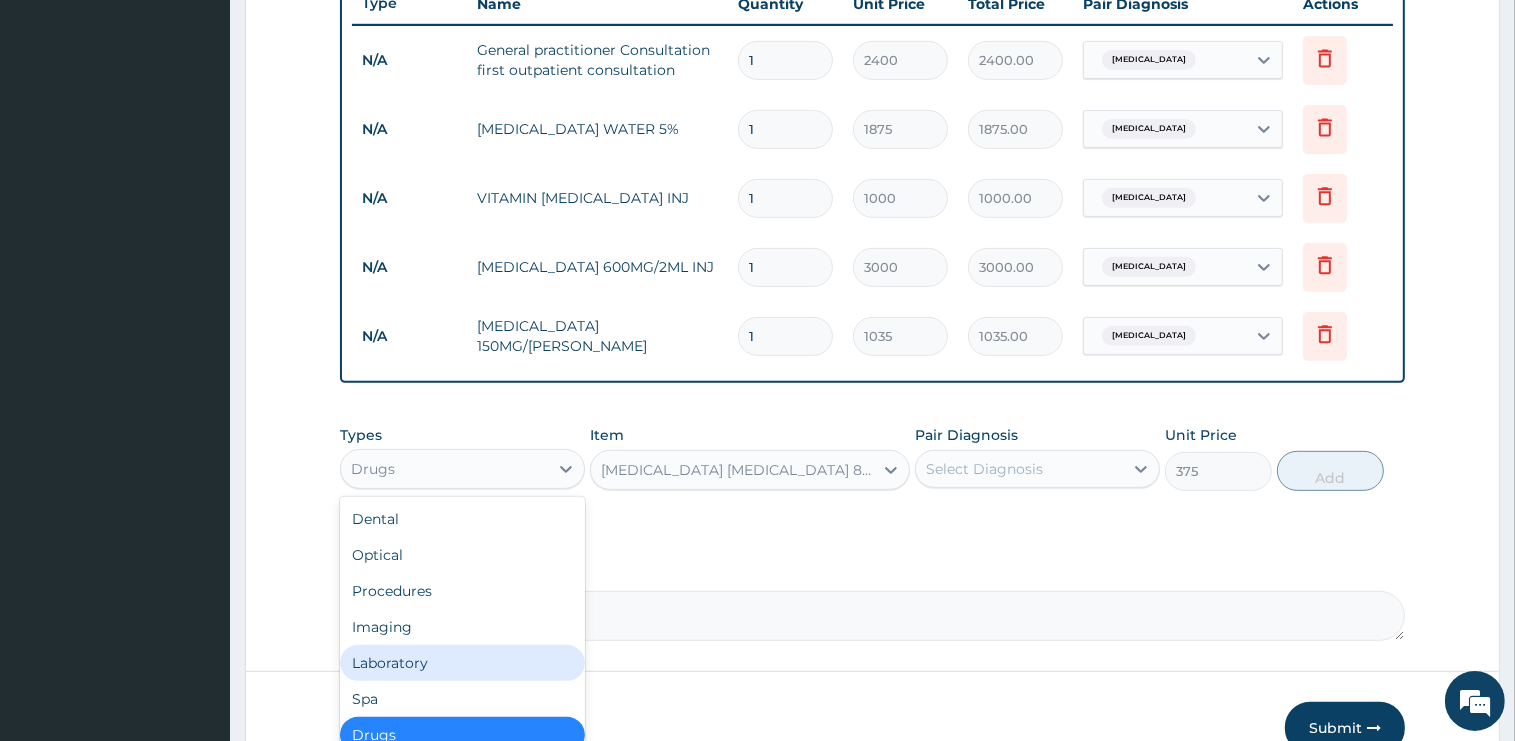 click on "Laboratory" at bounding box center (462, 663) 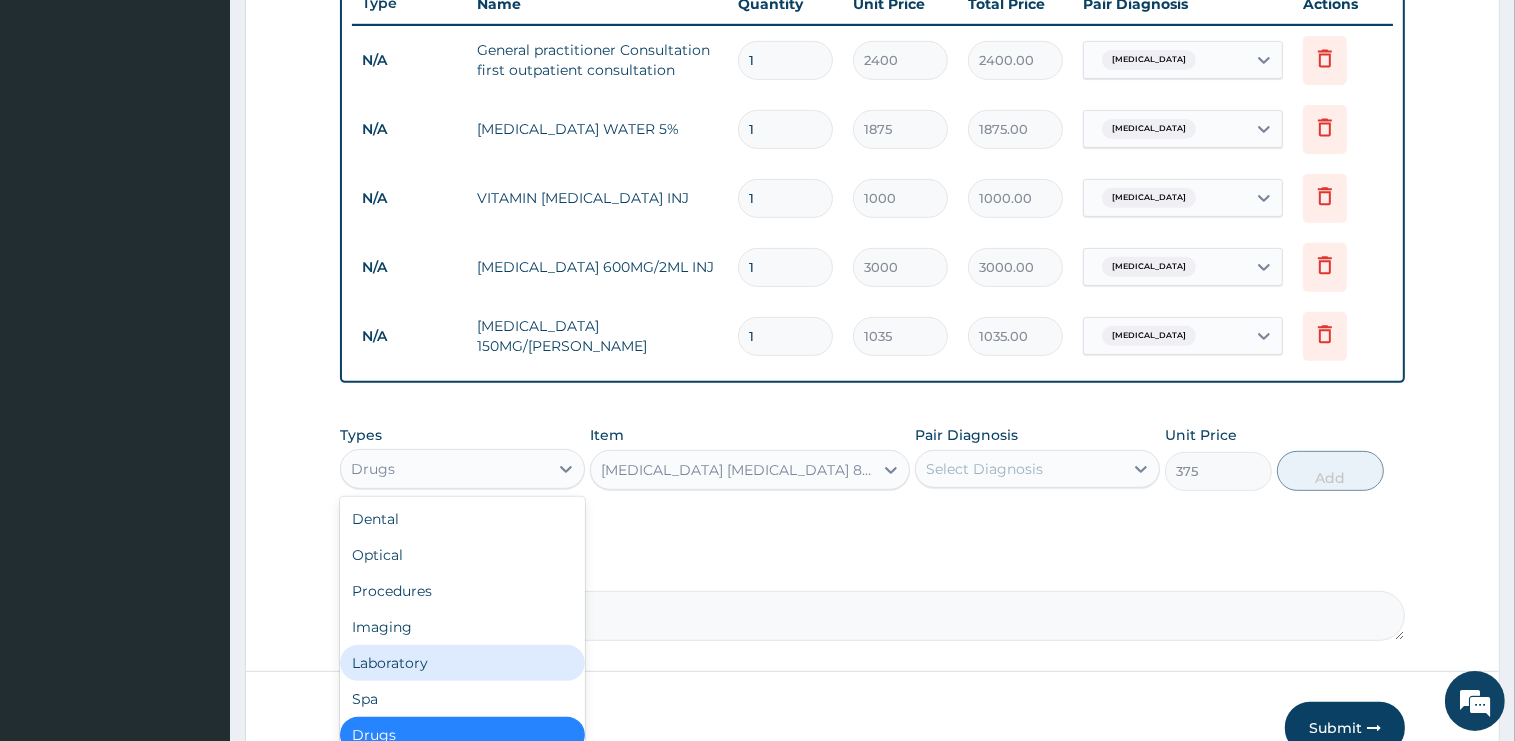 type on "0" 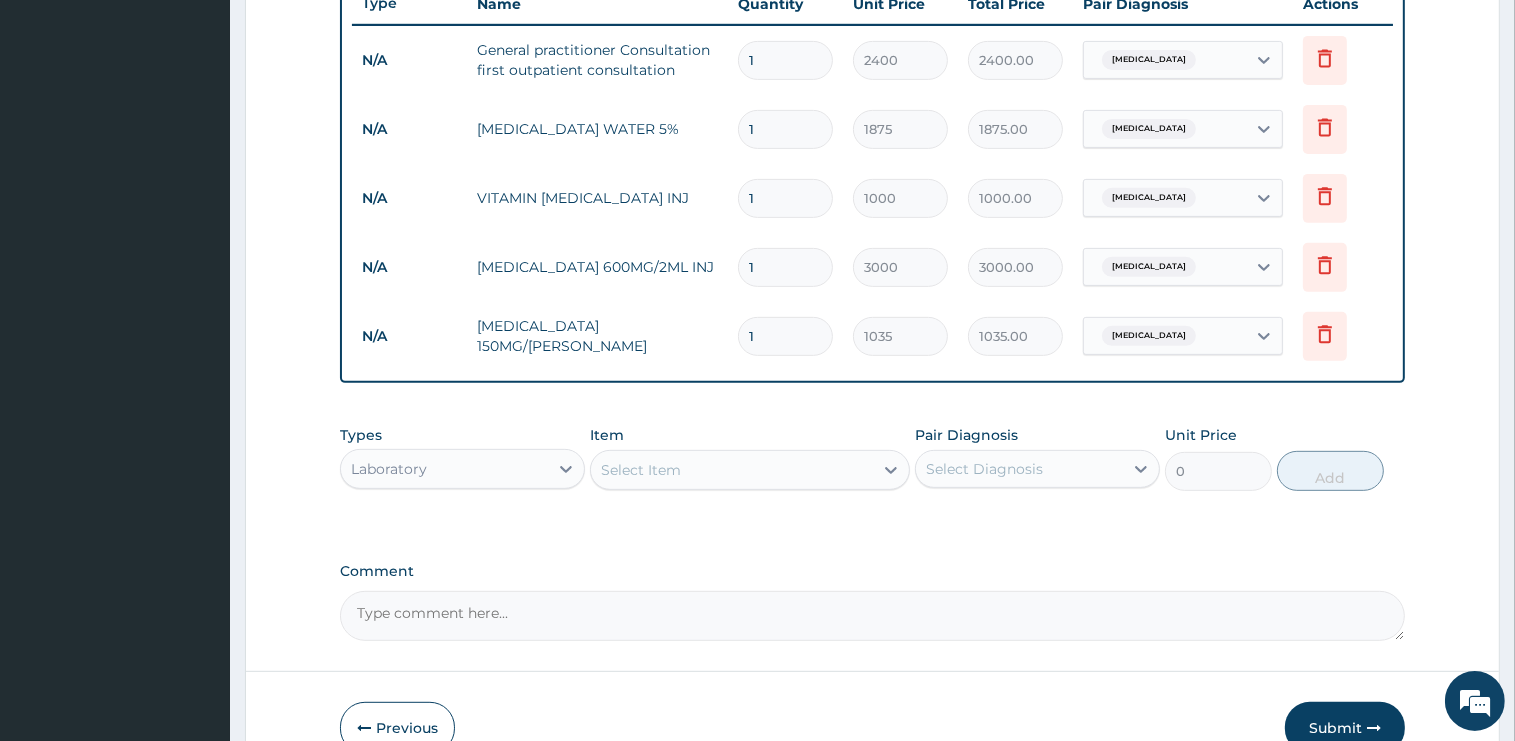 click on "Select Item" at bounding box center [732, 470] 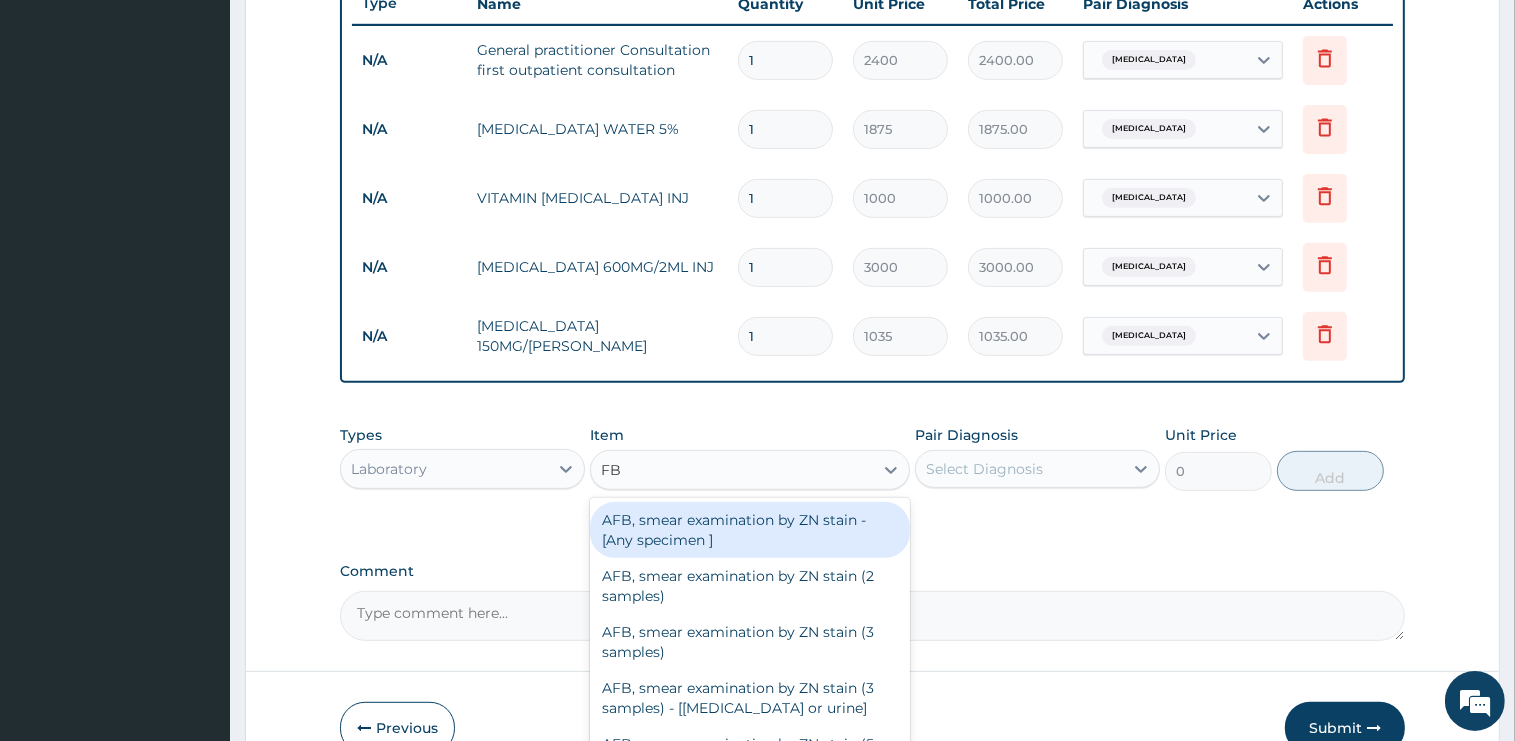 type on "FBC" 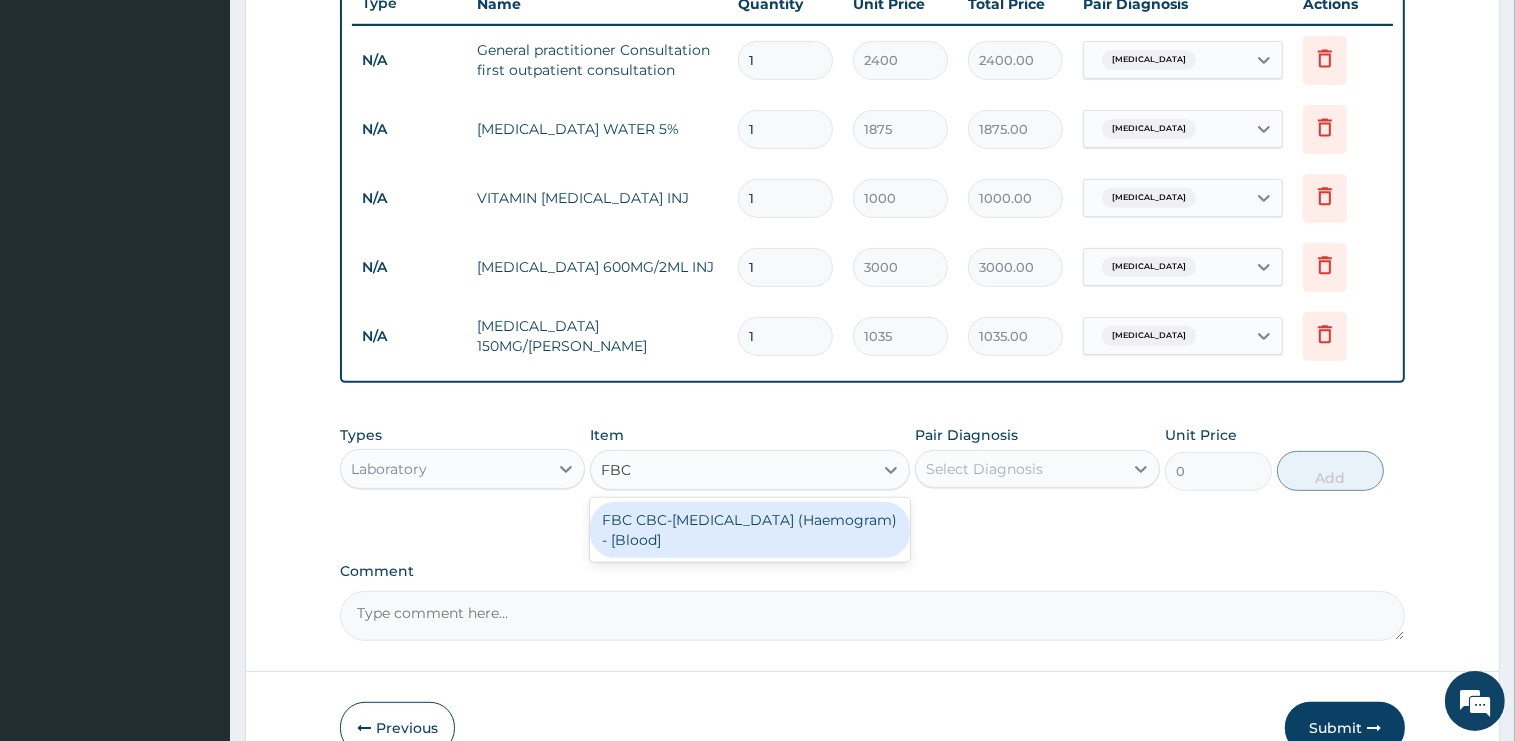 click on "FBC CBC-Complete Blood Count (Haemogram) - [Blood]" at bounding box center (750, 530) 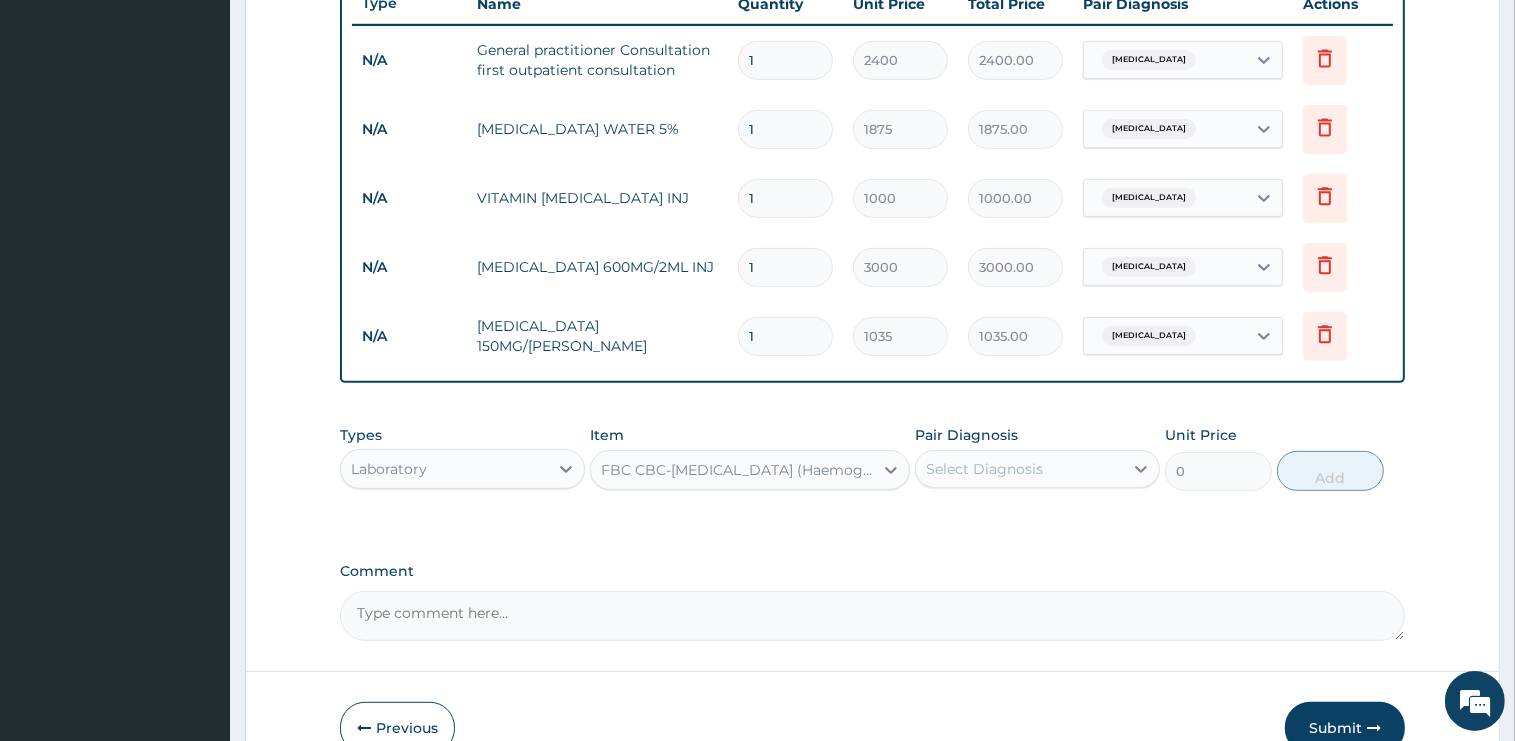 type 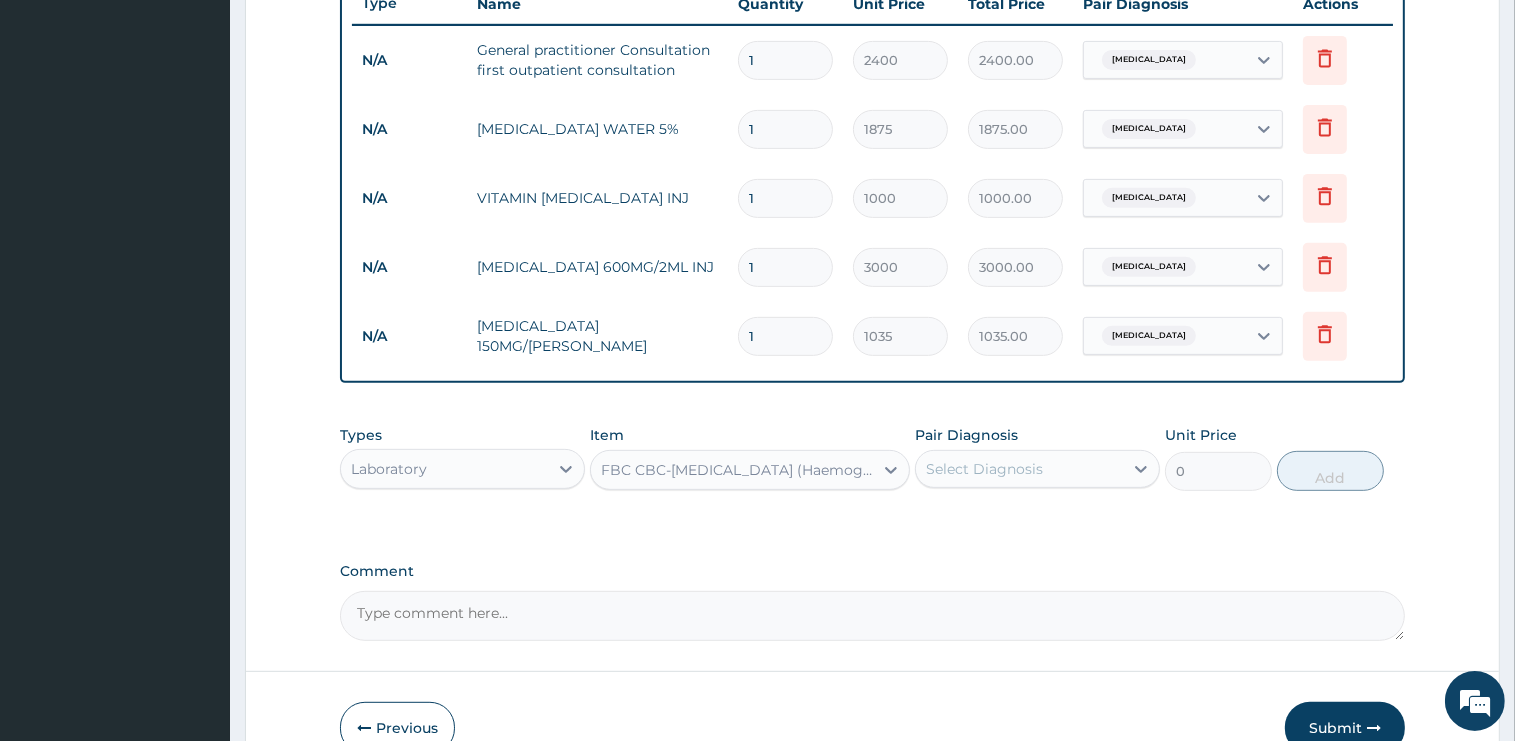 type on "3000" 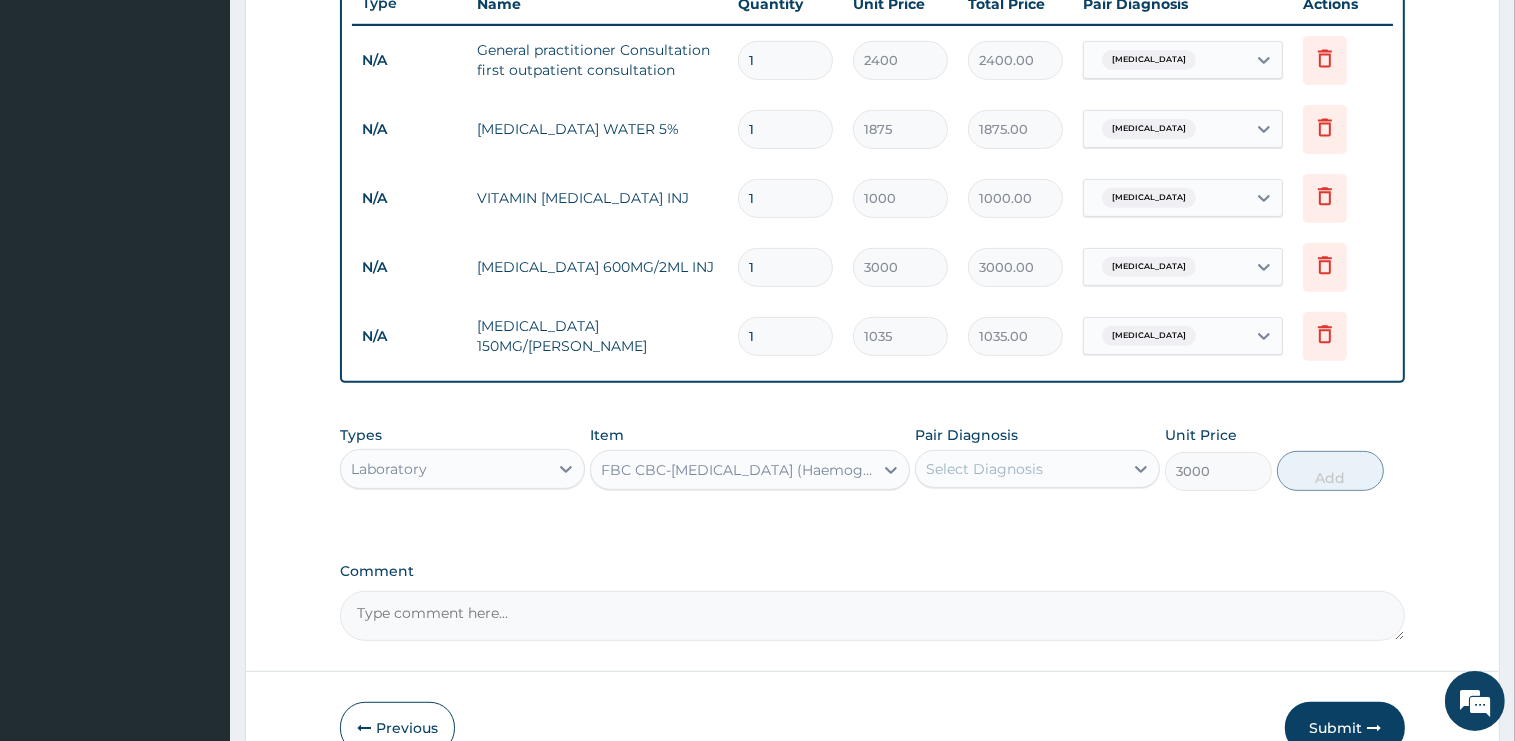 click on "Select Diagnosis" at bounding box center (984, 469) 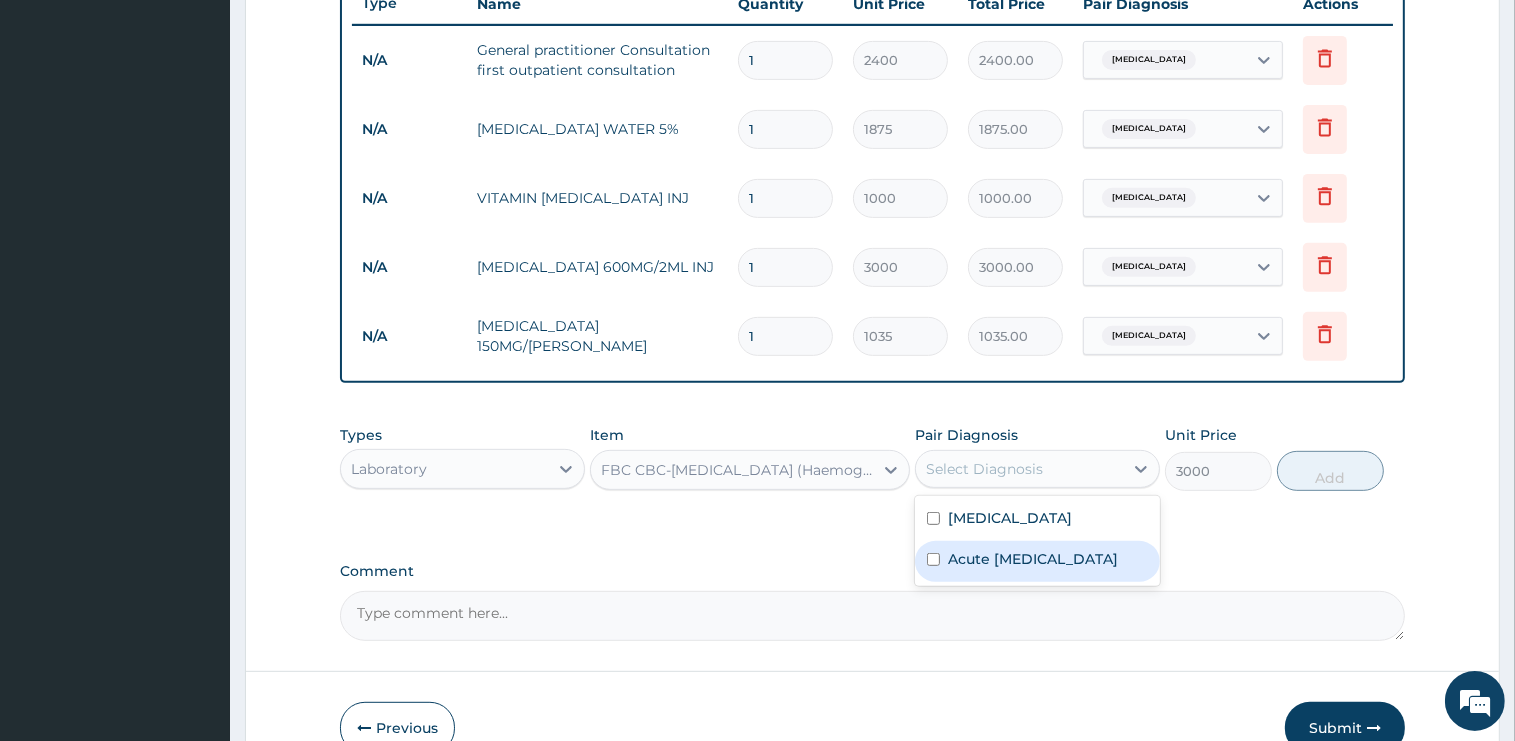 click on "Acute upper respiratory infection" at bounding box center [1033, 559] 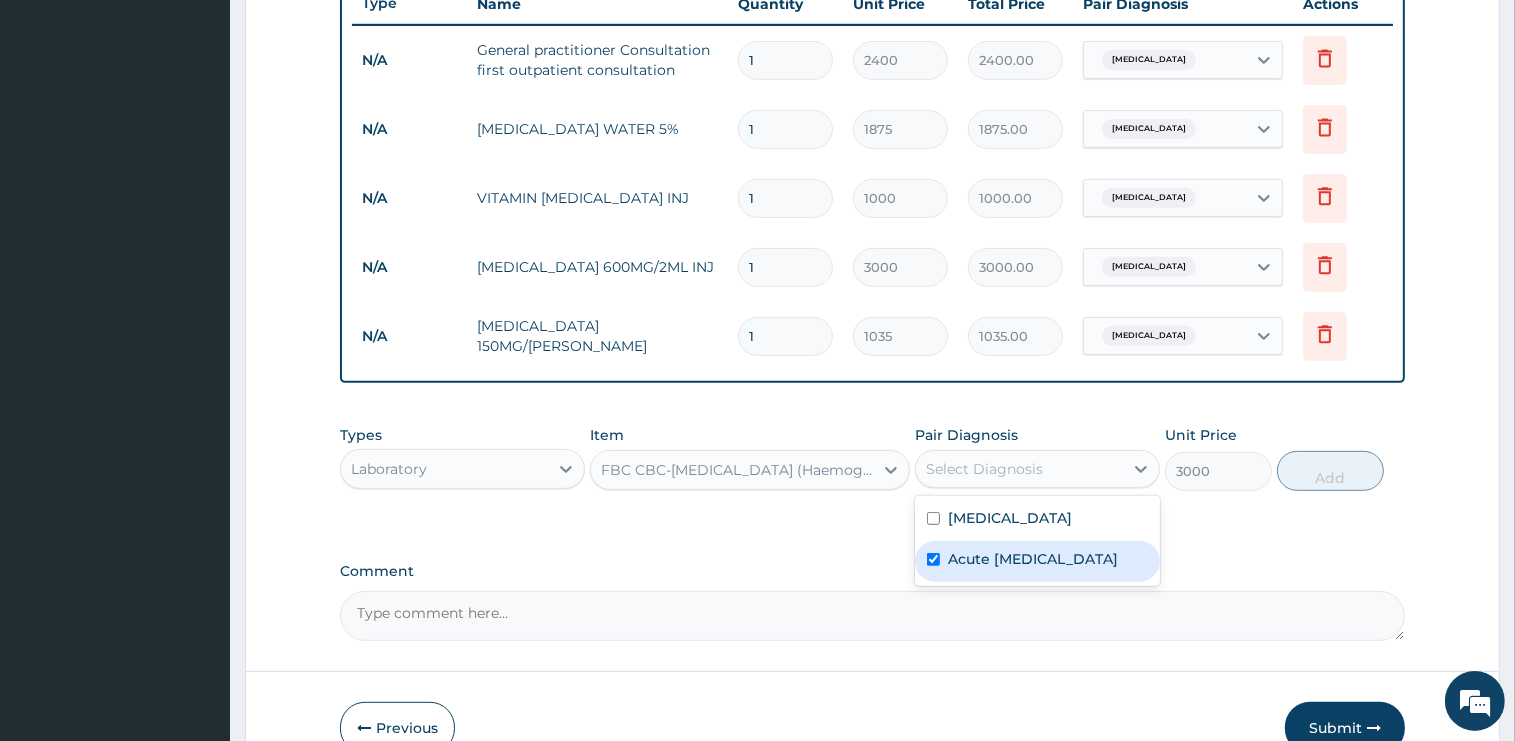 checkbox on "true" 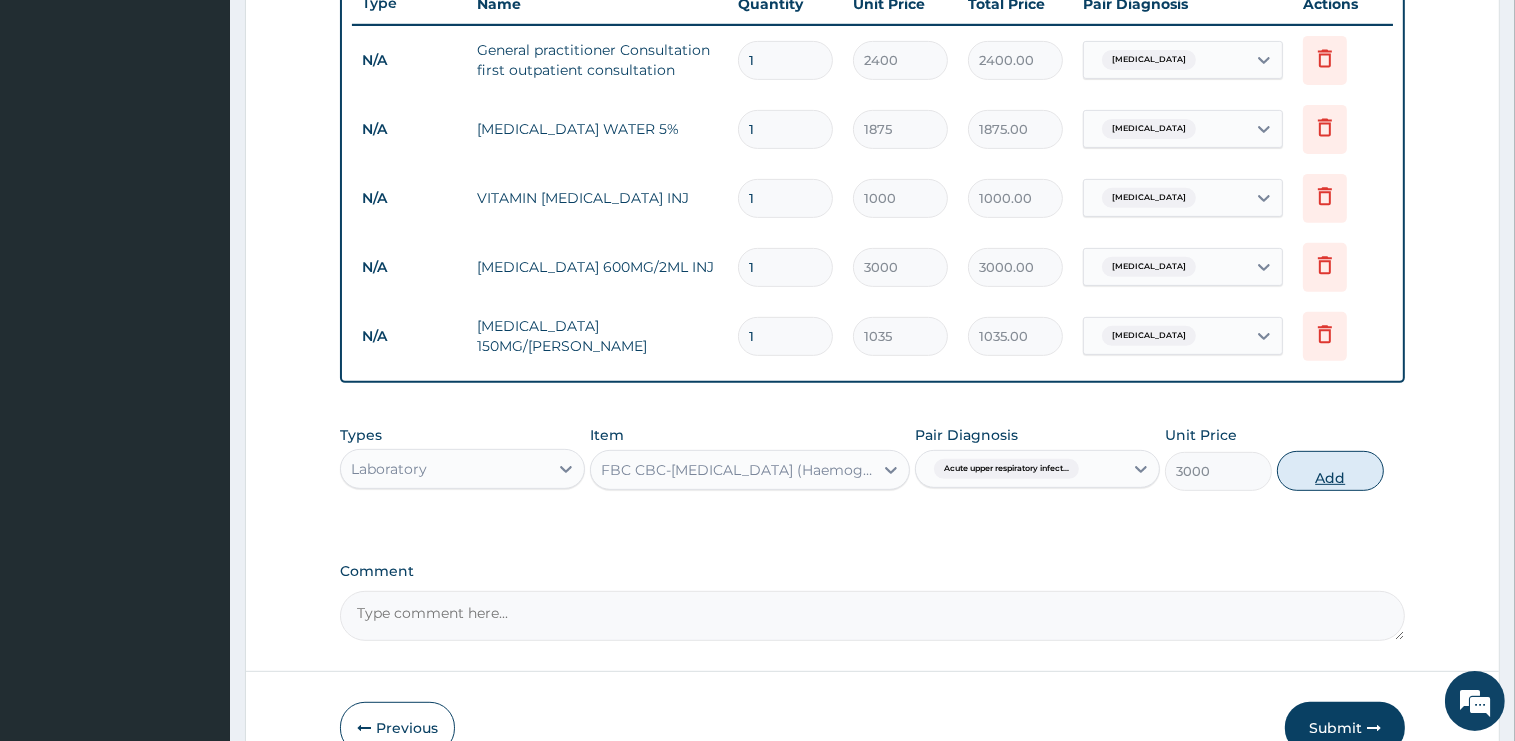 click on "Add" at bounding box center (1330, 471) 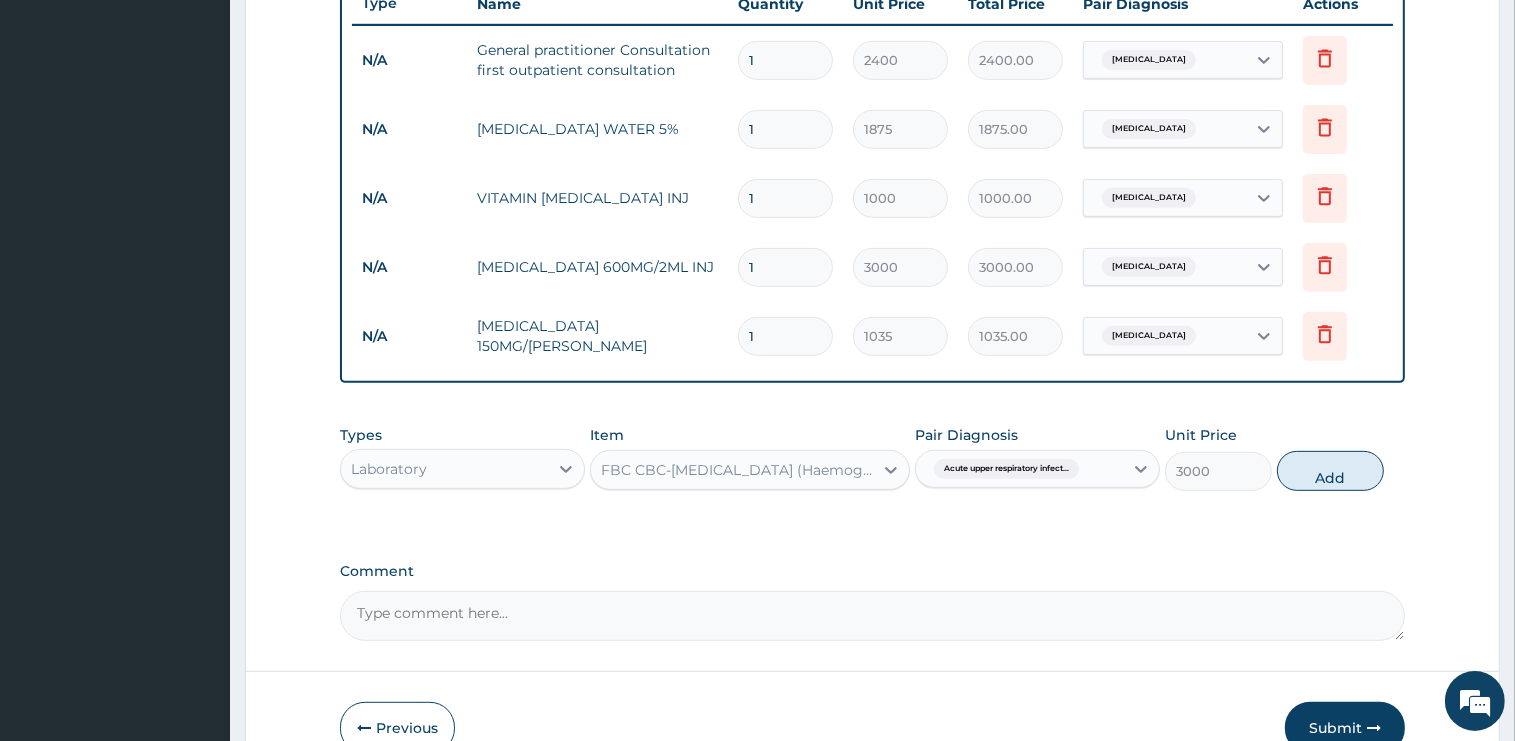 type on "0" 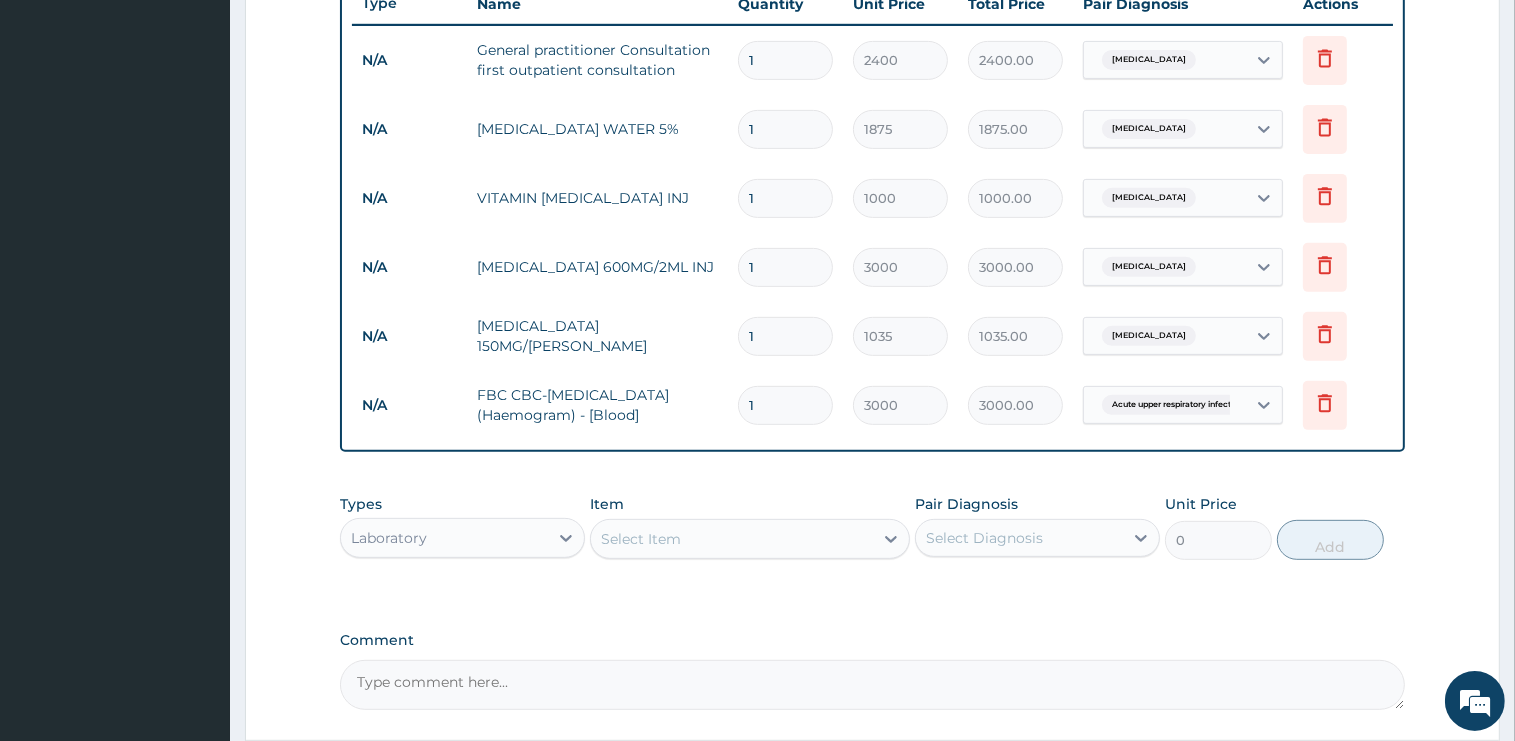 click on "Select Item" at bounding box center (732, 539) 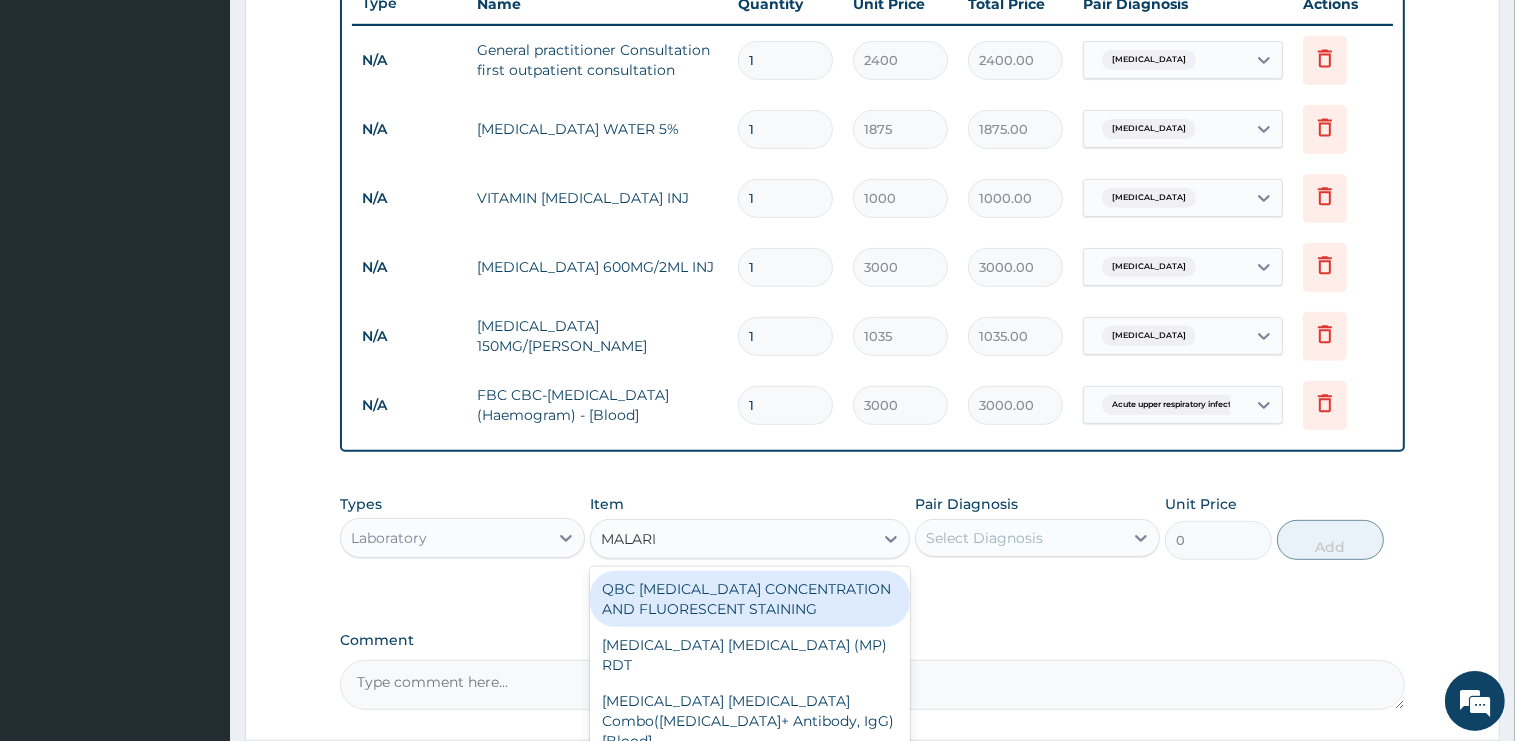 type on "MALARIA" 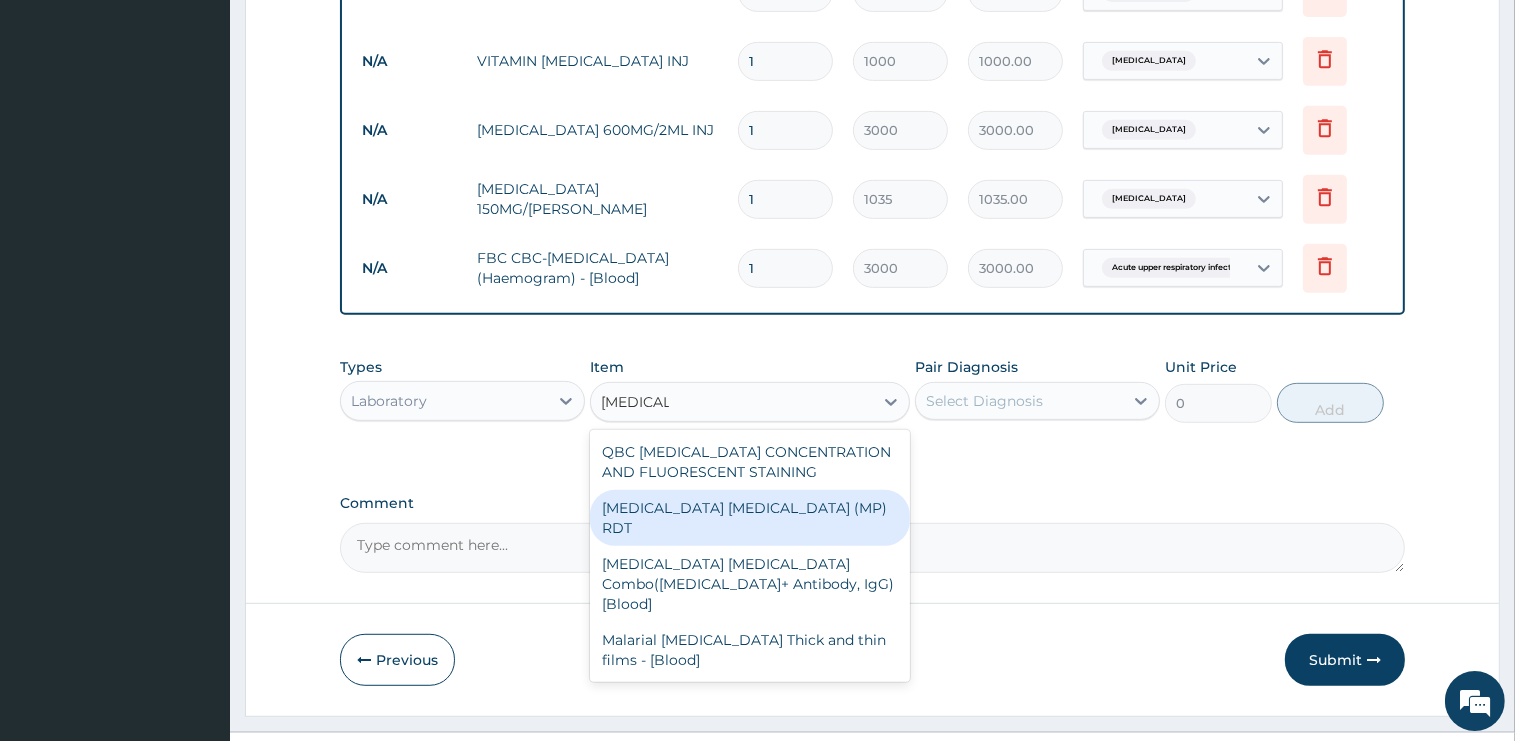 scroll, scrollTop: 947, scrollLeft: 0, axis: vertical 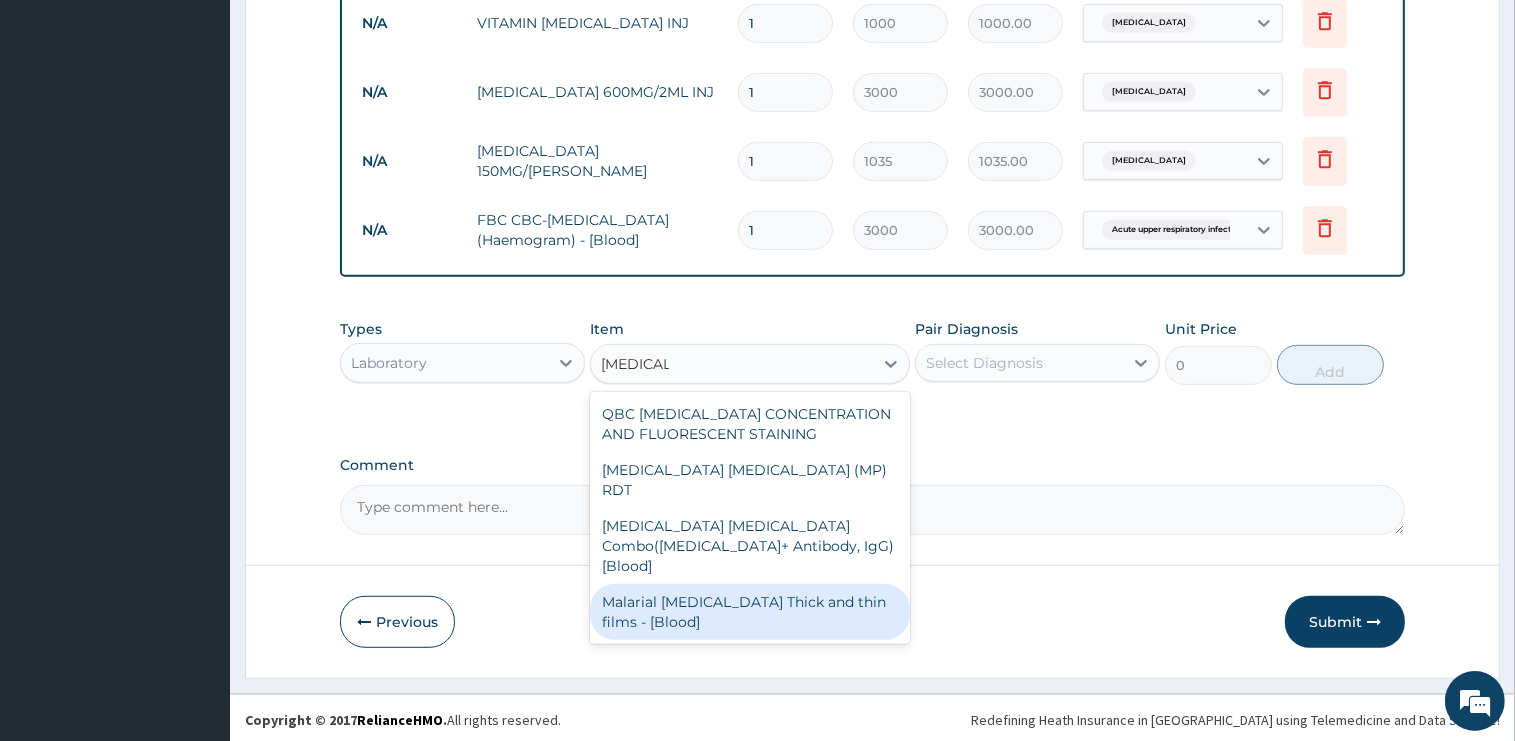 click on "Malarial Parasite Thick and thin films - [Blood]" at bounding box center (750, 612) 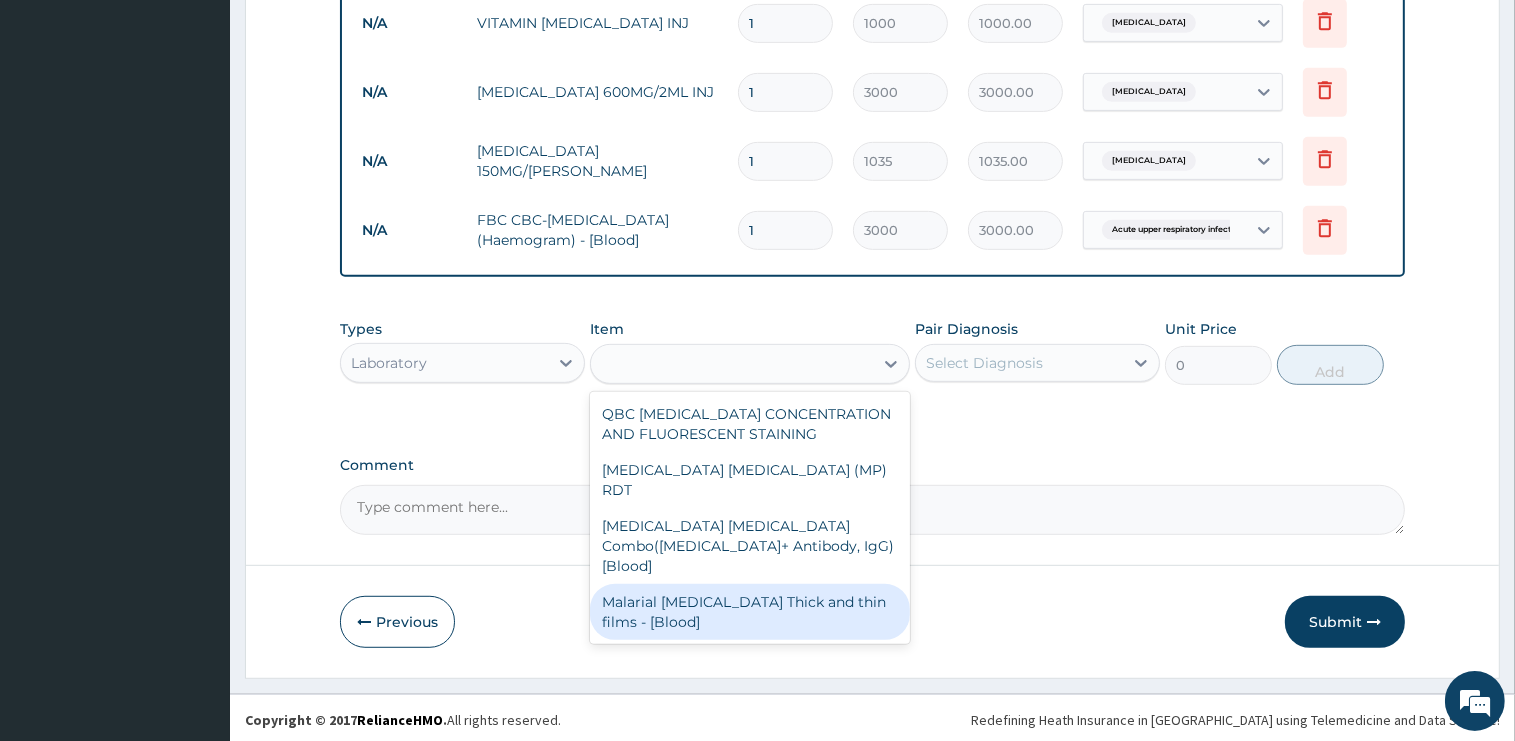 type on "1500" 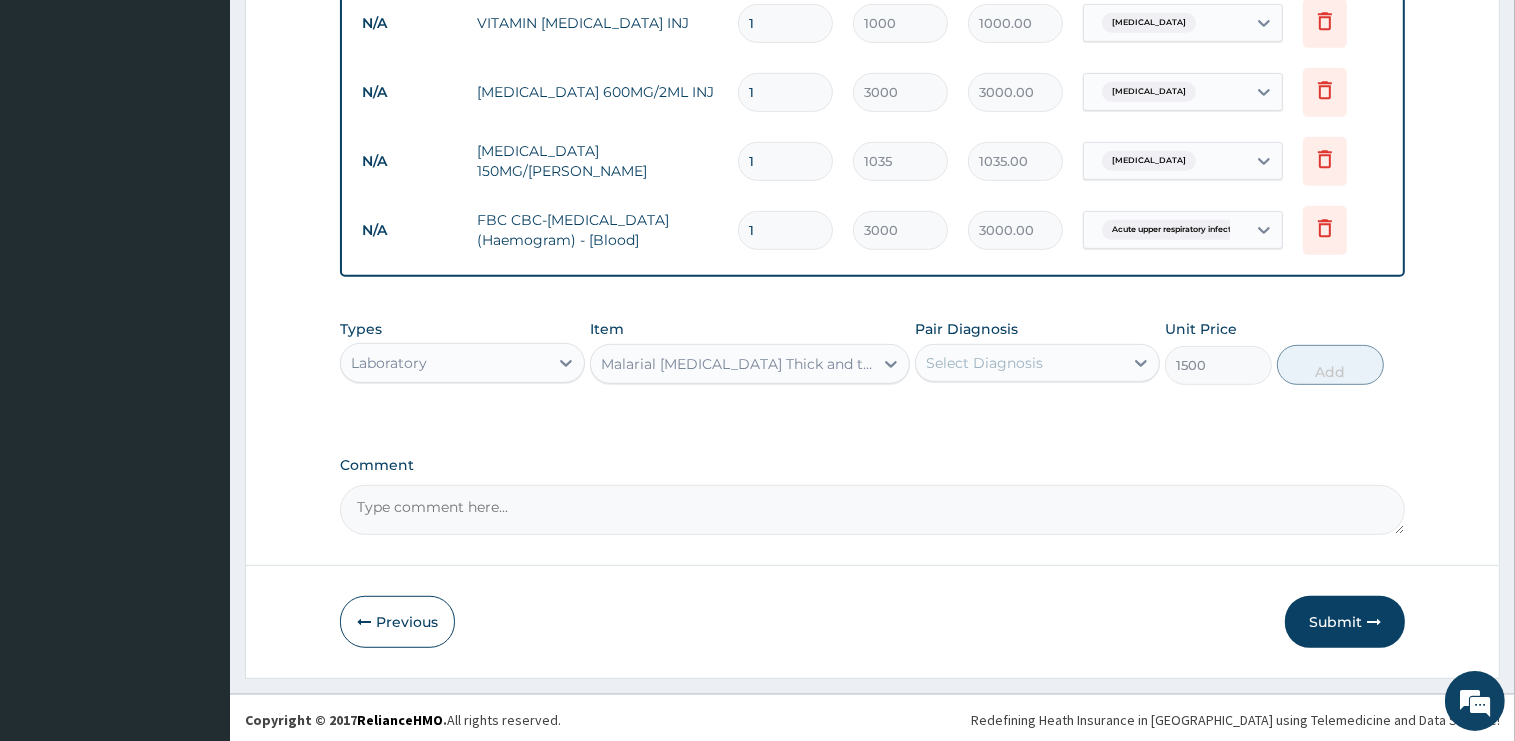 click on "Select Diagnosis" at bounding box center (1037, 363) 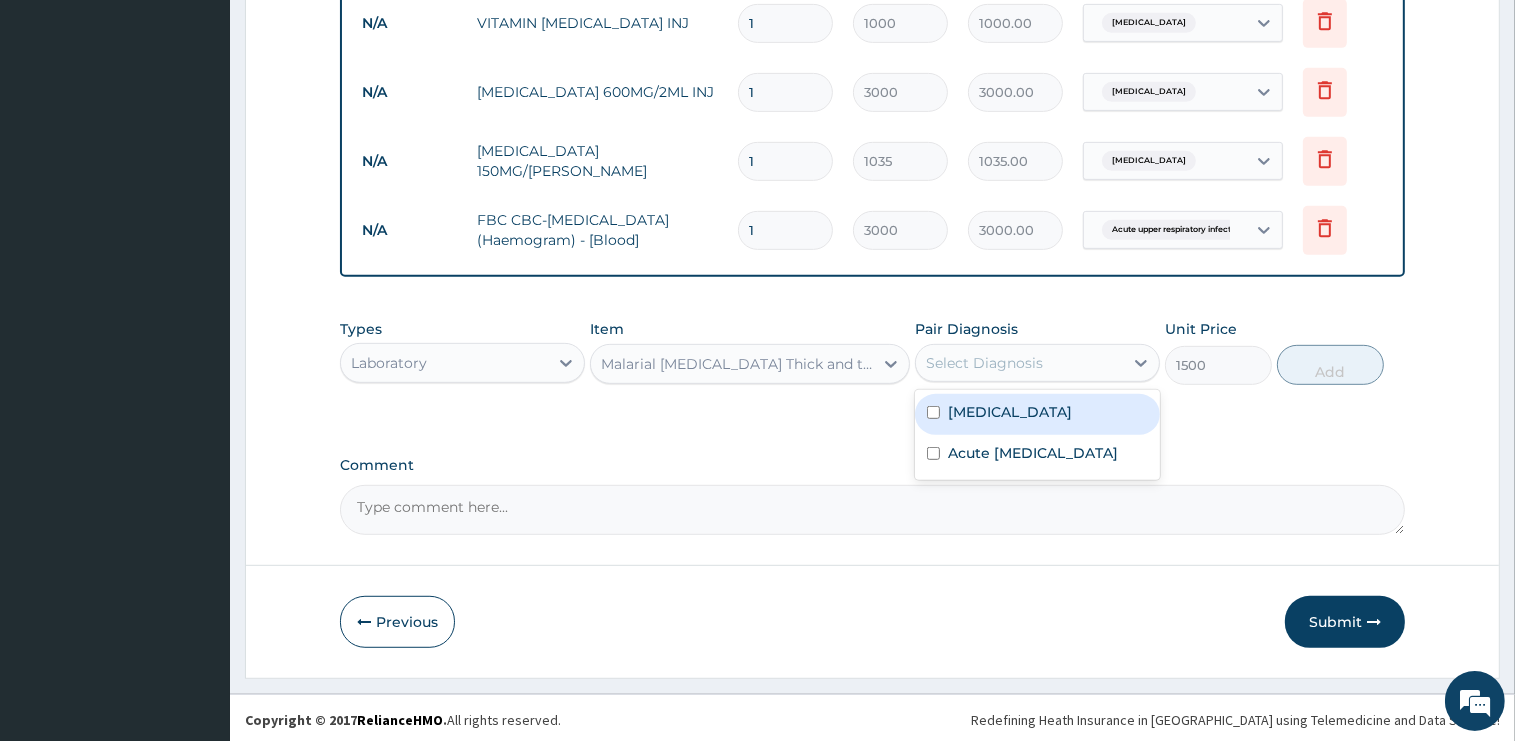 click on "Malaria" at bounding box center [1037, 414] 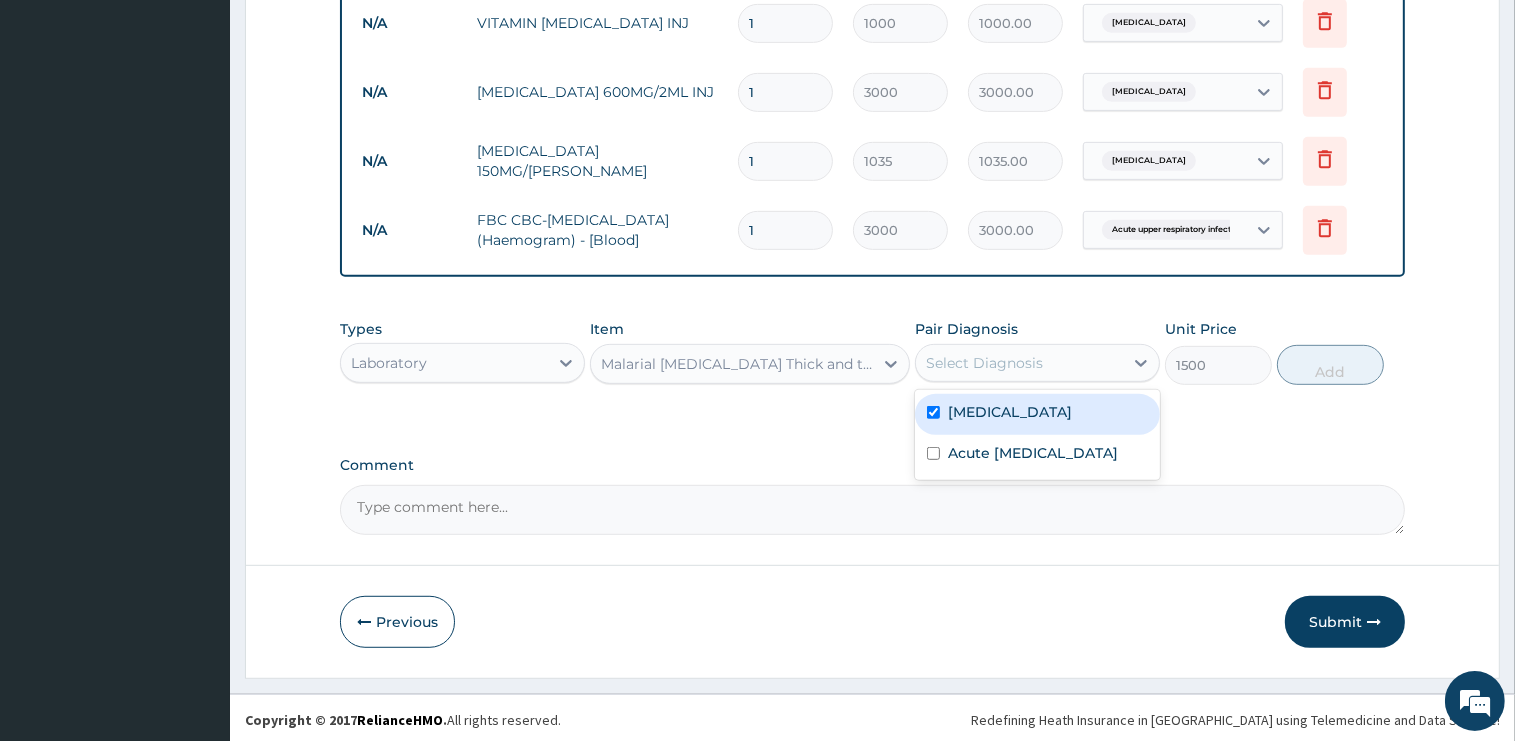 checkbox on "true" 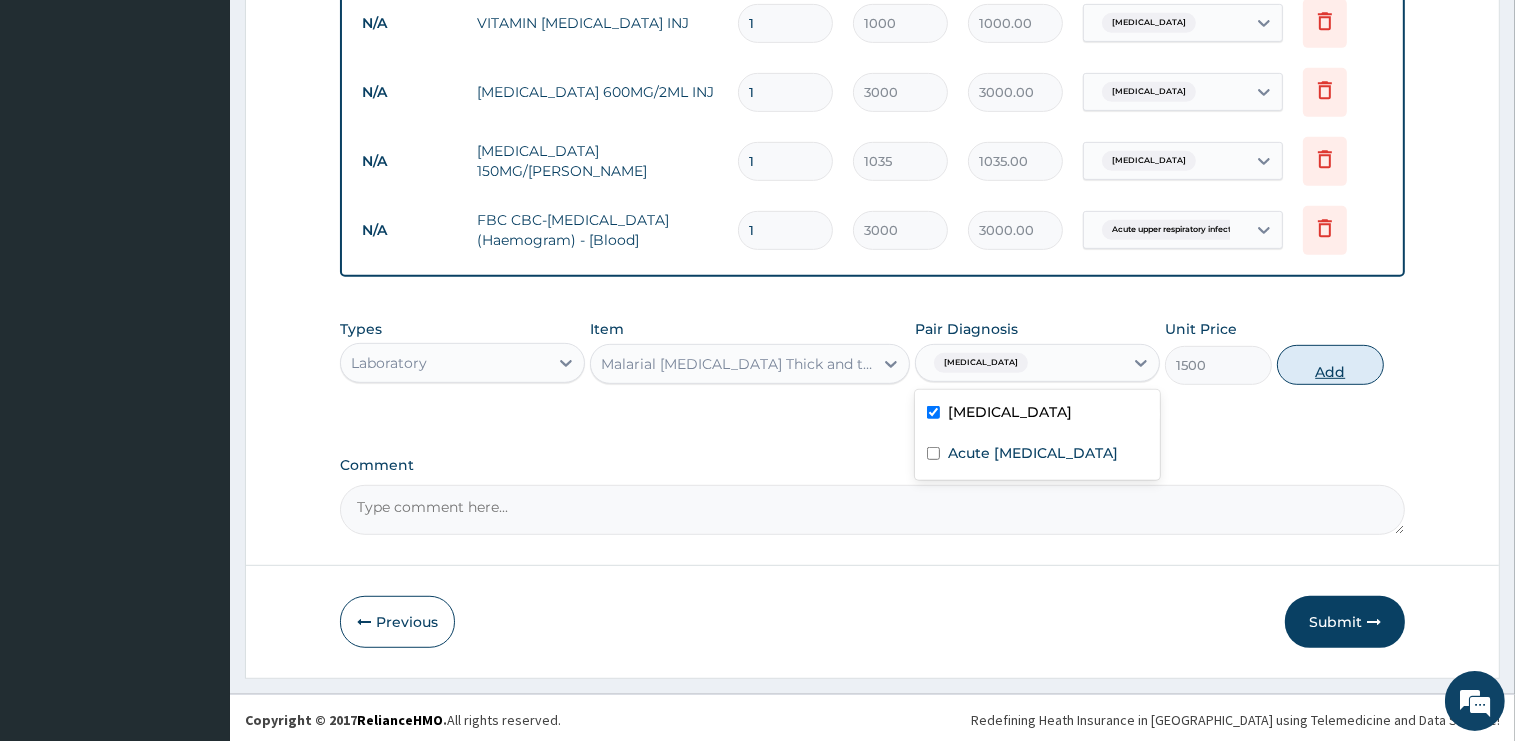 click on "Add" at bounding box center [1330, 365] 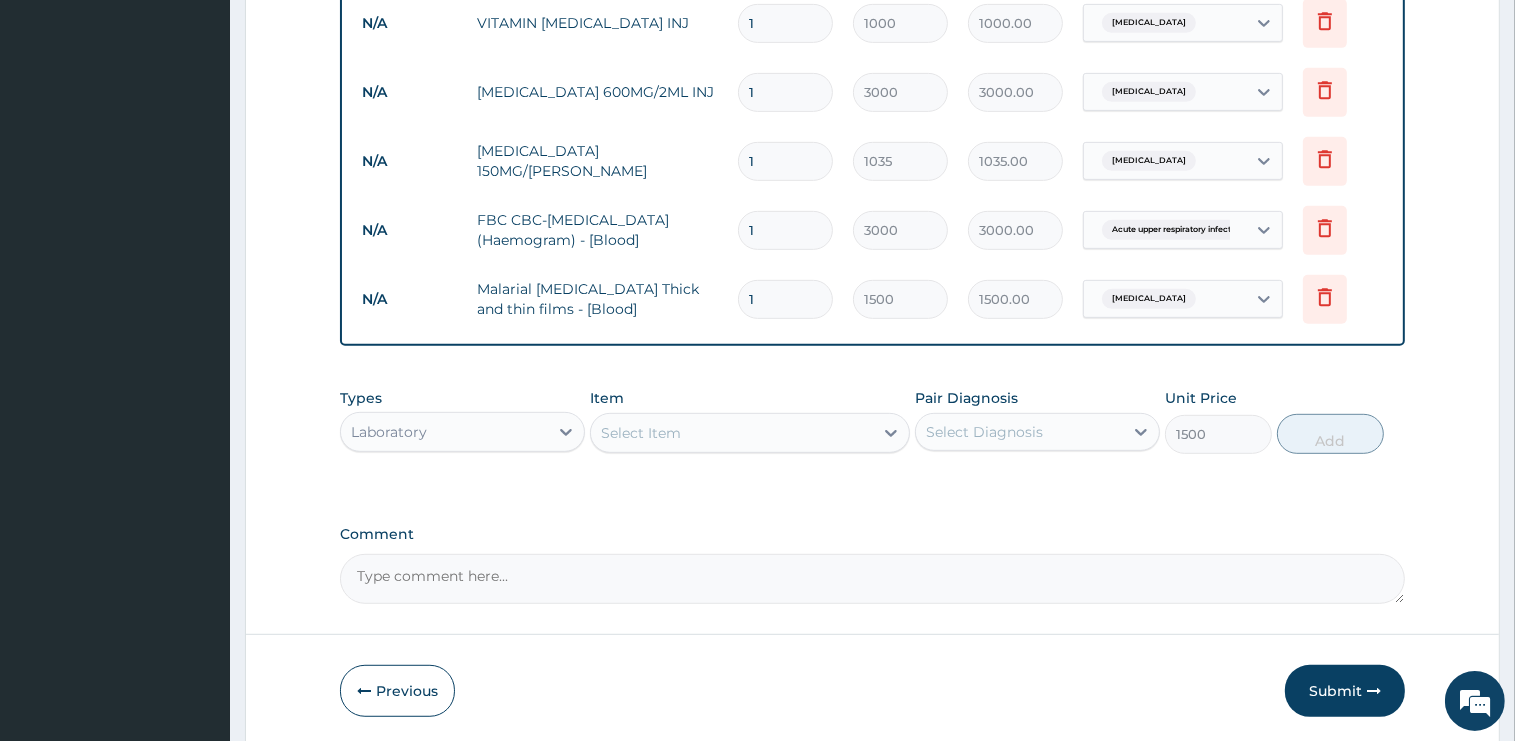 type on "0" 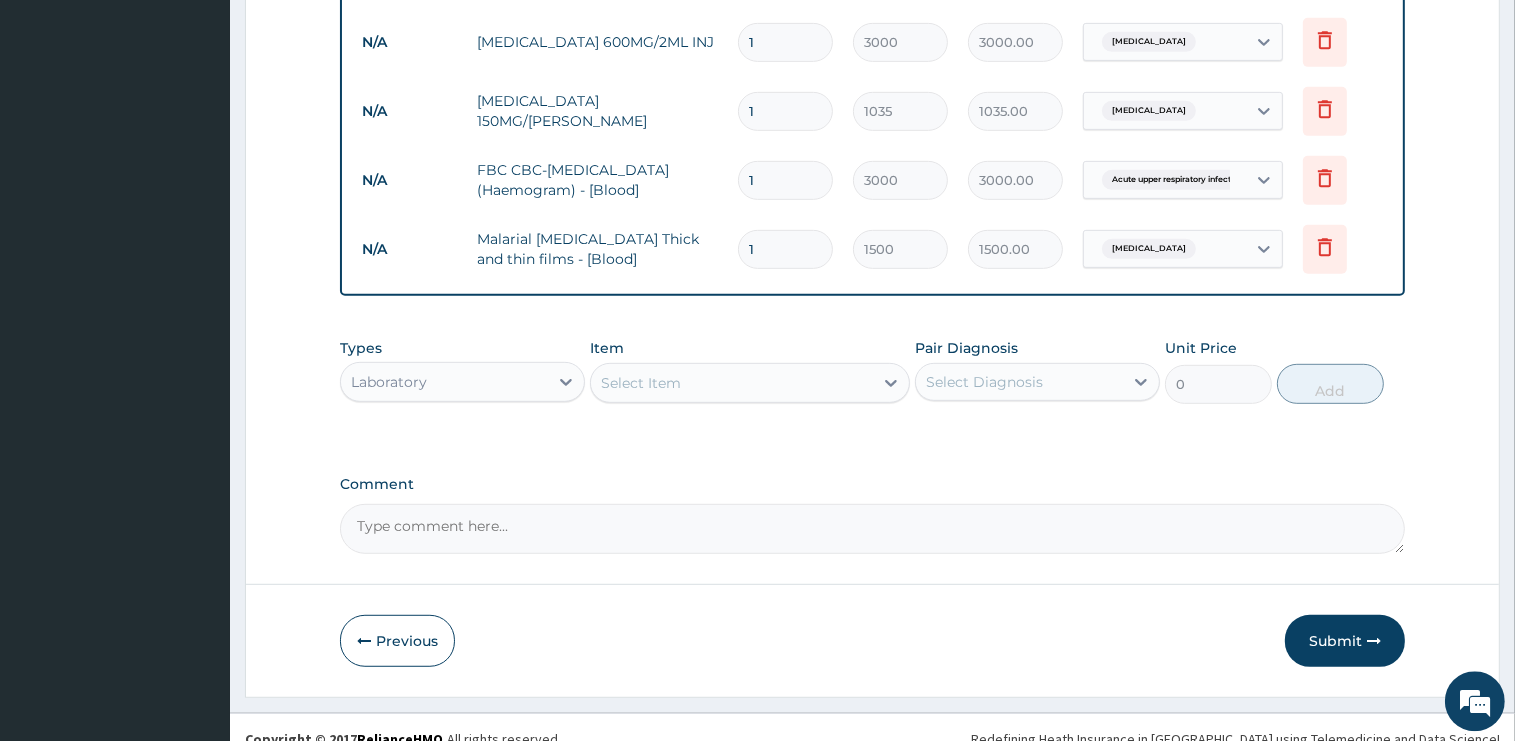 scroll, scrollTop: 1016, scrollLeft: 0, axis: vertical 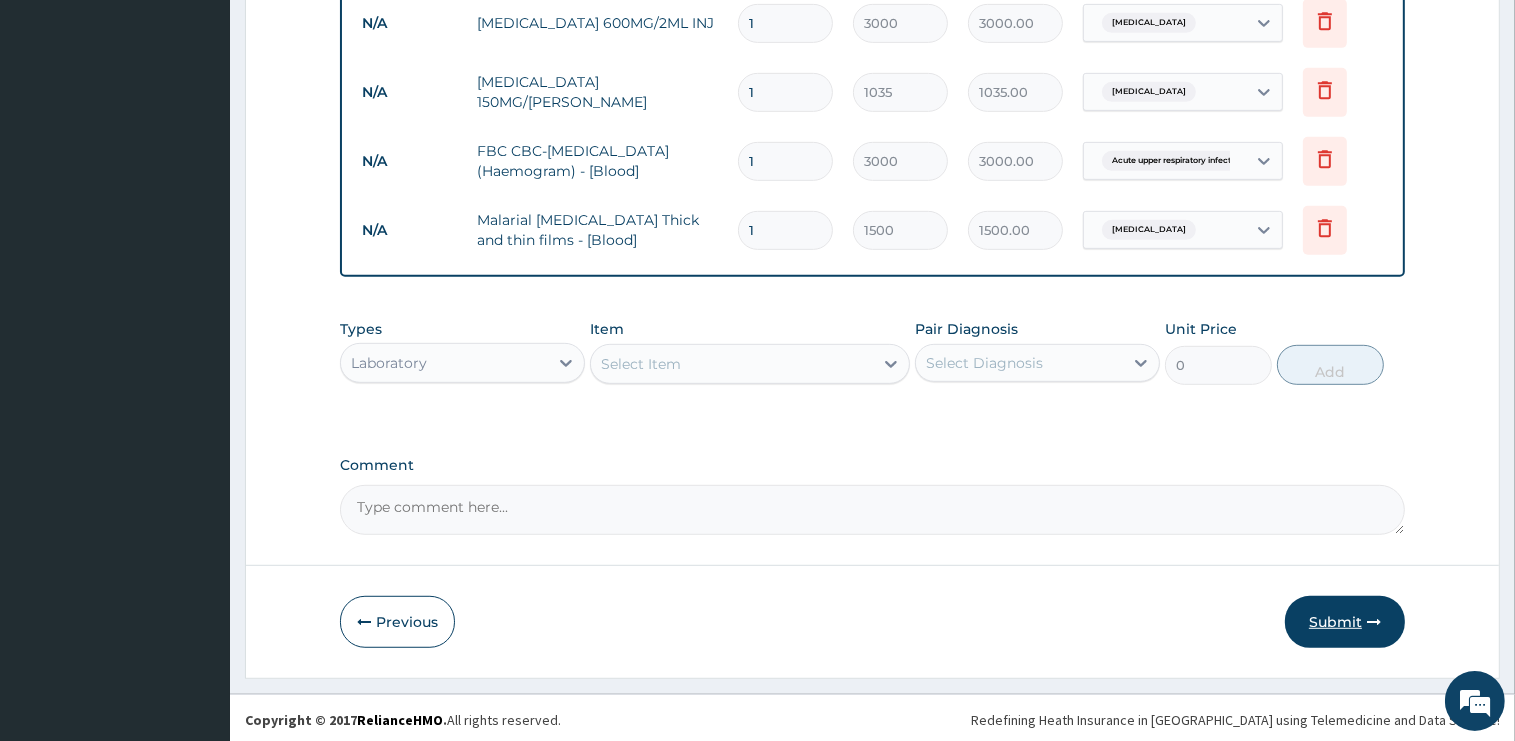 click on "Submit" at bounding box center [1345, 622] 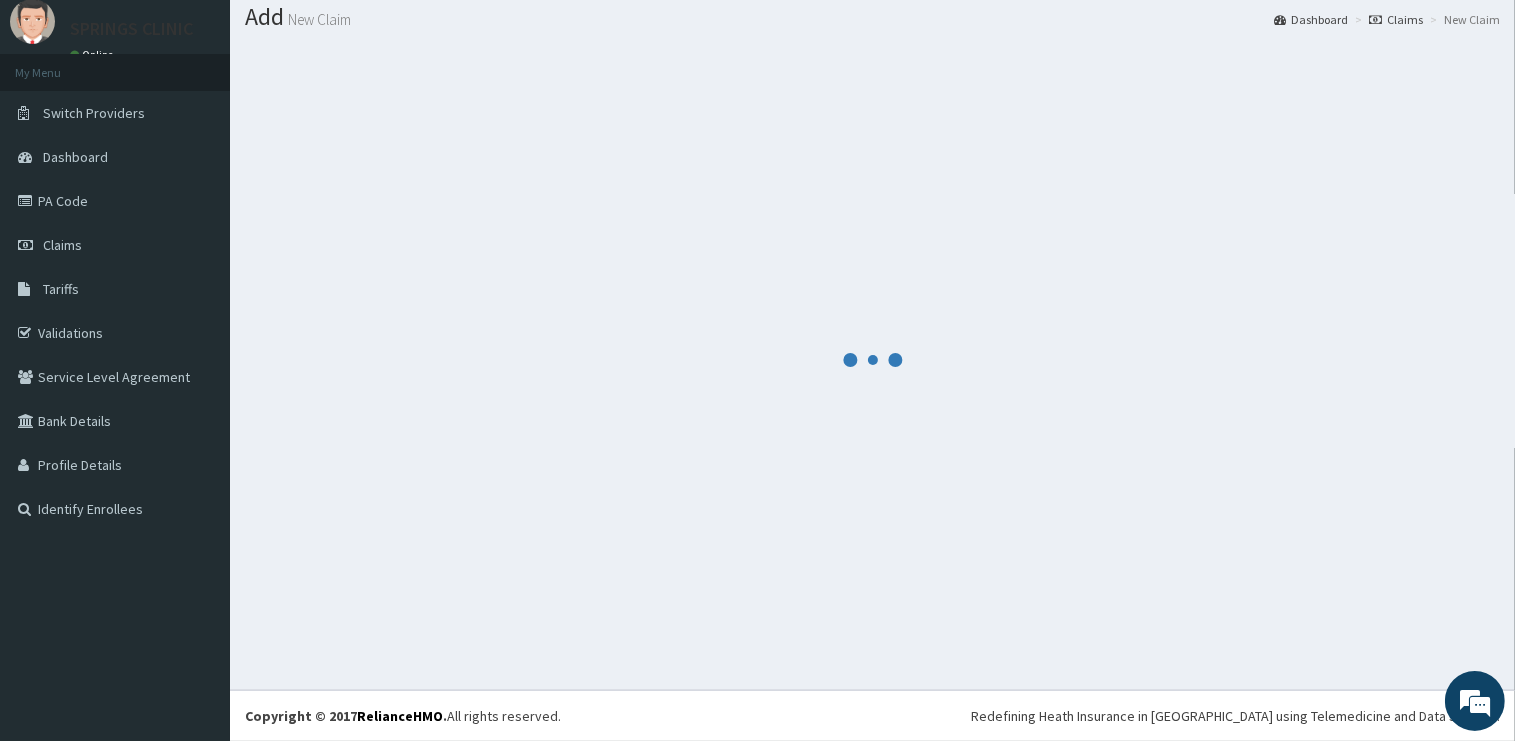 scroll, scrollTop: 60, scrollLeft: 0, axis: vertical 